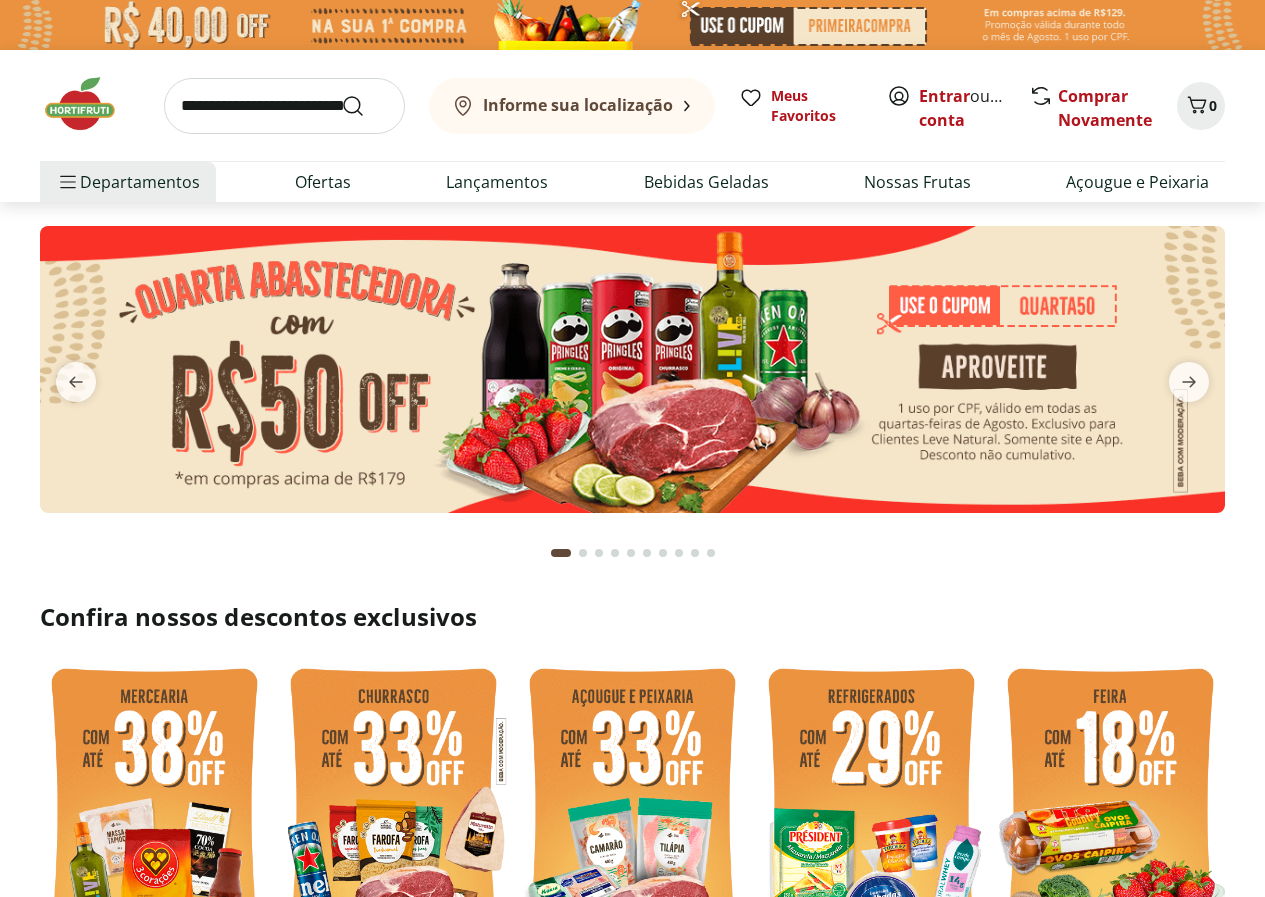 scroll, scrollTop: 0, scrollLeft: 0, axis: both 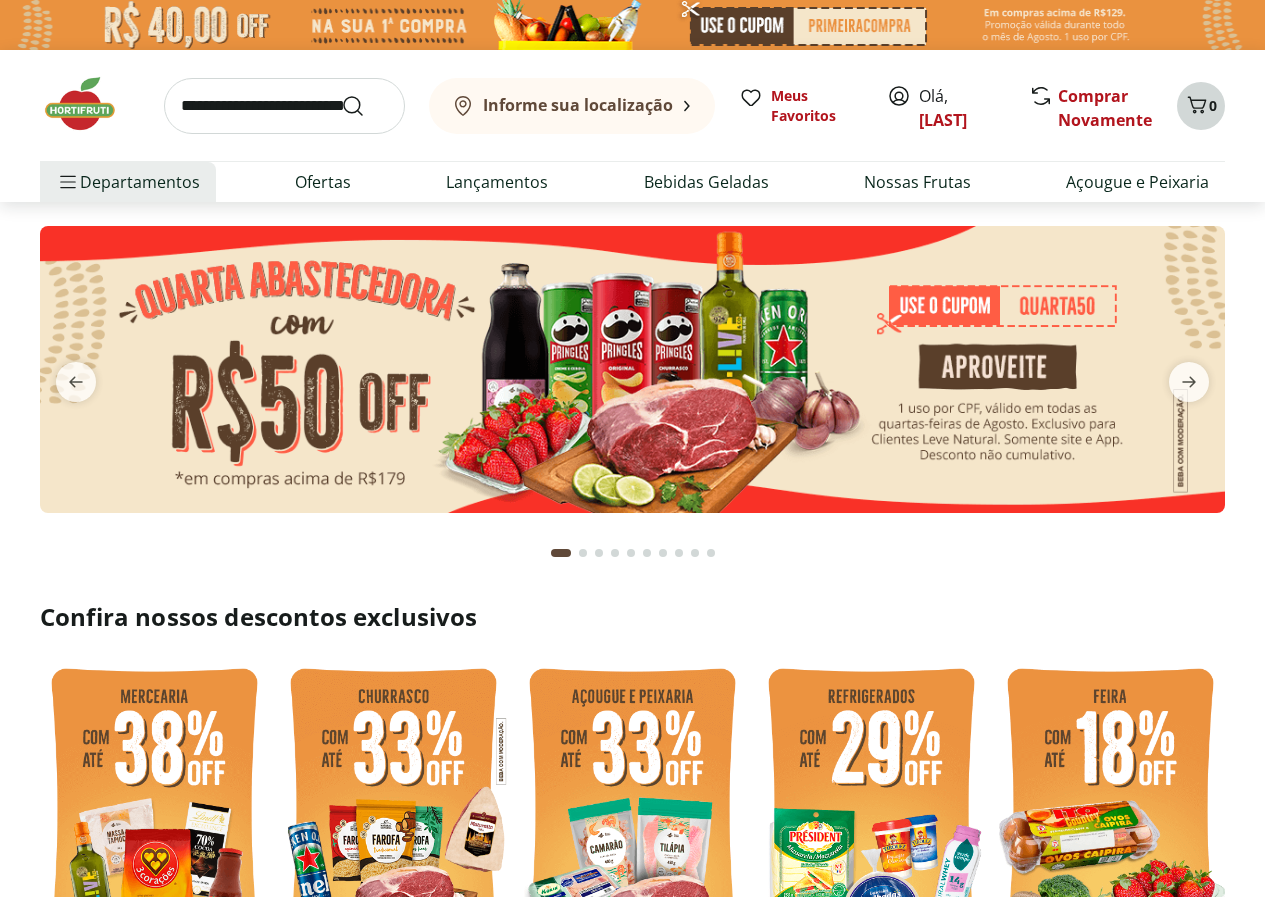 click on "0" at bounding box center [1213, 105] 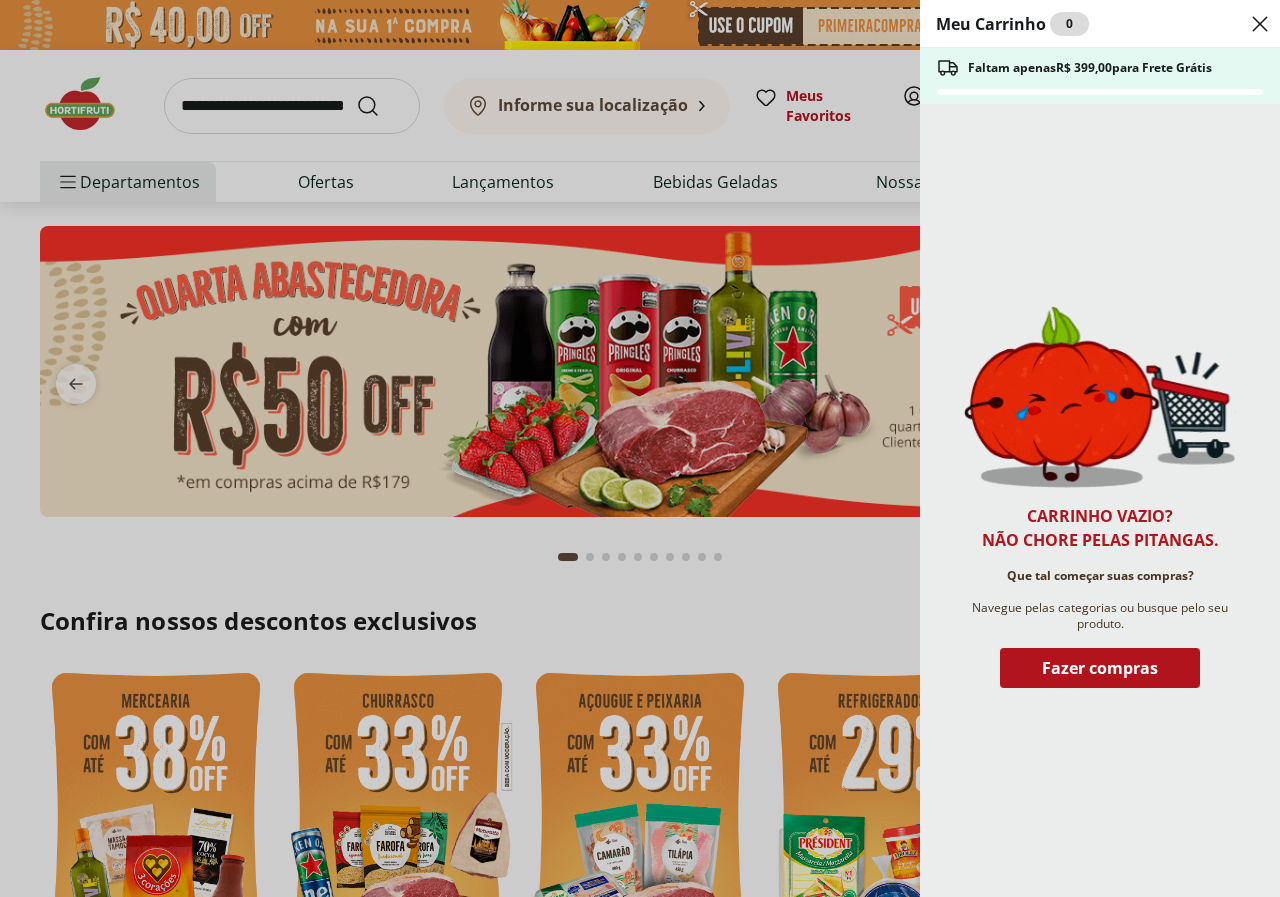 click 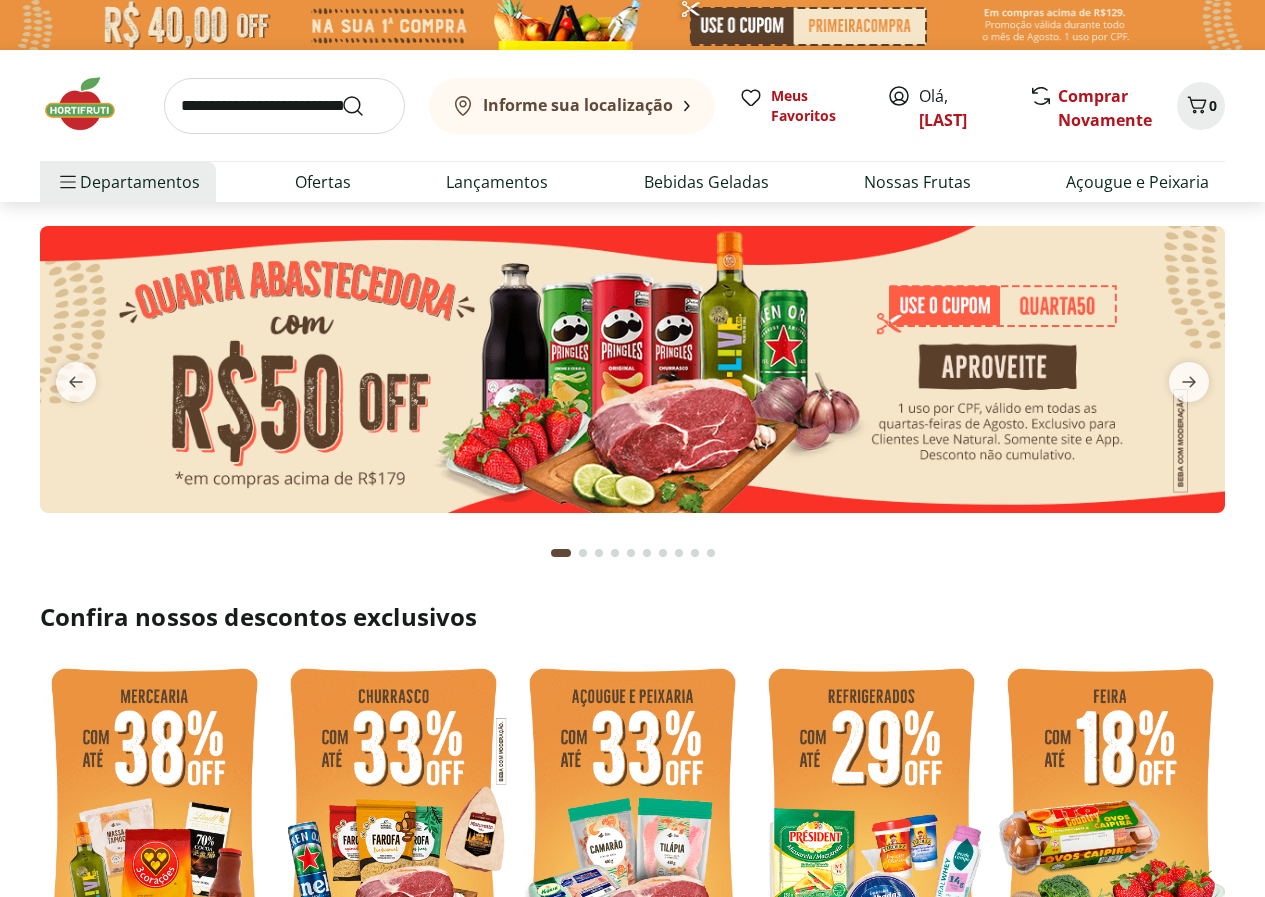 click at bounding box center [632, 25] 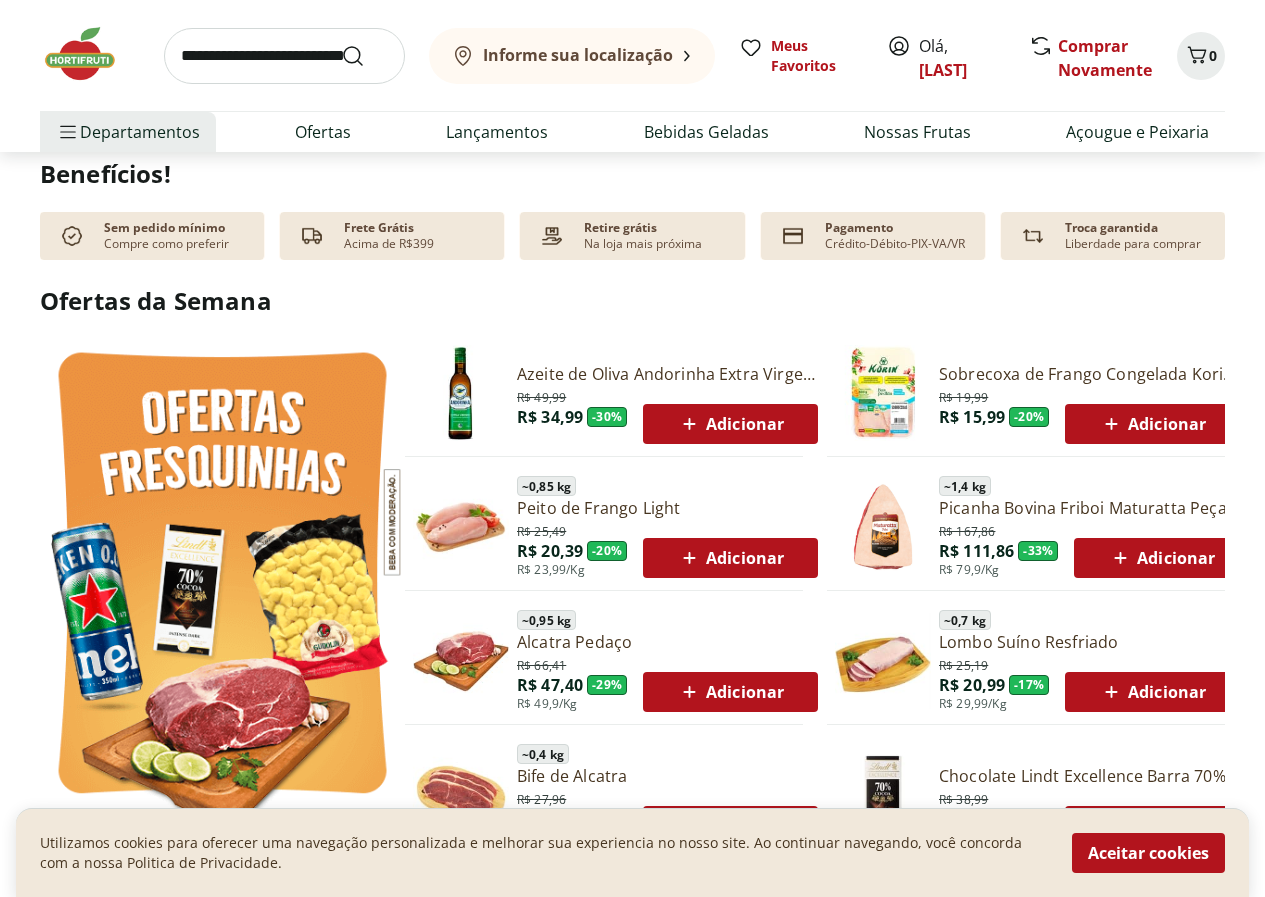 scroll, scrollTop: 800, scrollLeft: 0, axis: vertical 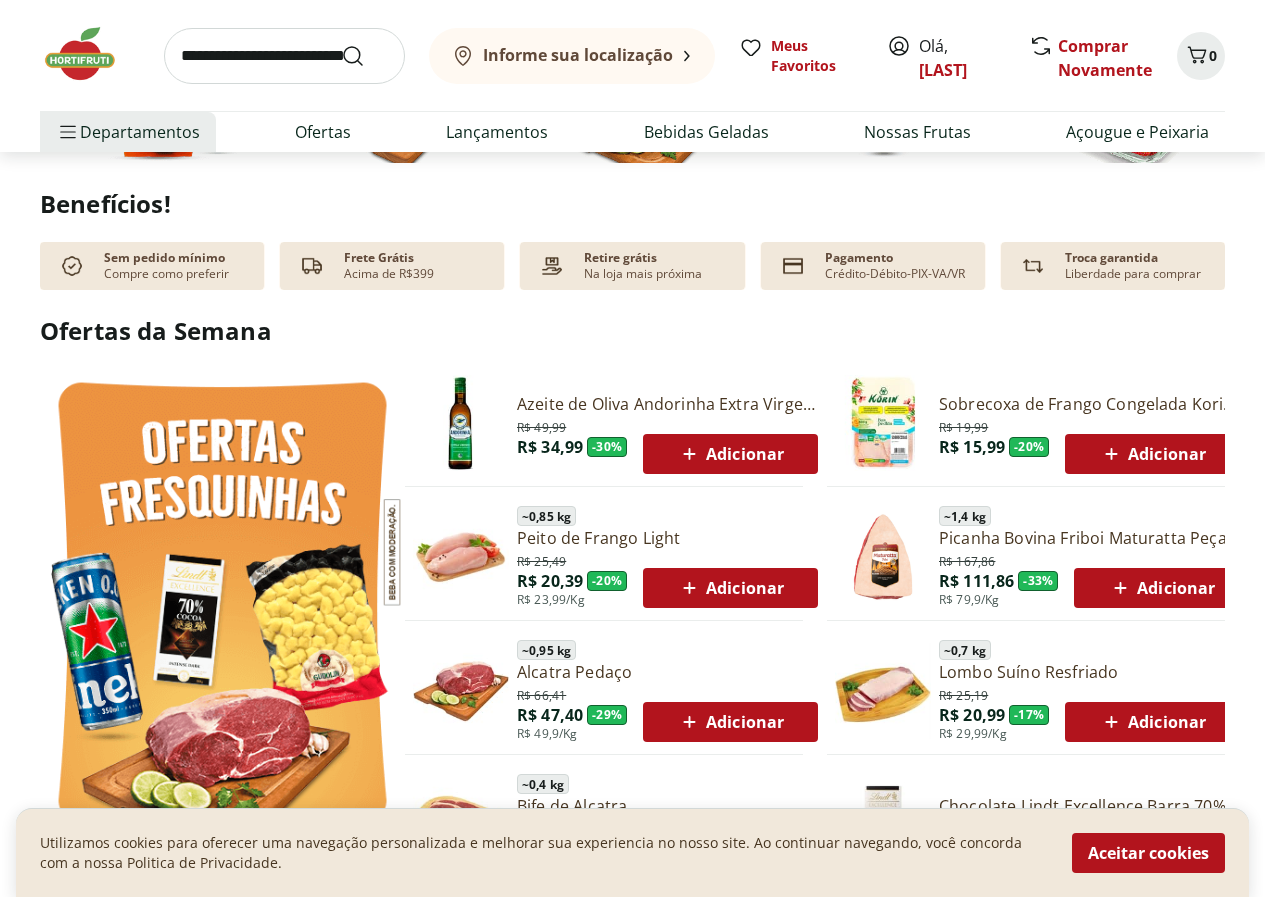 click 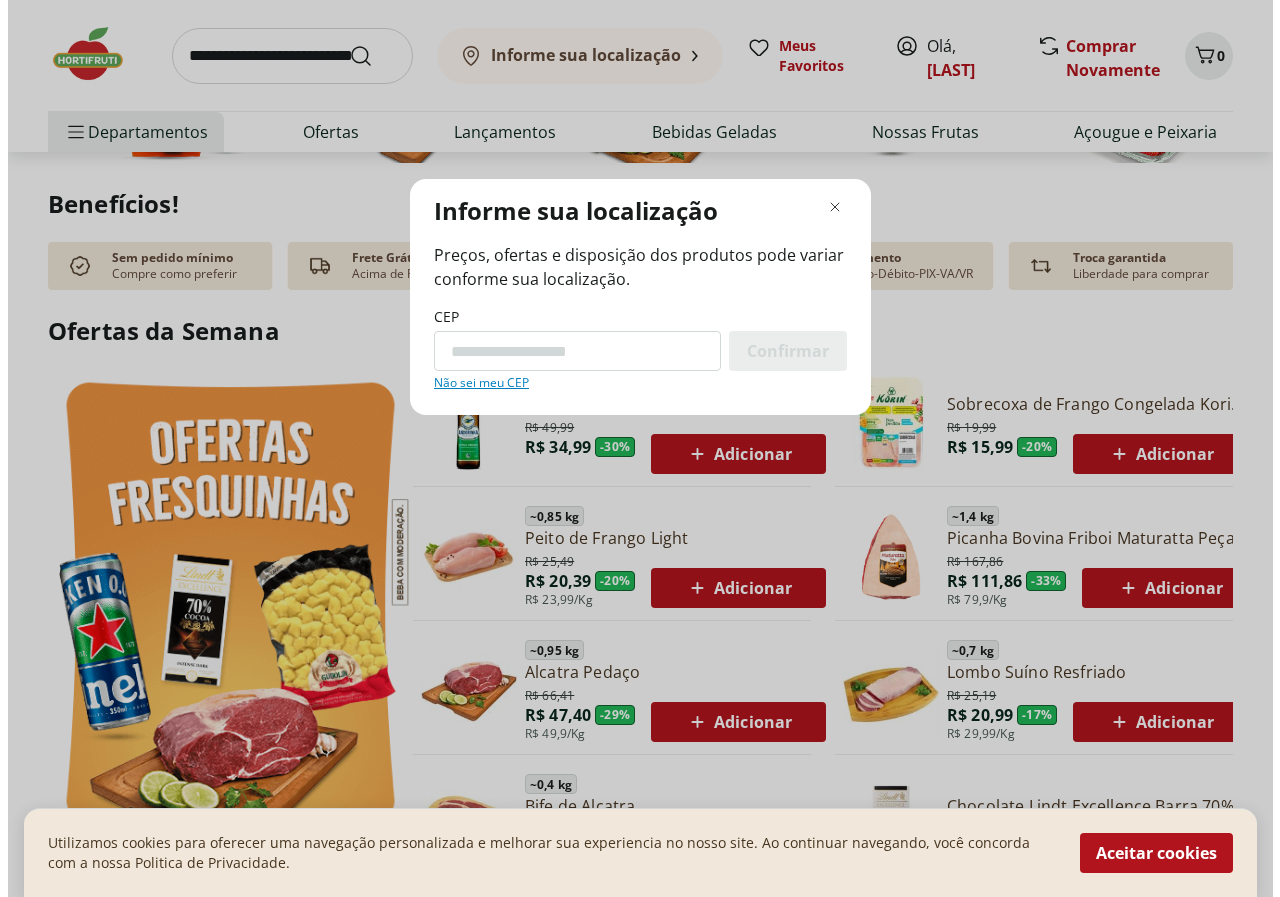 scroll, scrollTop: 804, scrollLeft: 0, axis: vertical 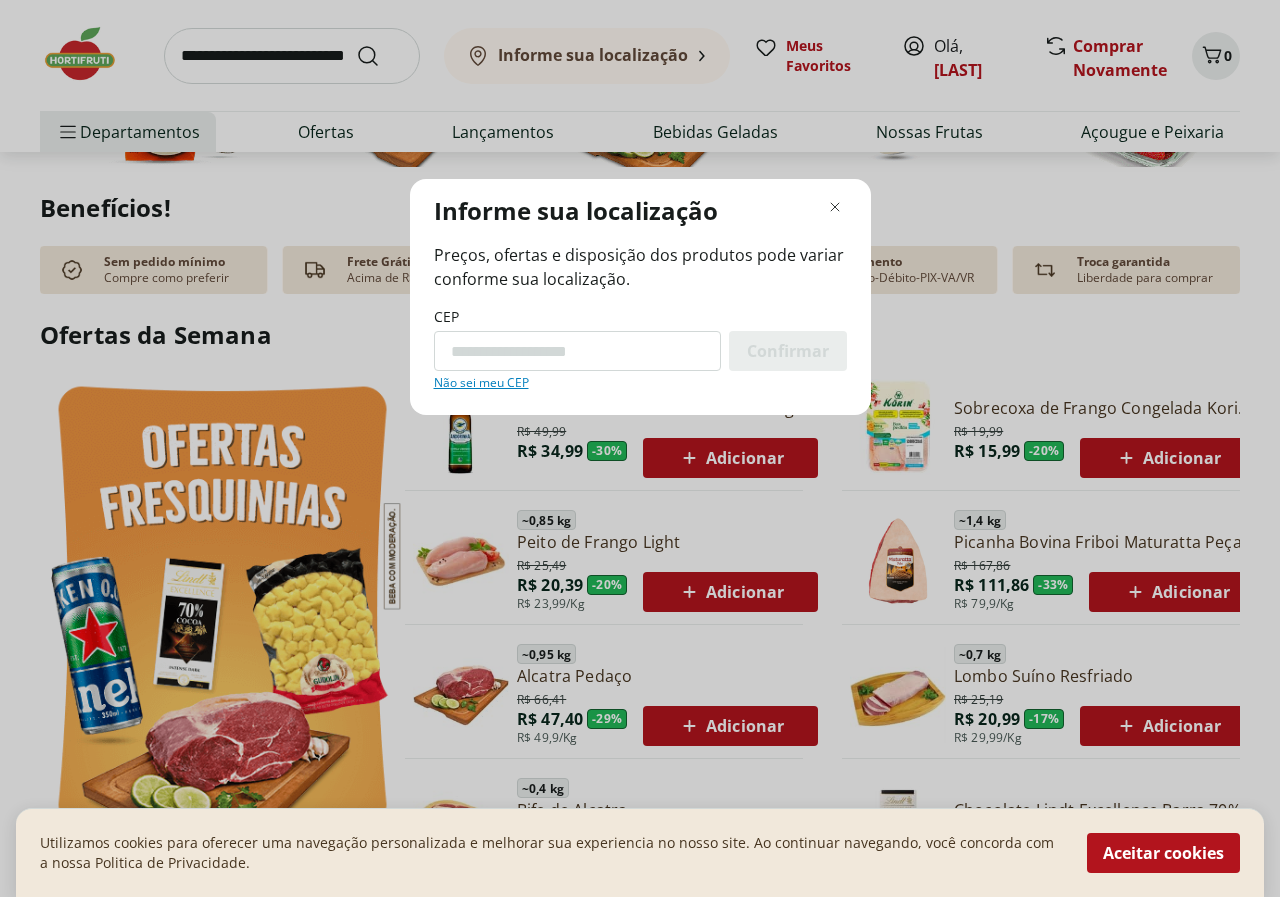 click on "CEP" at bounding box center (577, 351) 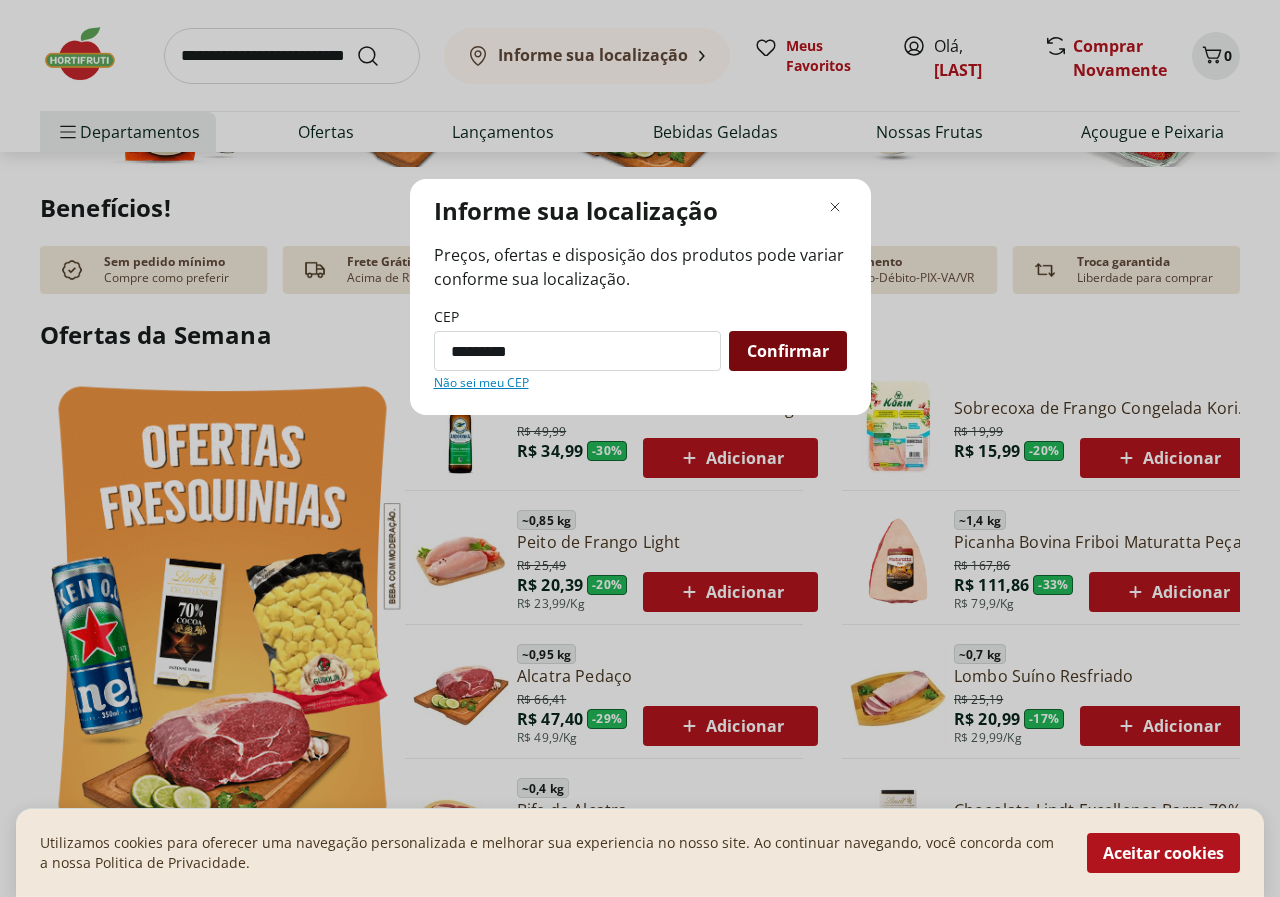 type on "*********" 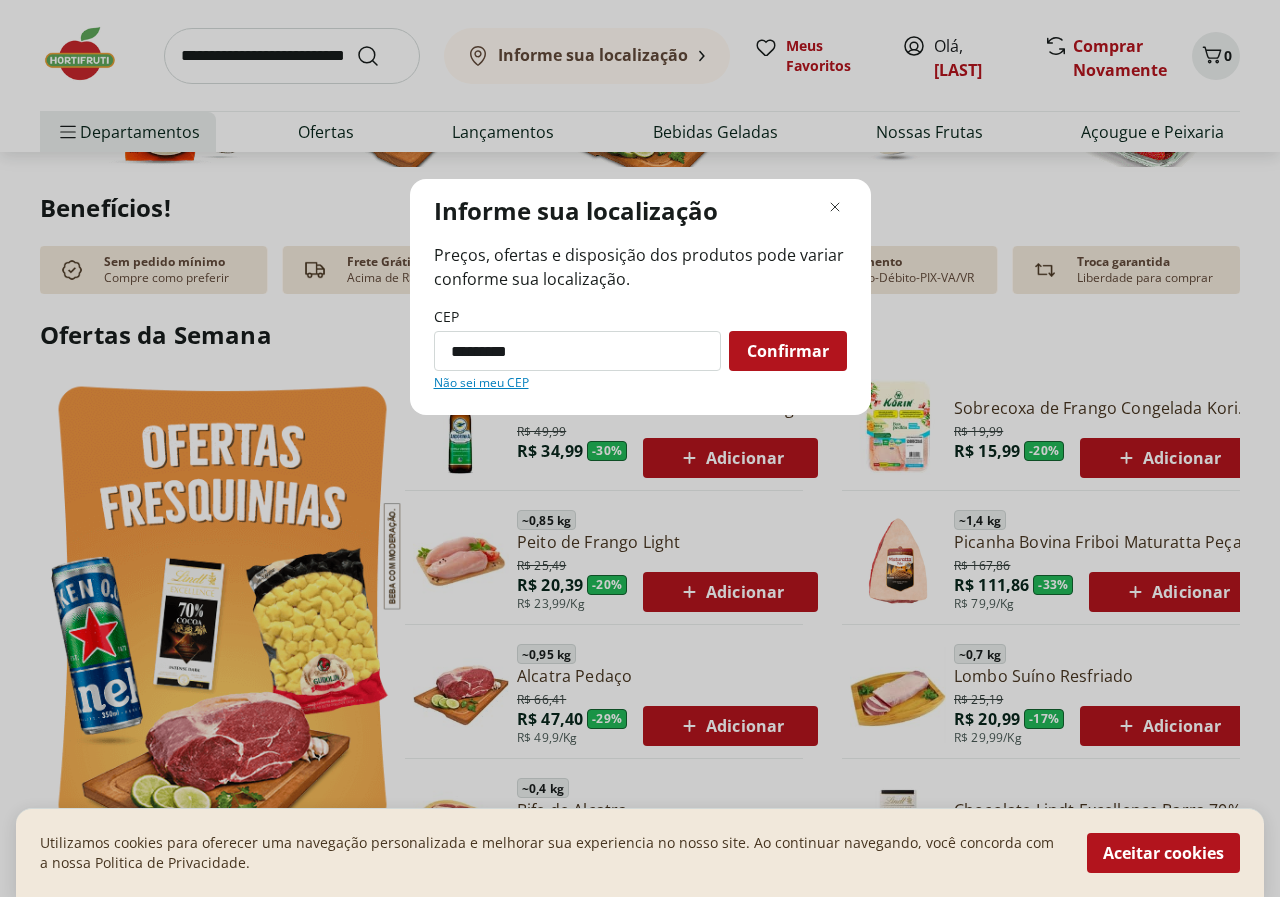 click on "Confirmar" at bounding box center [788, 351] 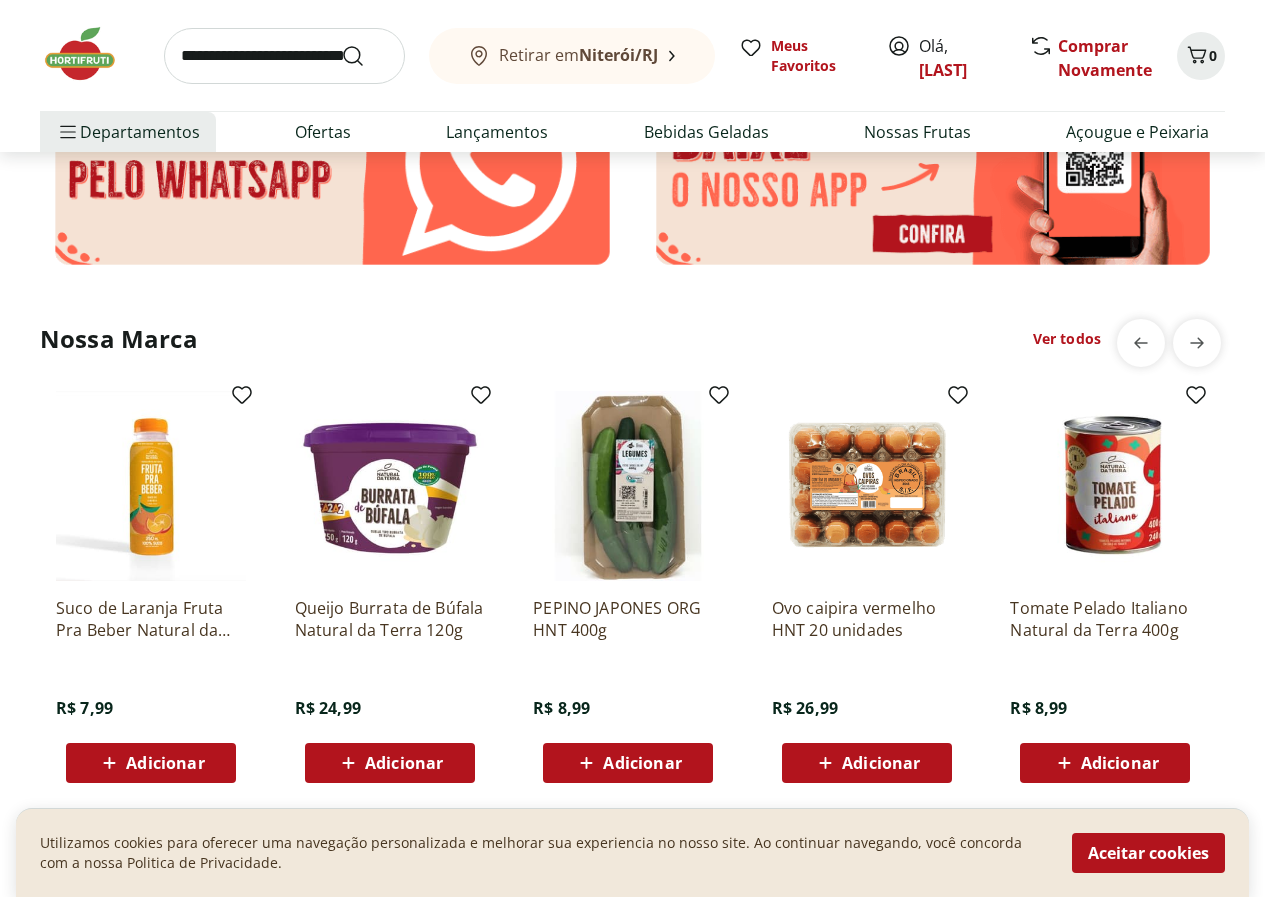 scroll, scrollTop: 1100, scrollLeft: 0, axis: vertical 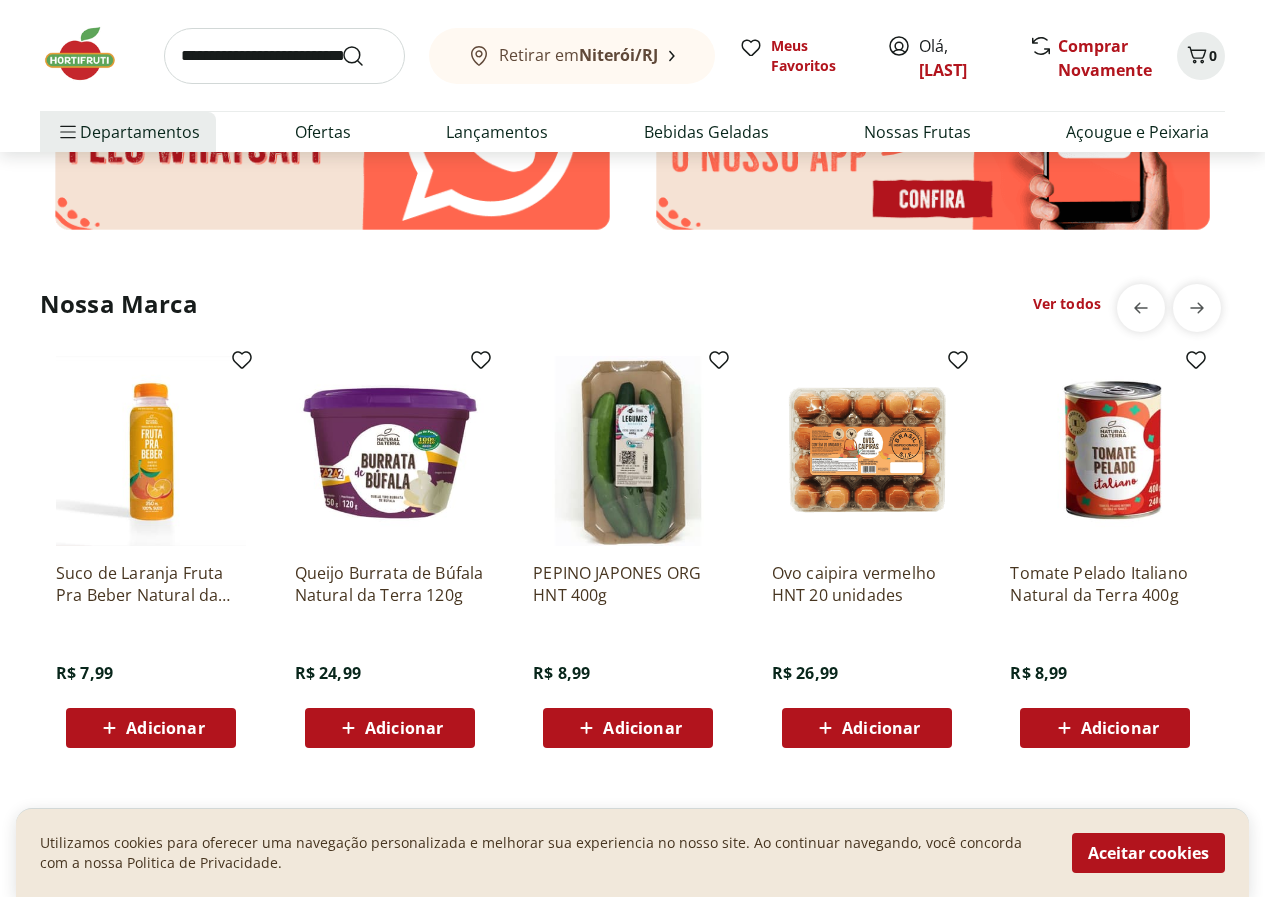 click on "Adicionar" at bounding box center [404, 728] 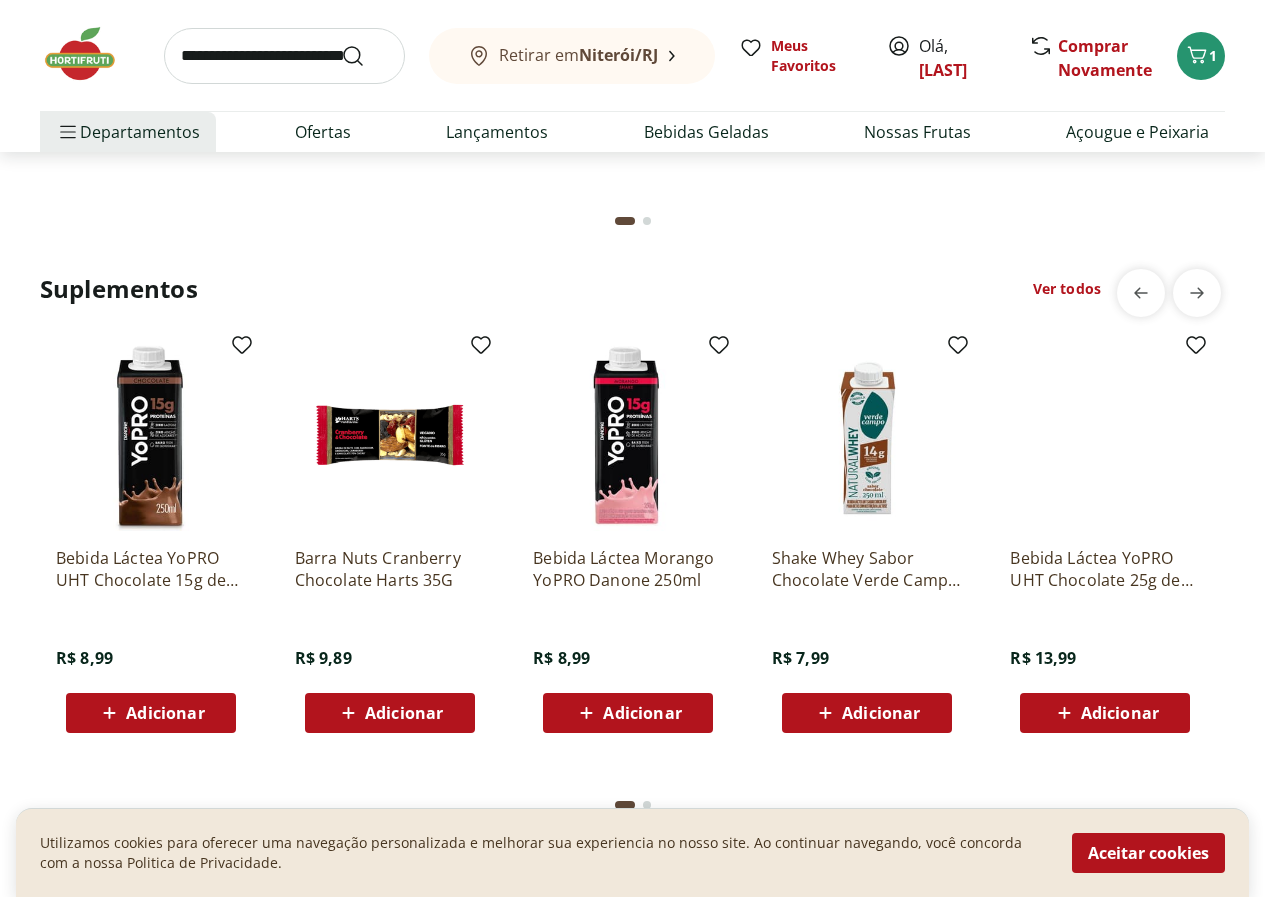 scroll, scrollTop: 1700, scrollLeft: 0, axis: vertical 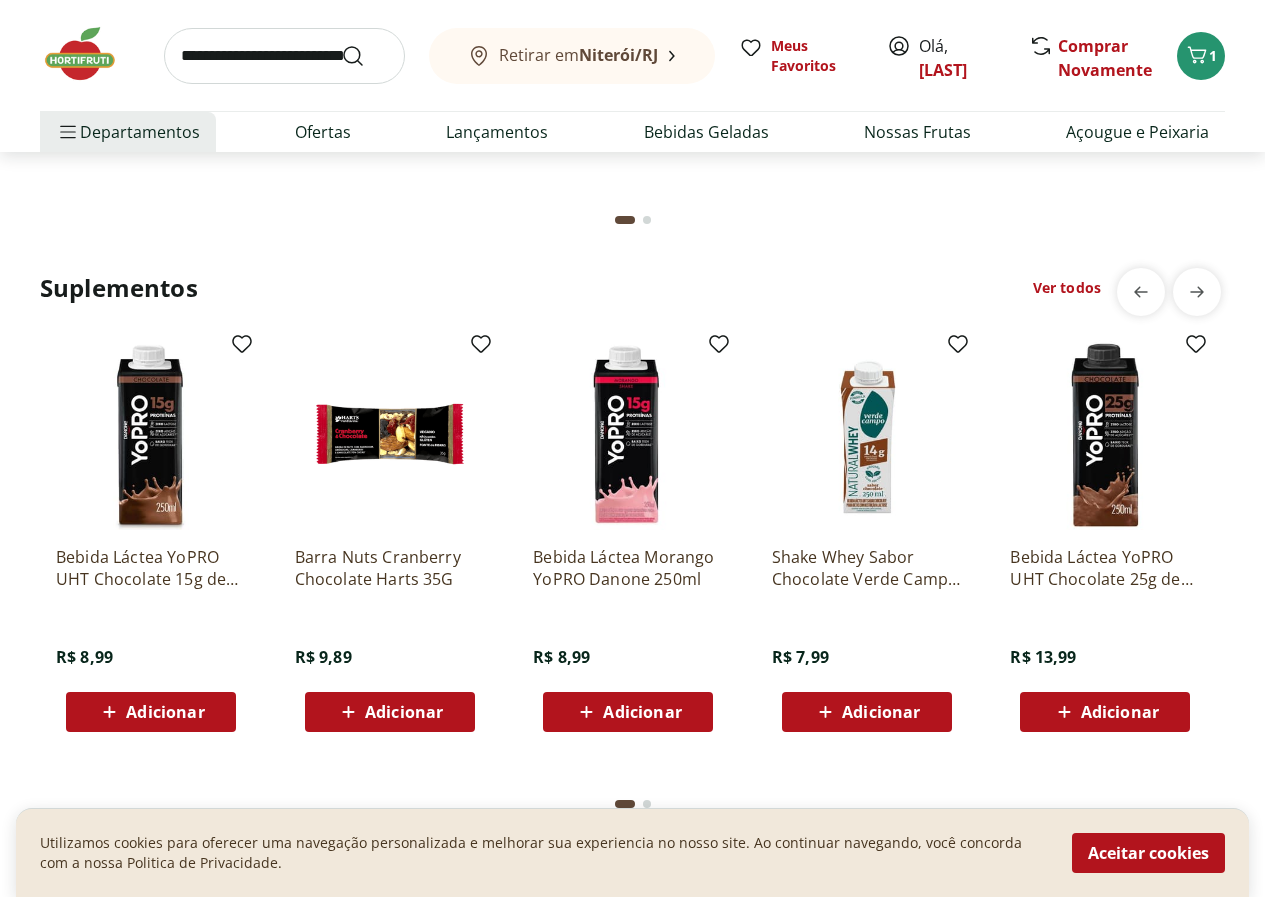 click on "Adicionar" at bounding box center (165, 128) 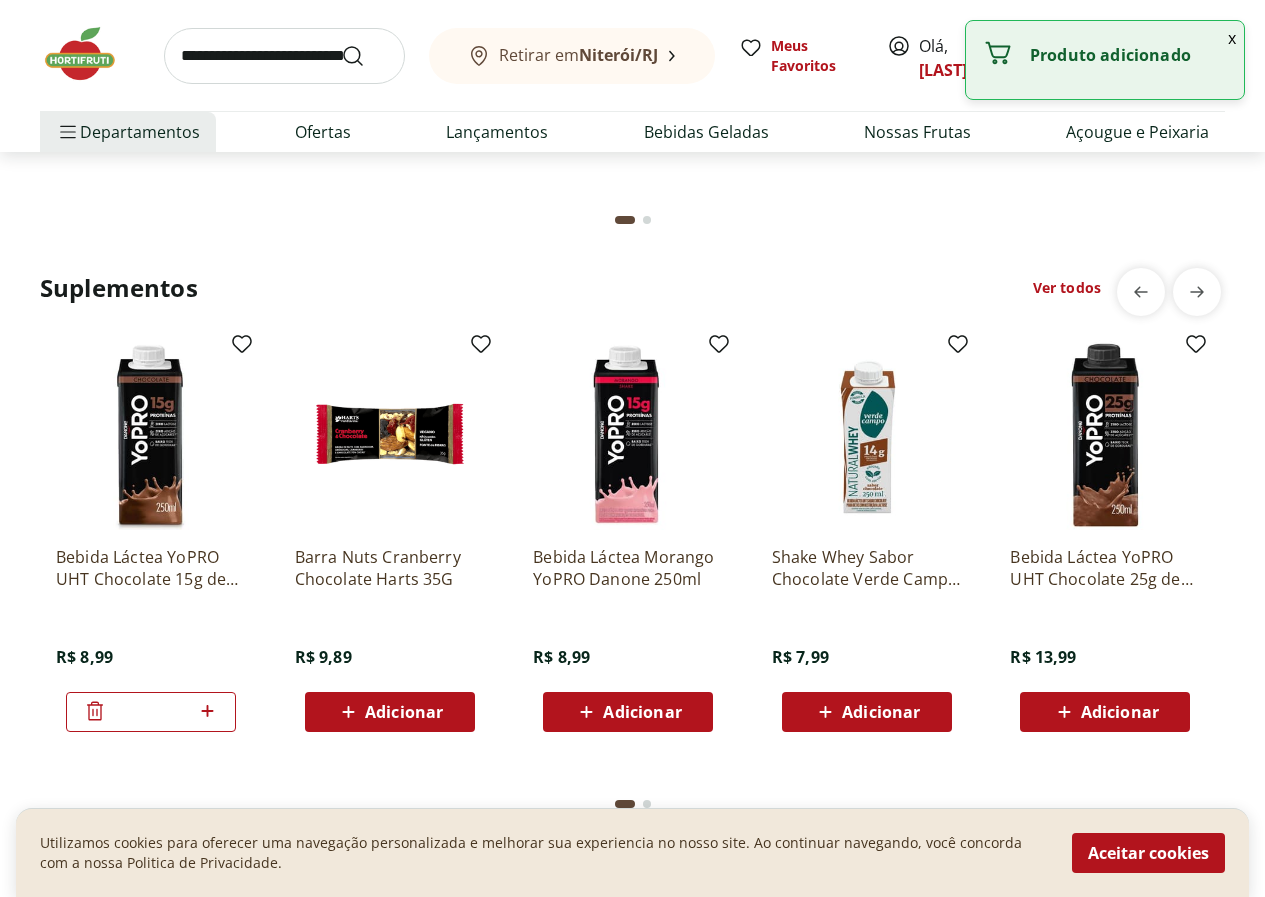 click 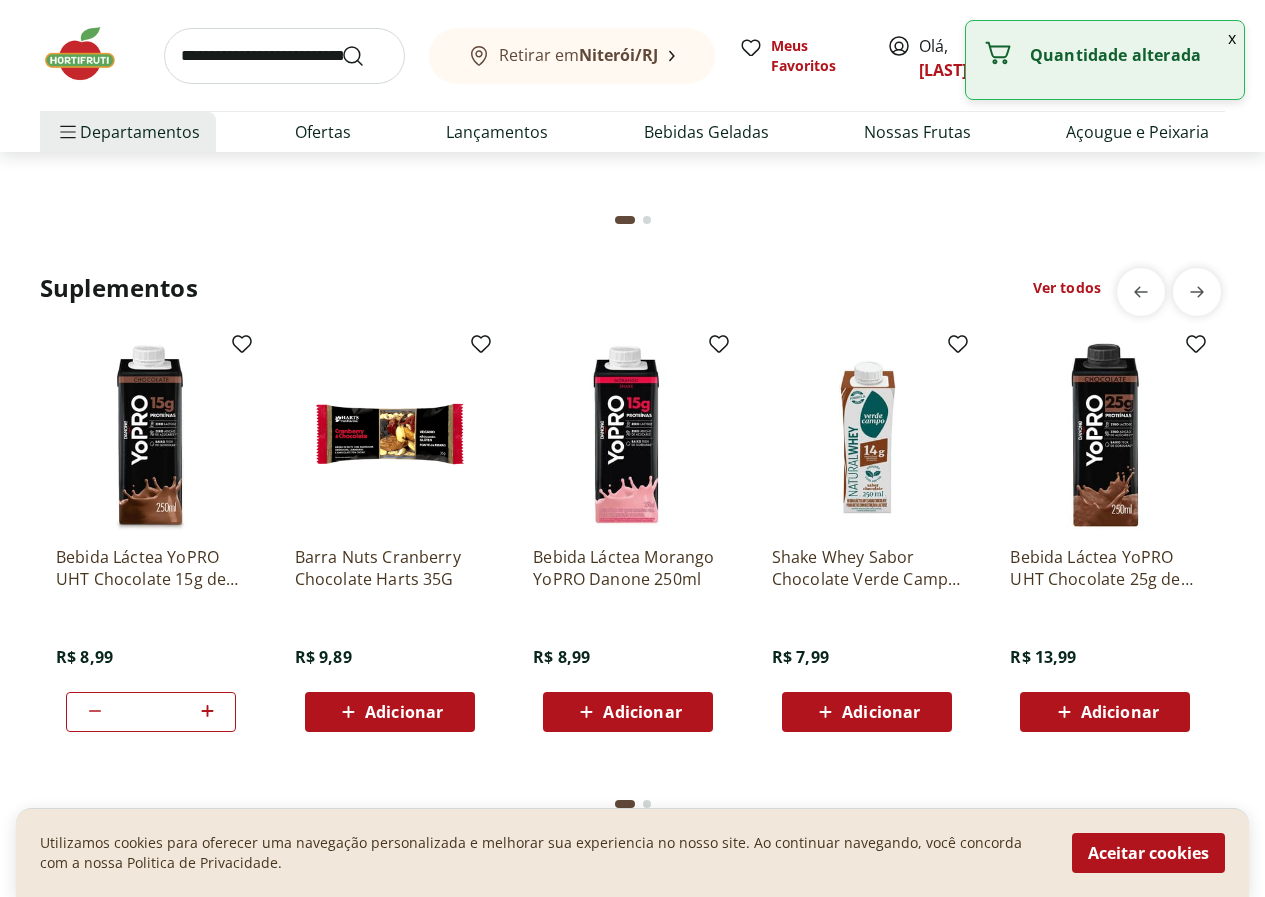 click 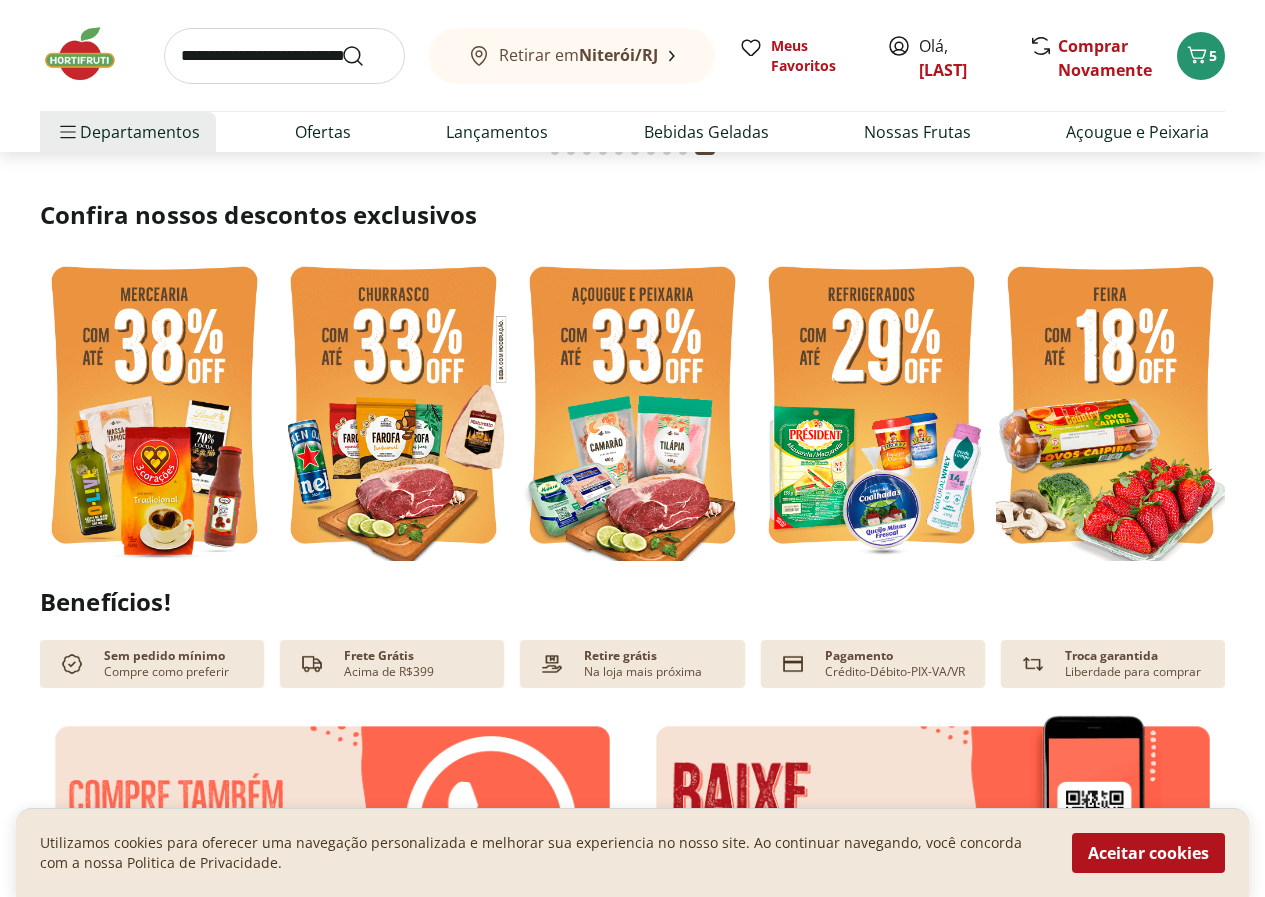 scroll, scrollTop: 400, scrollLeft: 0, axis: vertical 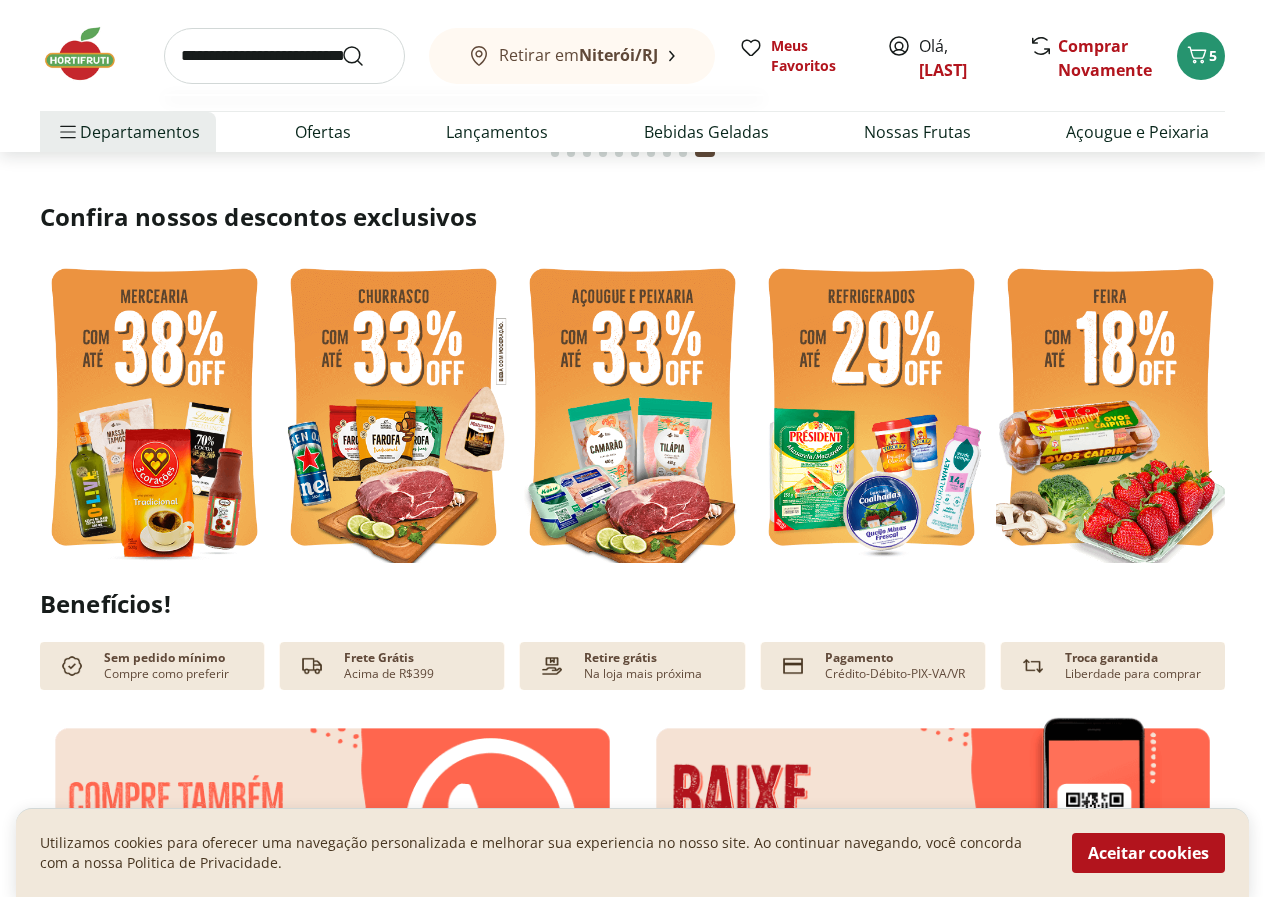 click at bounding box center [284, 56] 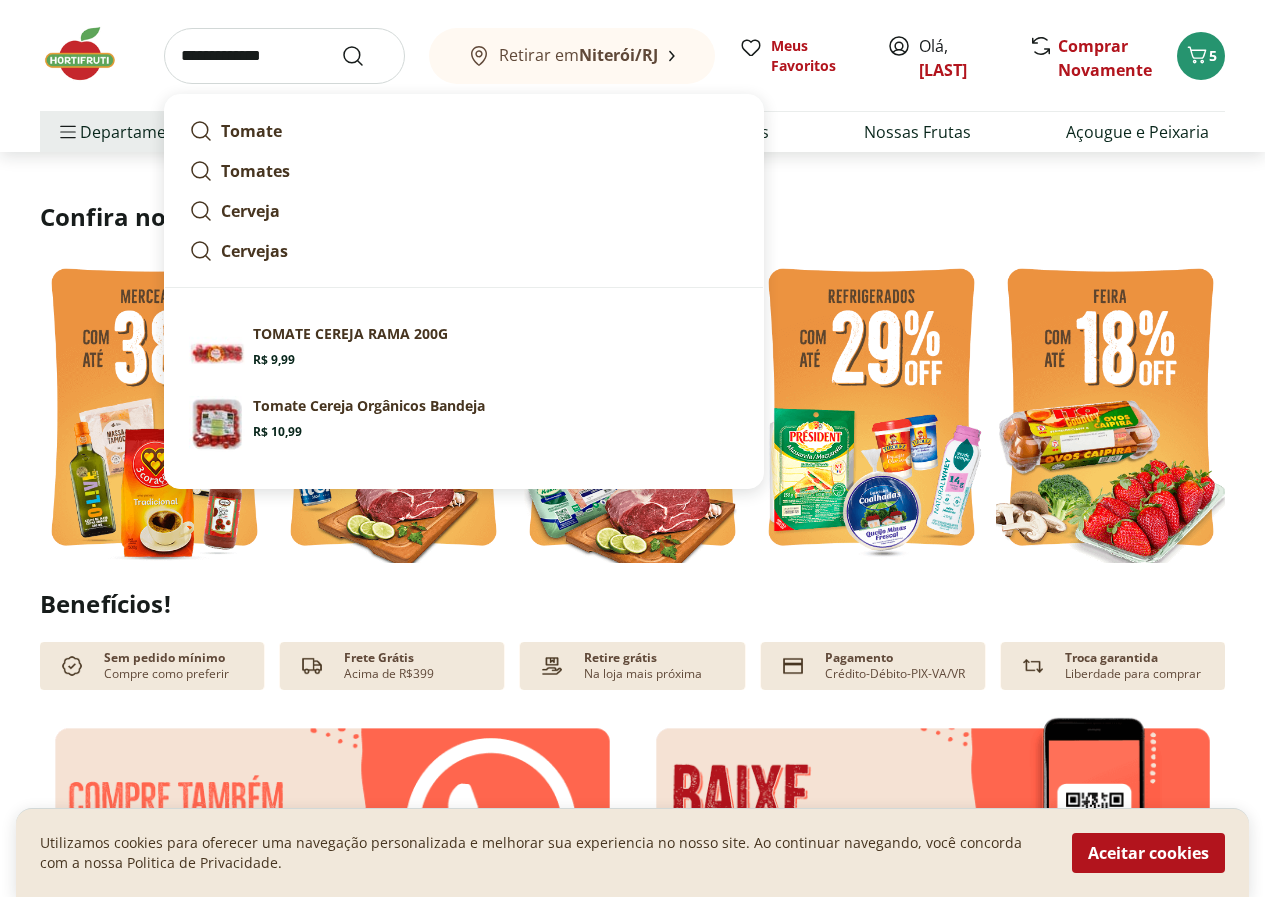 type on "**********" 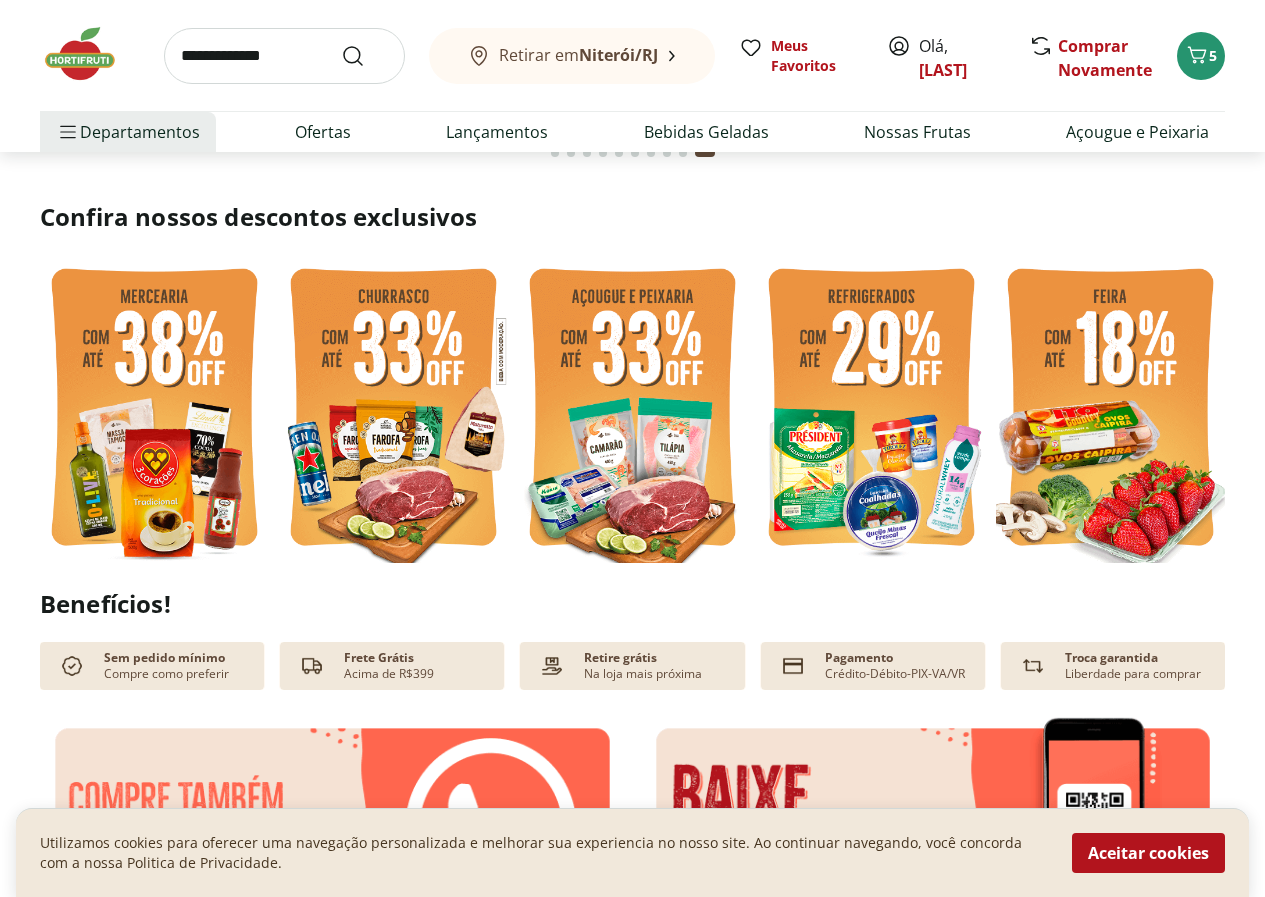 scroll, scrollTop: 0, scrollLeft: 0, axis: both 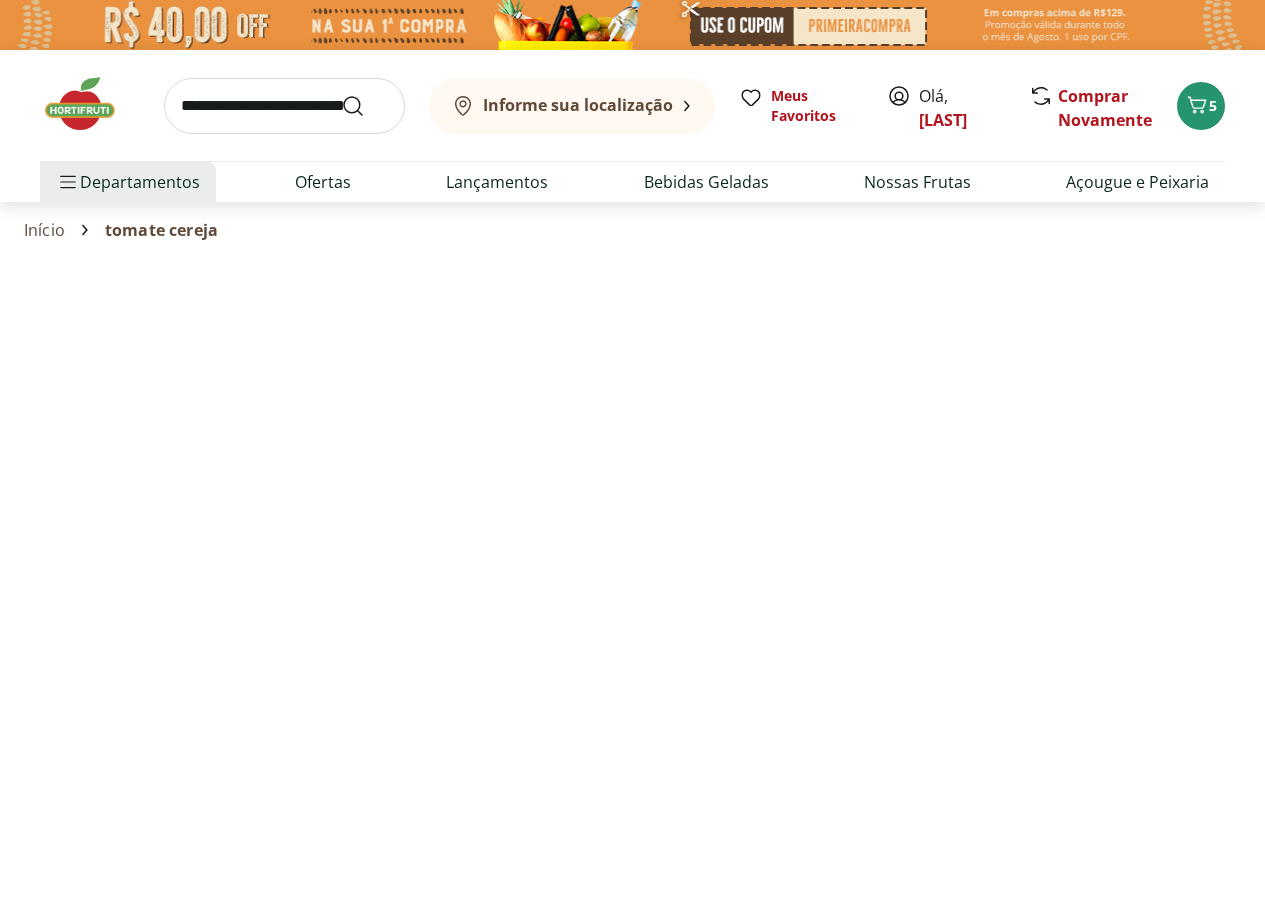 select on "**********" 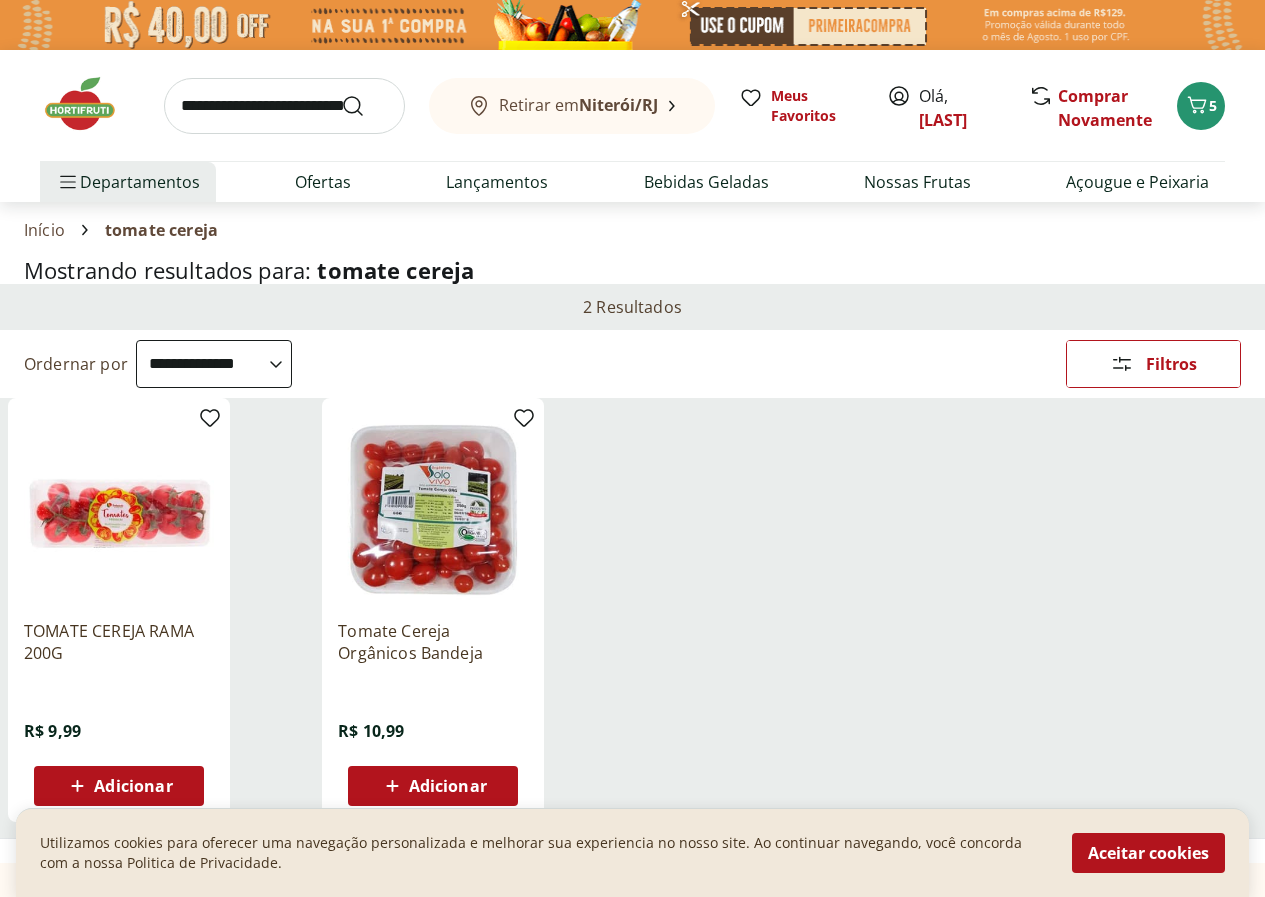 scroll, scrollTop: 100, scrollLeft: 0, axis: vertical 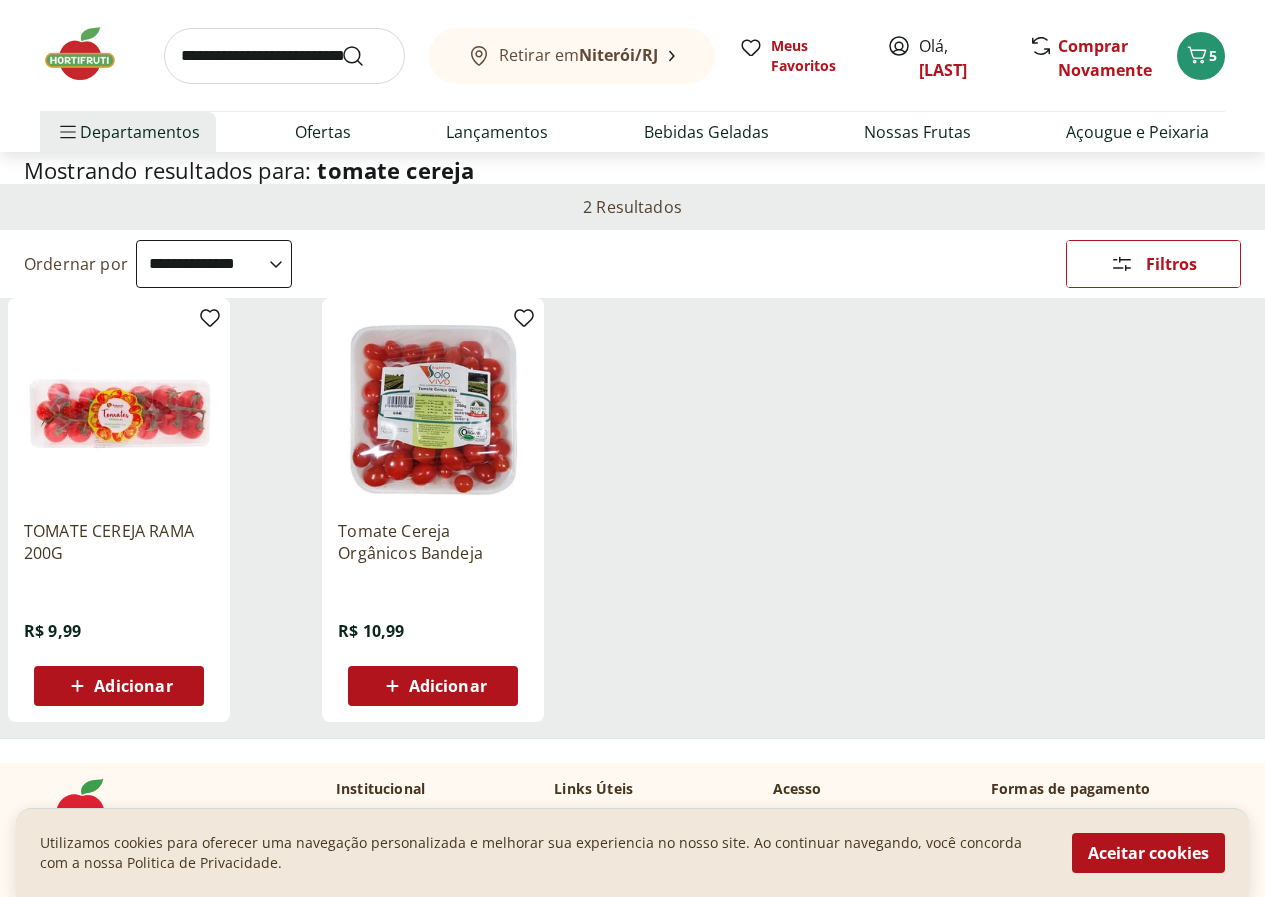 click at bounding box center [284, 56] 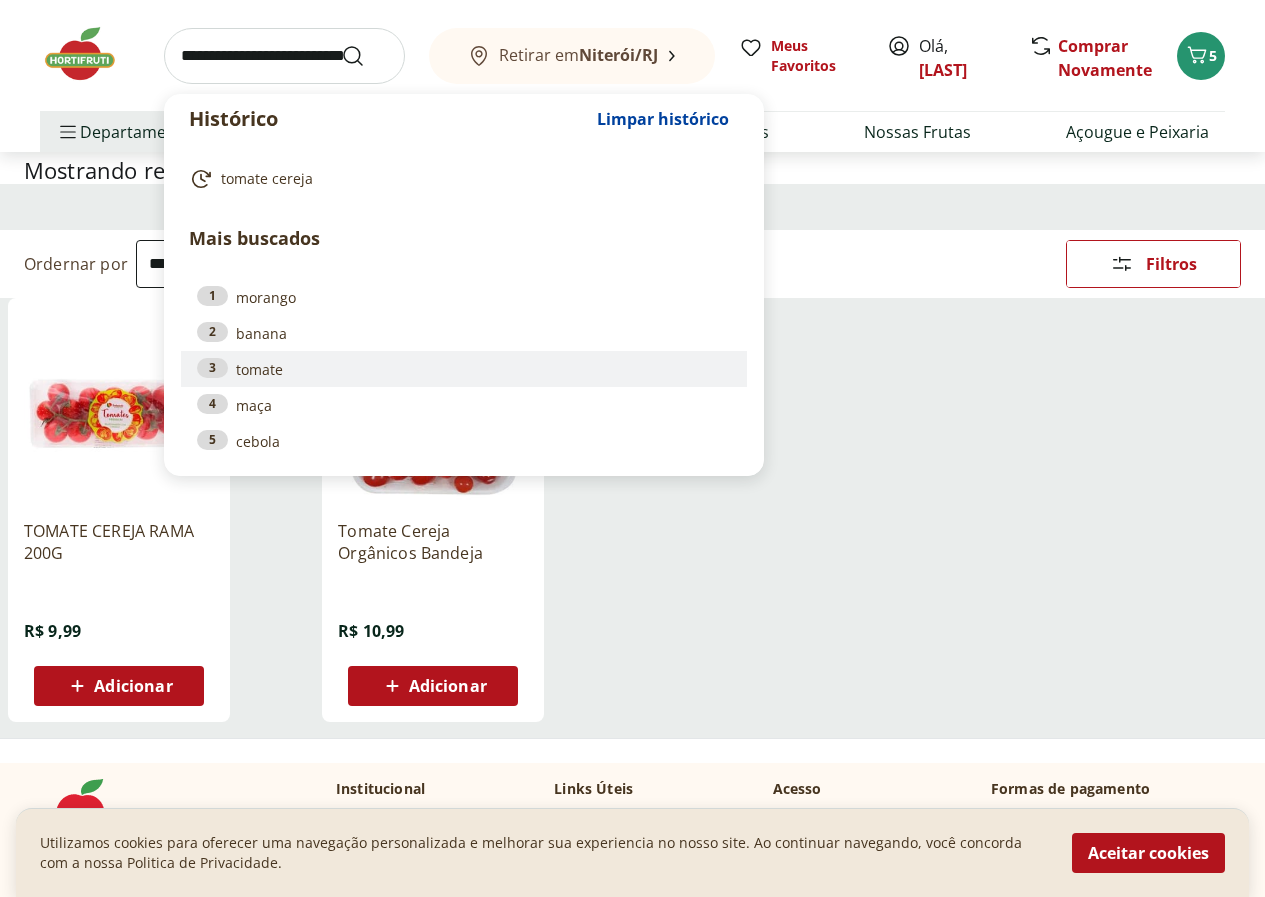 click on "3 tomate" at bounding box center [464, 369] 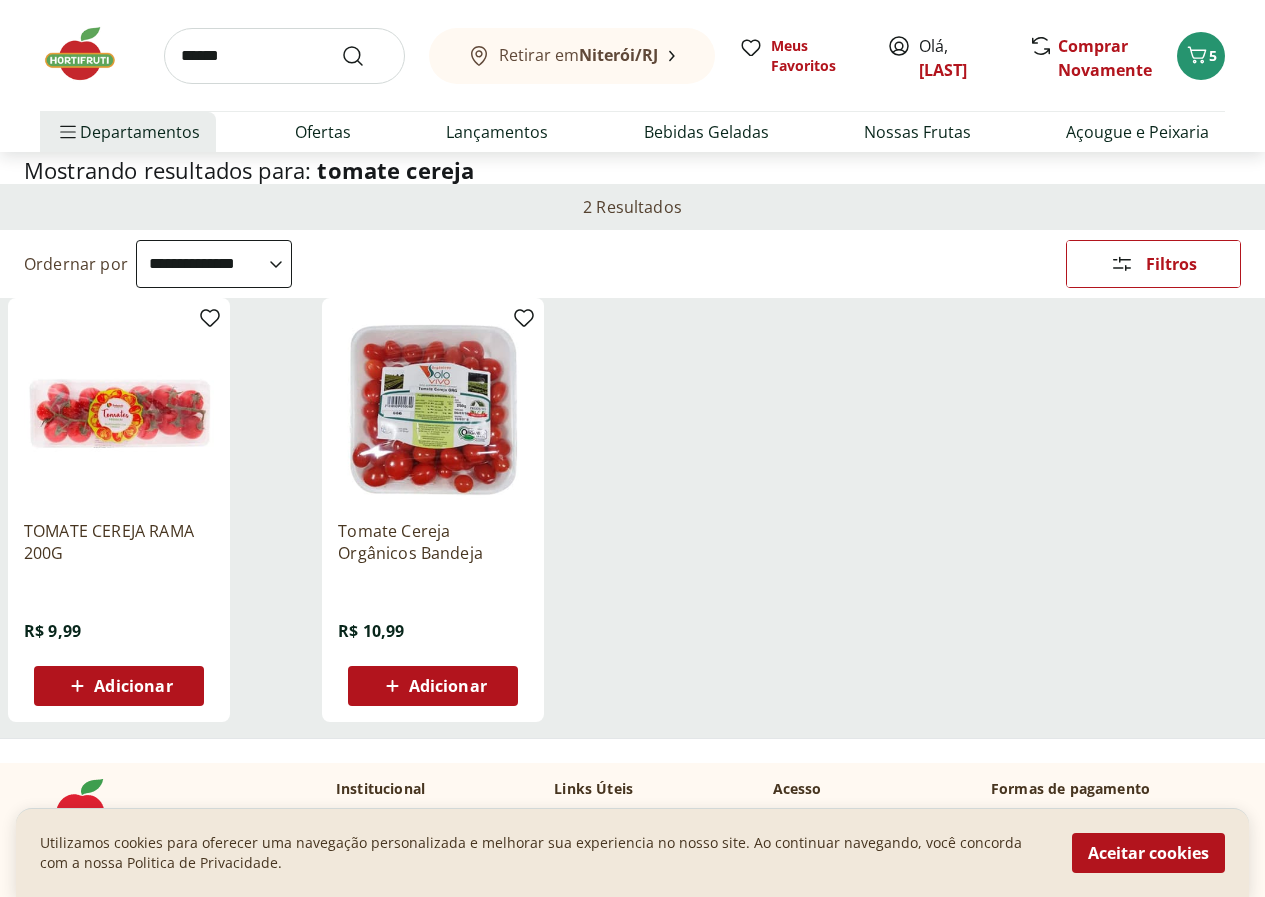 type on "******" 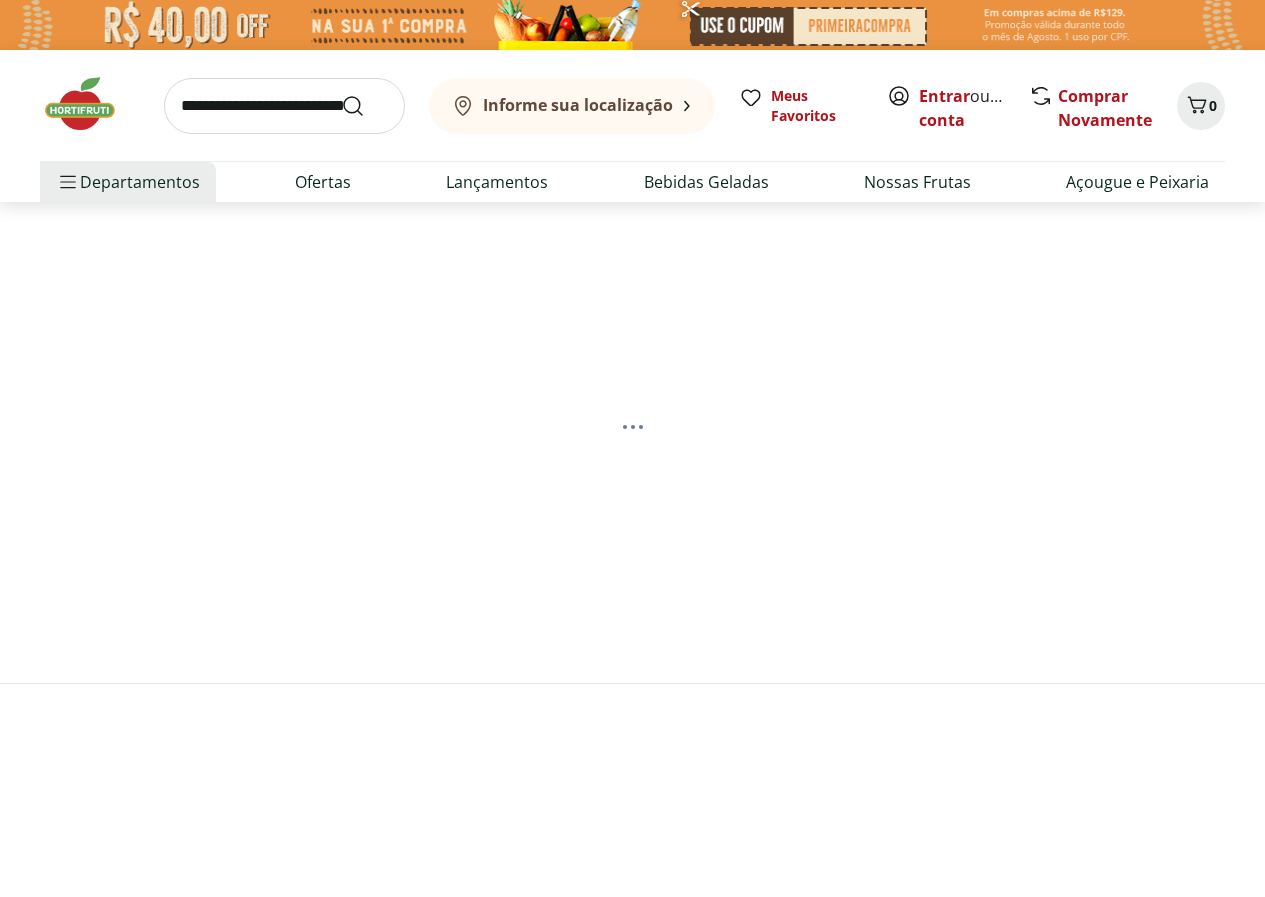 scroll, scrollTop: 0, scrollLeft: 0, axis: both 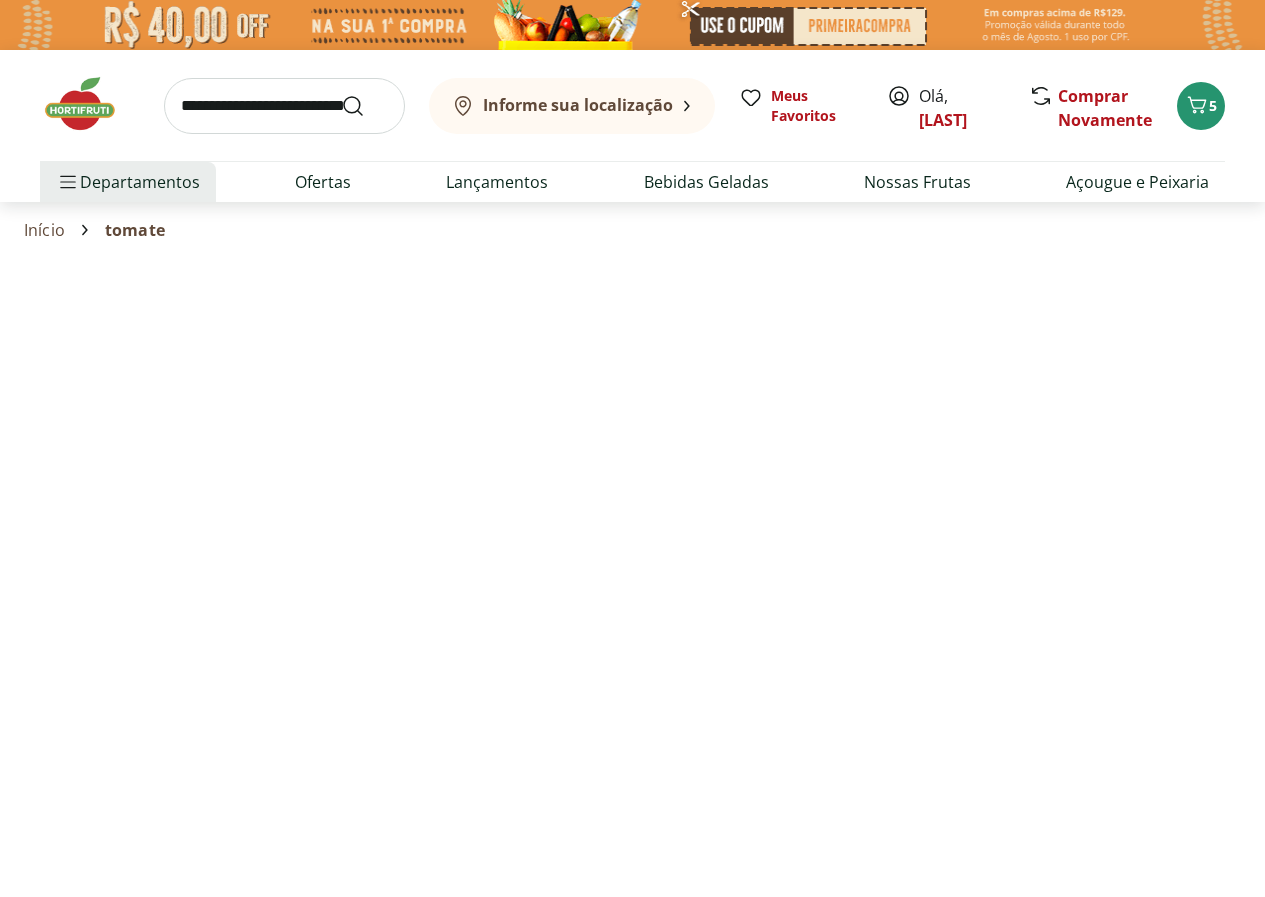 select on "**********" 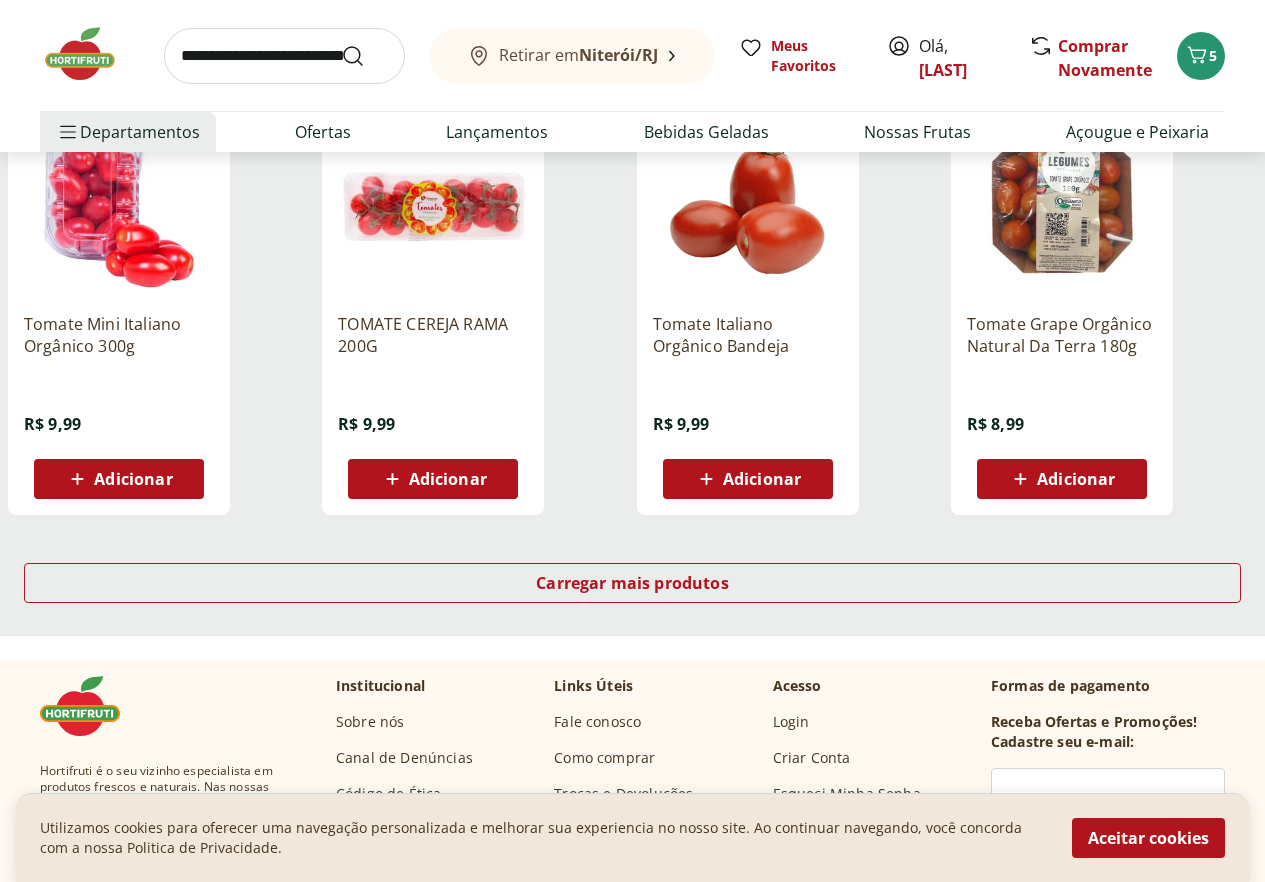 scroll, scrollTop: 1200, scrollLeft: 0, axis: vertical 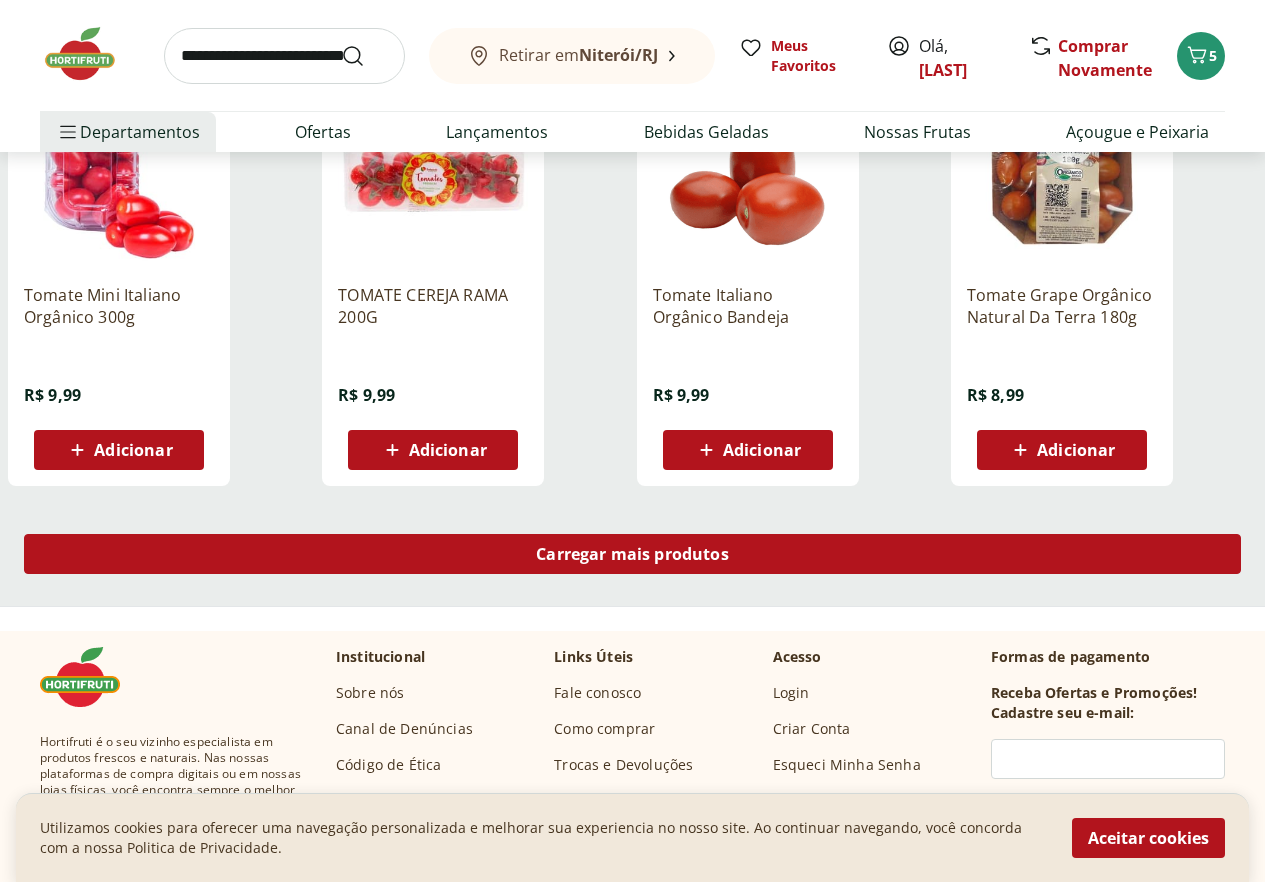 click on "Carregar mais produtos" at bounding box center (632, 554) 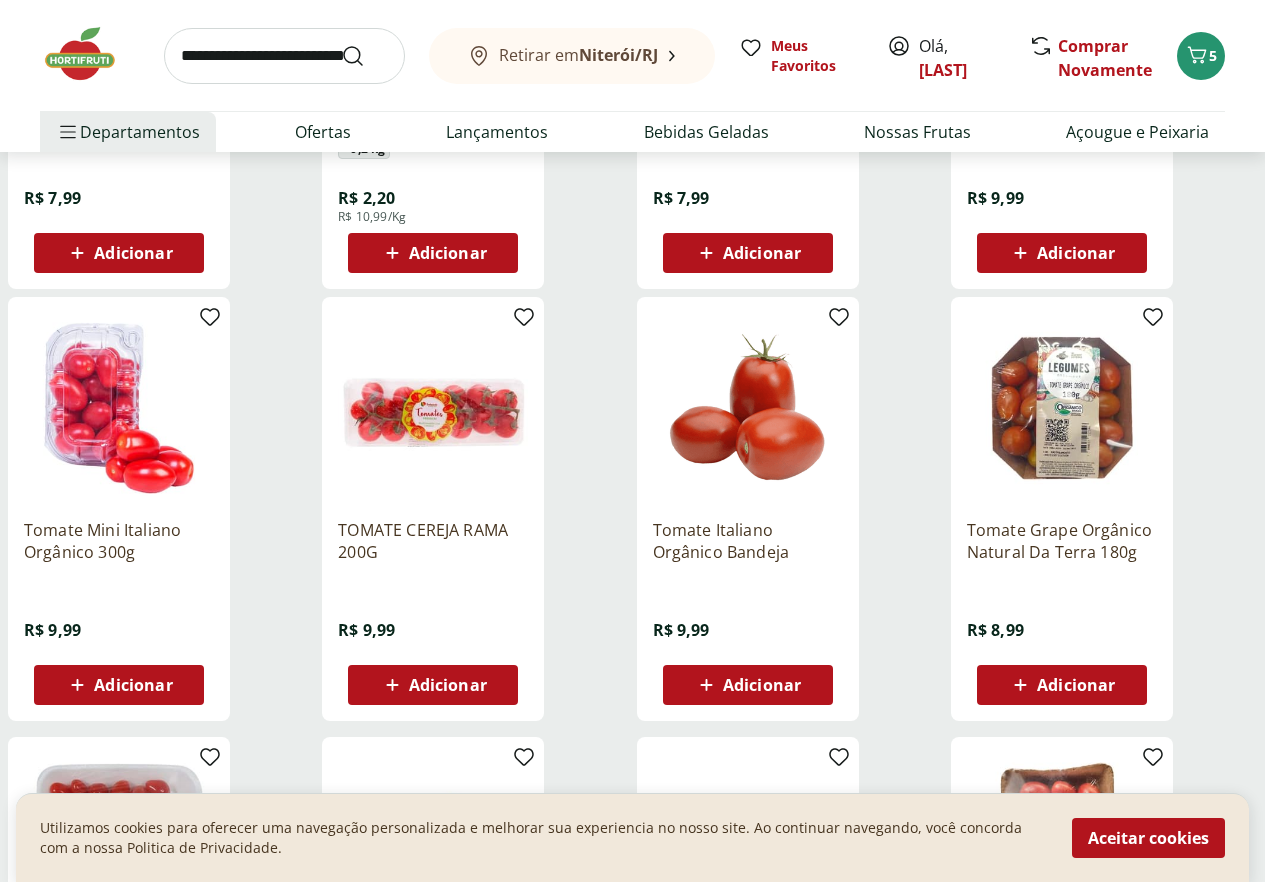 scroll, scrollTop: 1000, scrollLeft: 0, axis: vertical 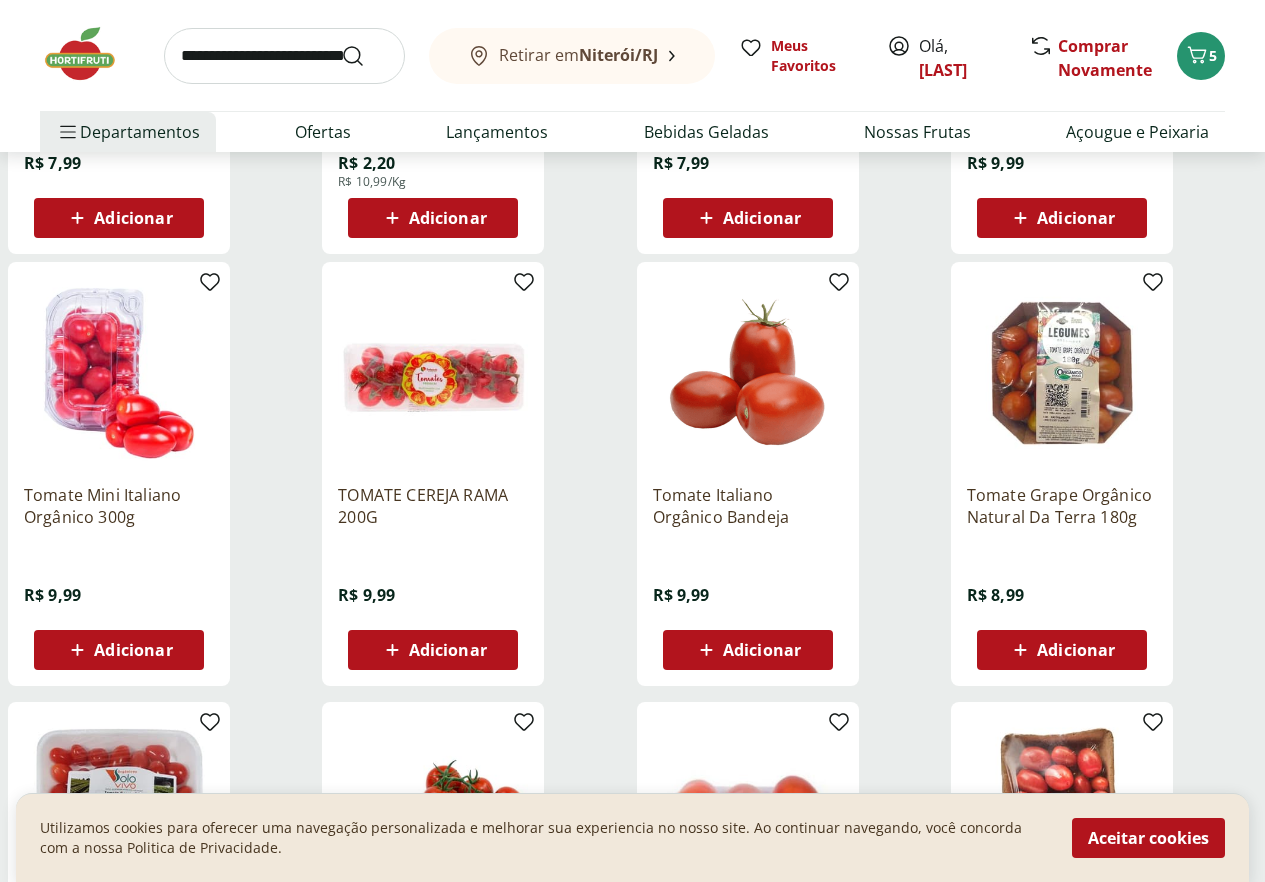 click on "Adicionar" at bounding box center (448, 650) 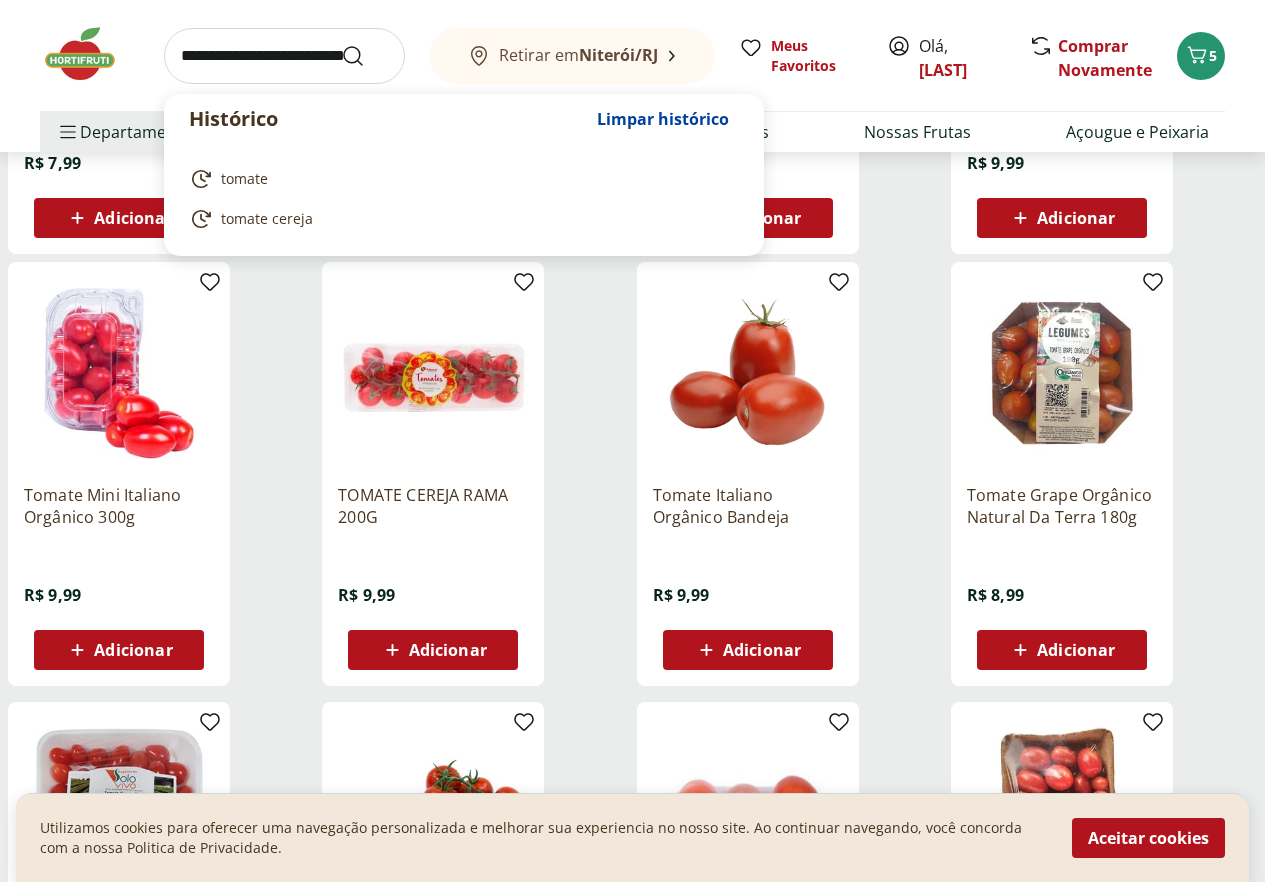 click at bounding box center (284, 56) 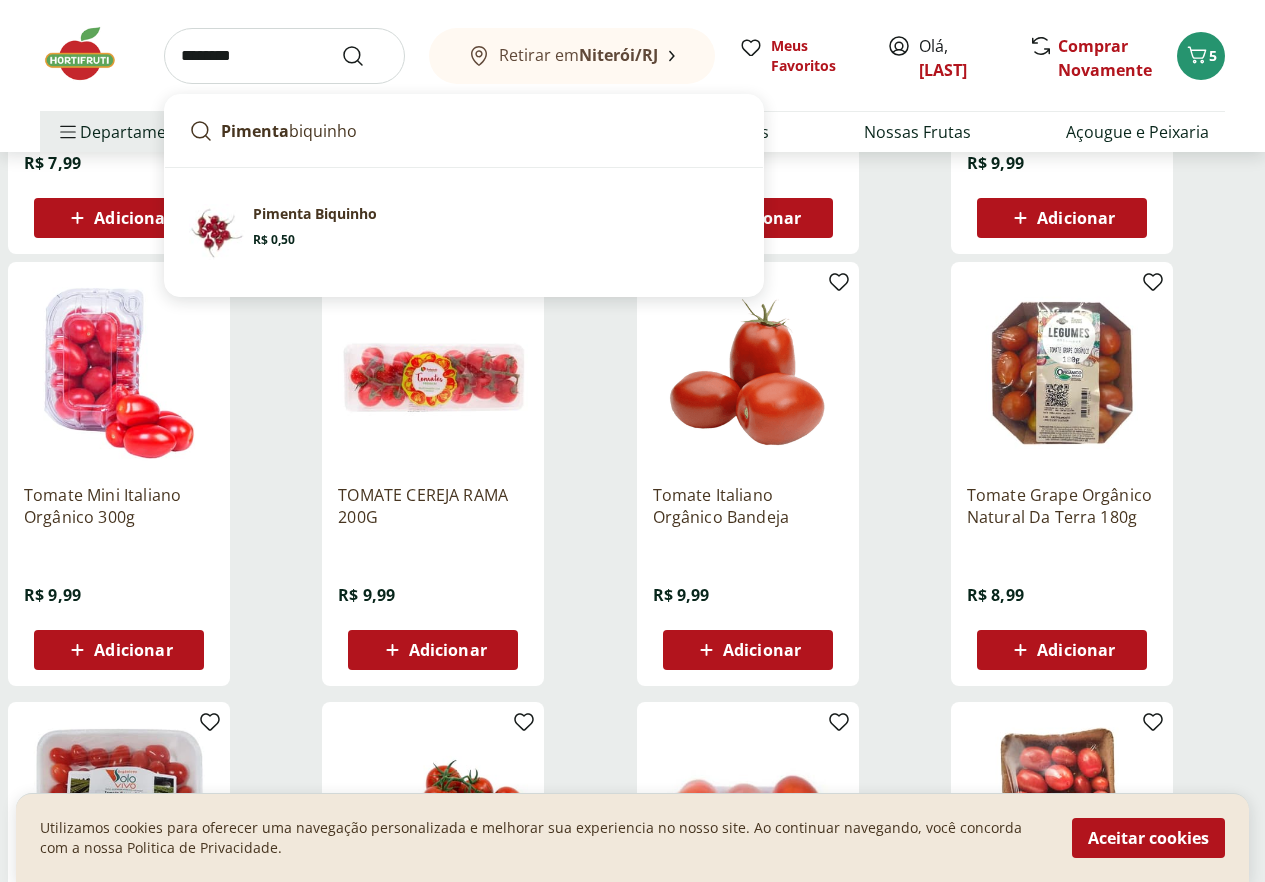 click on "Pimenta Biquinho Price: R$ 0,50" at bounding box center [496, 226] 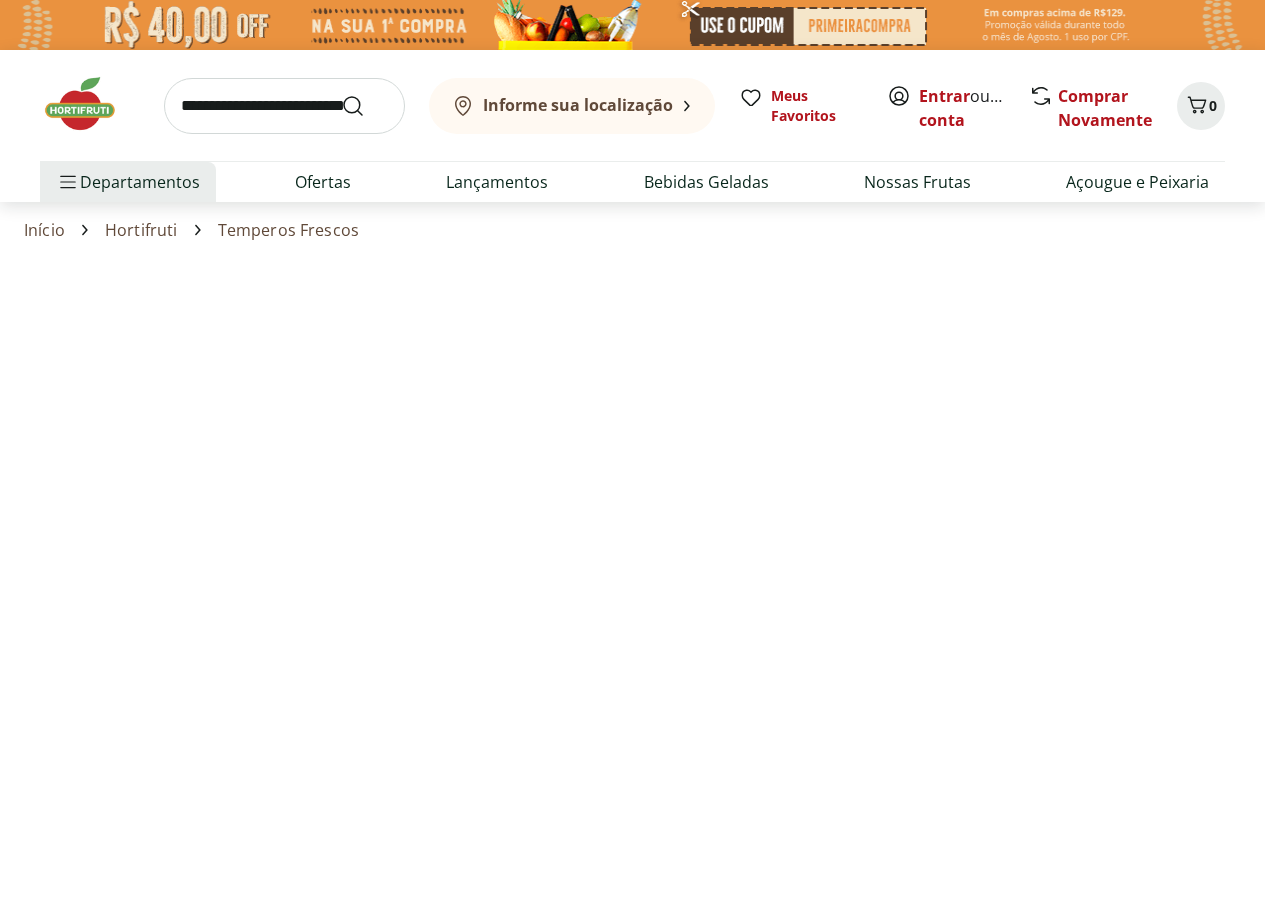 scroll, scrollTop: 0, scrollLeft: 0, axis: both 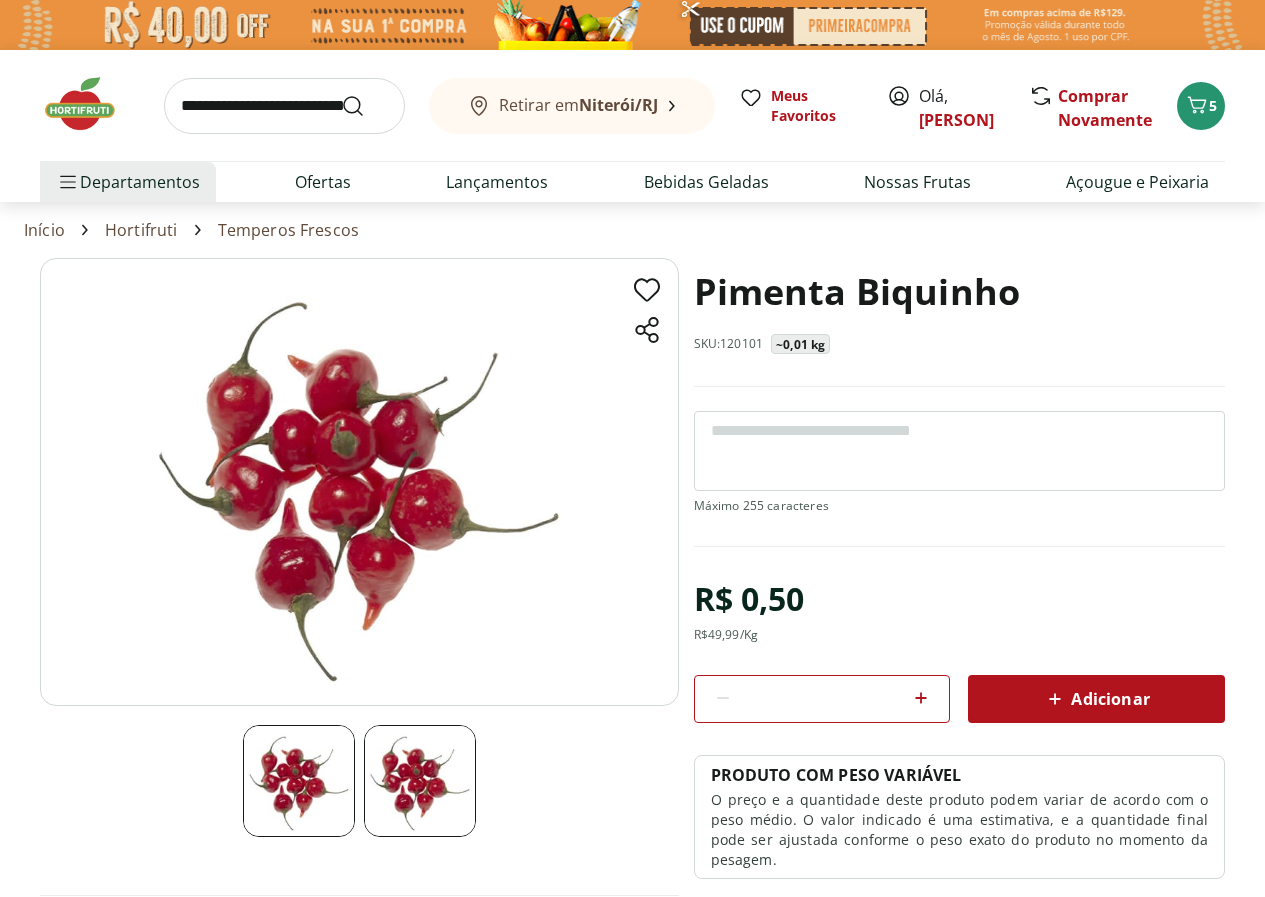 click 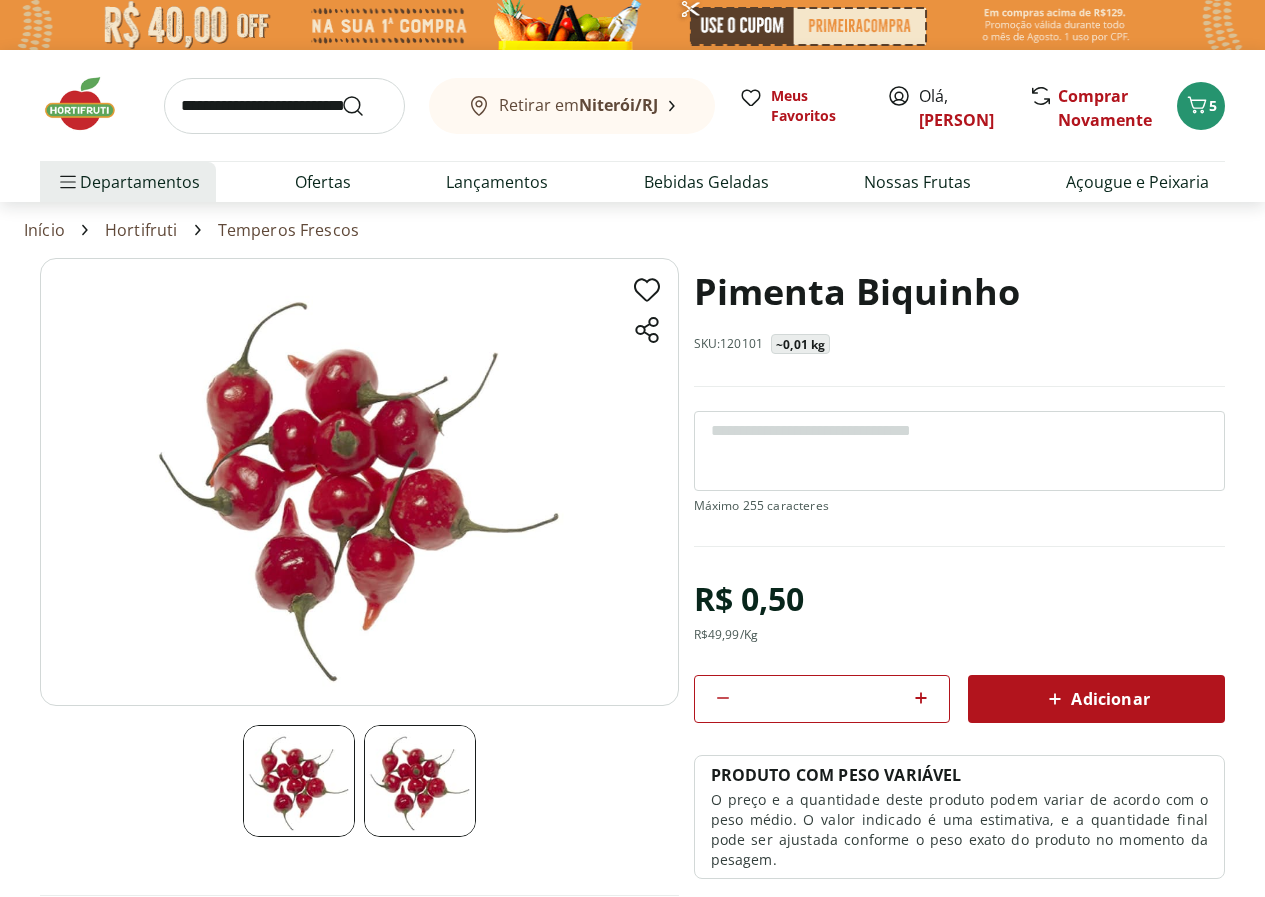 click 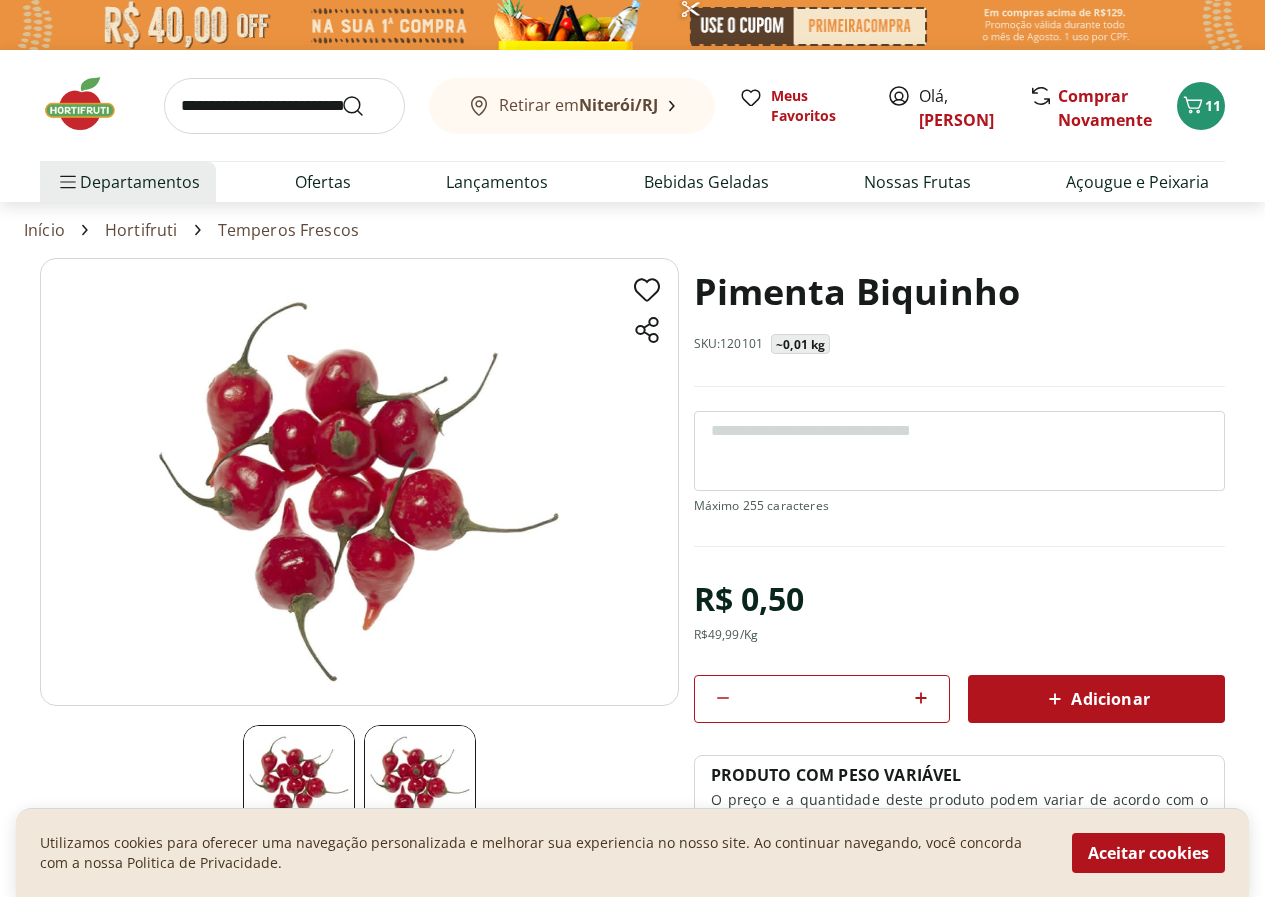 click on "Adicionar" at bounding box center [1096, 699] 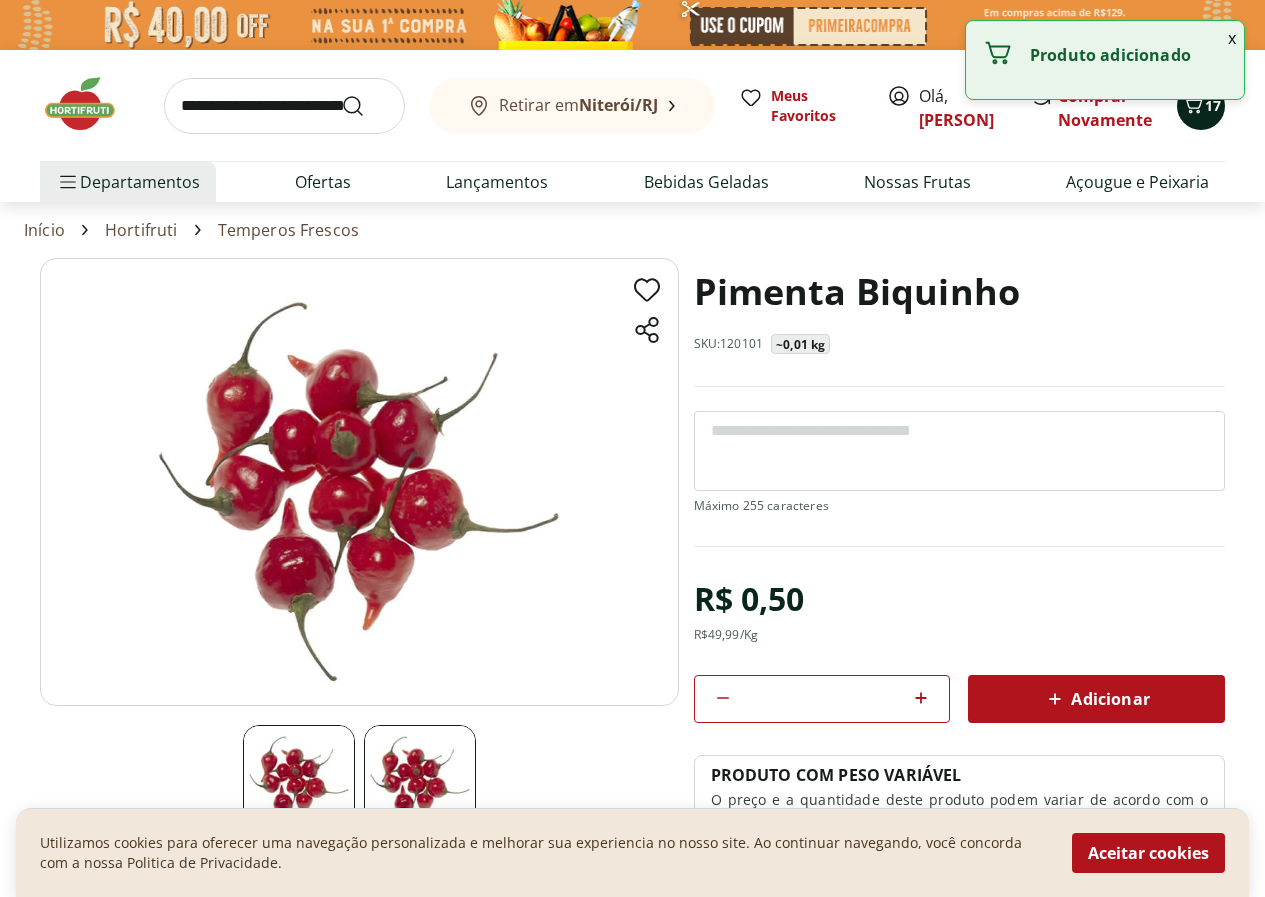 click 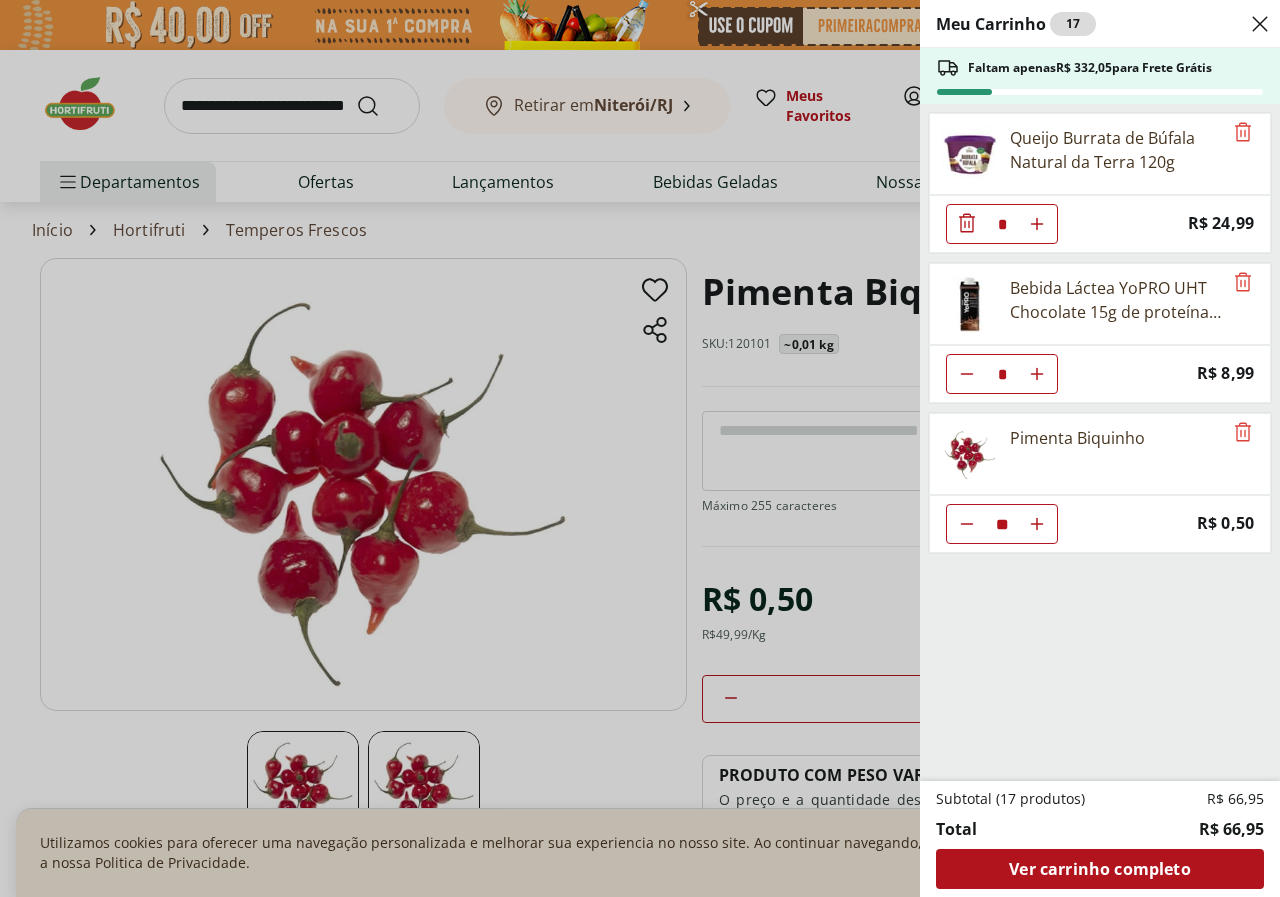 click 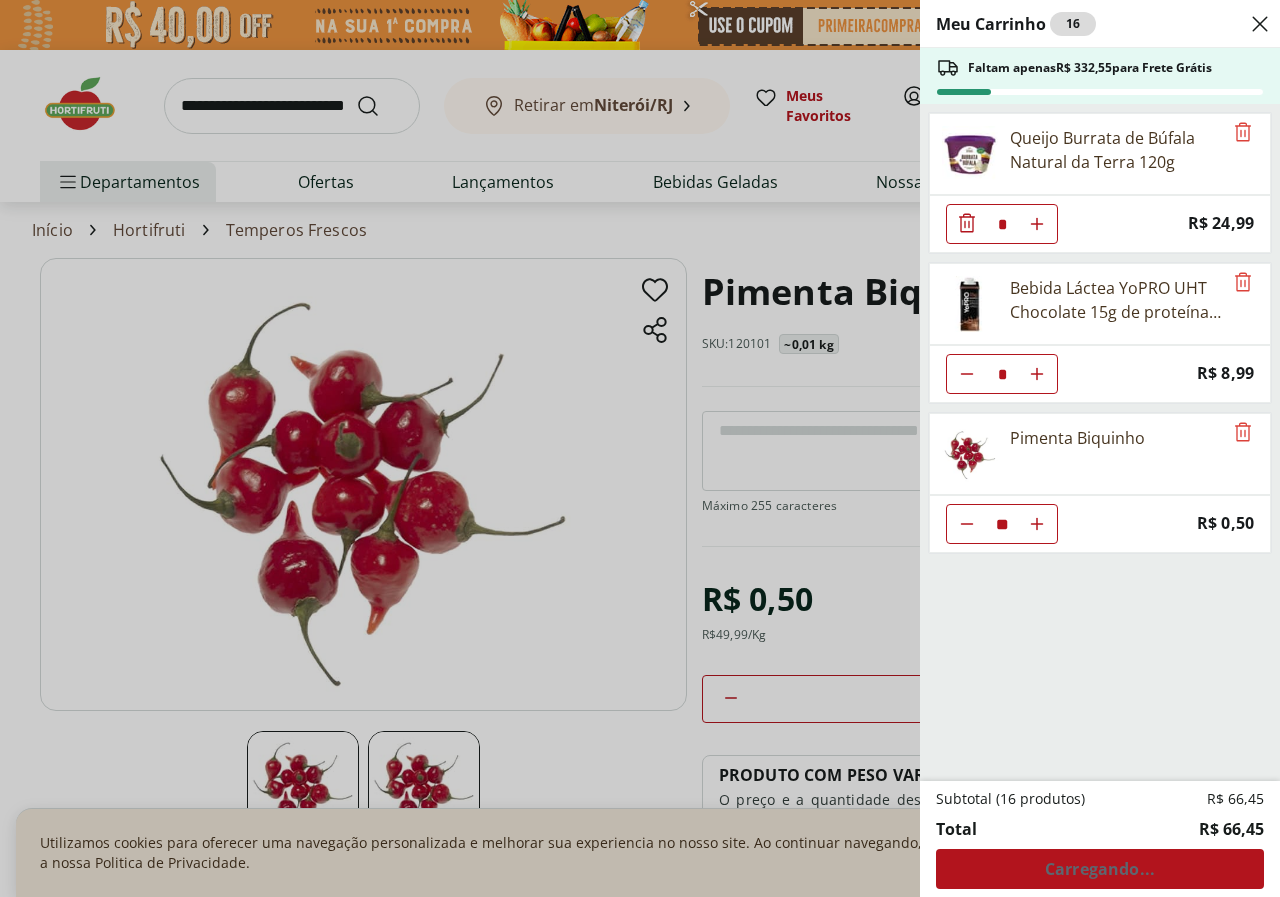 click 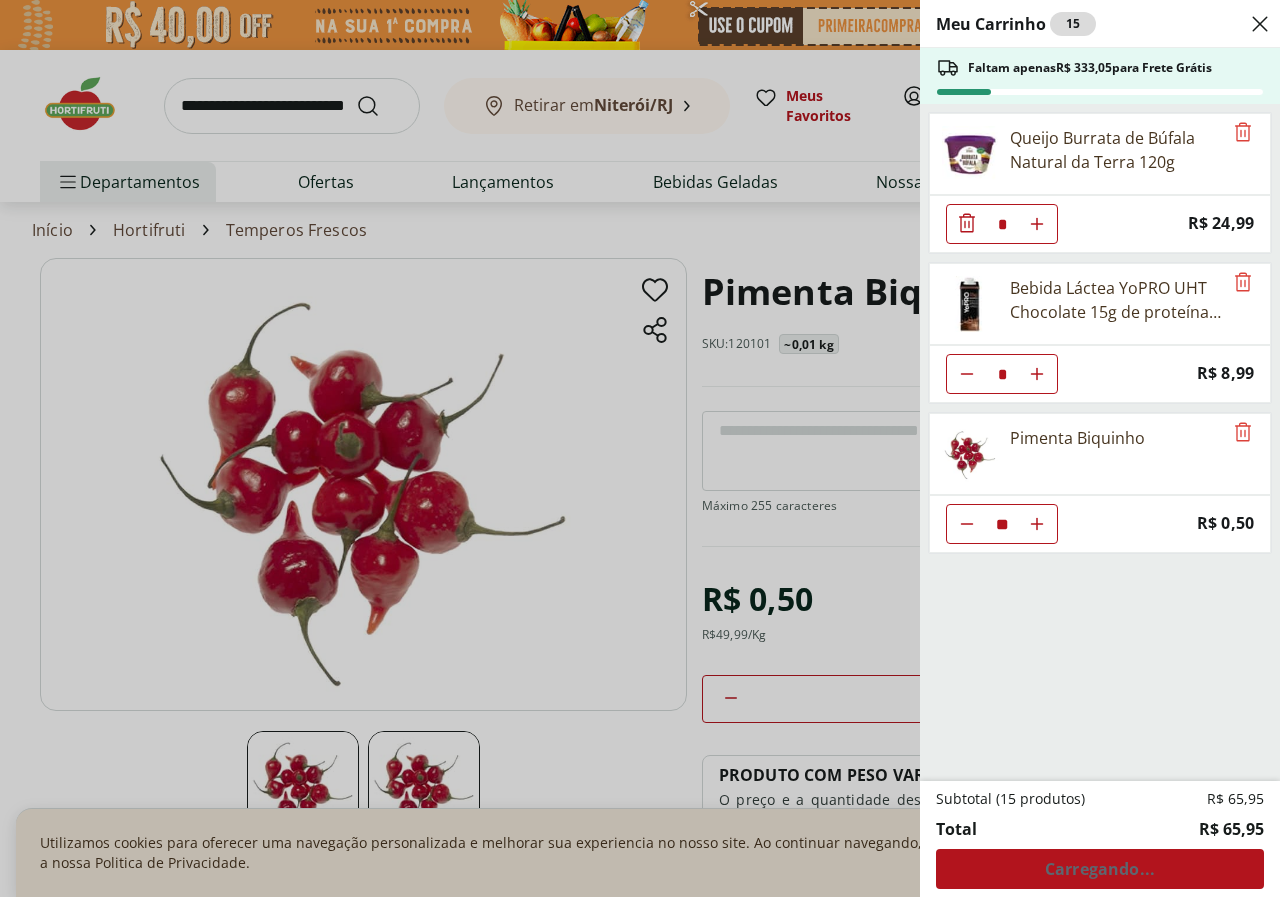 click 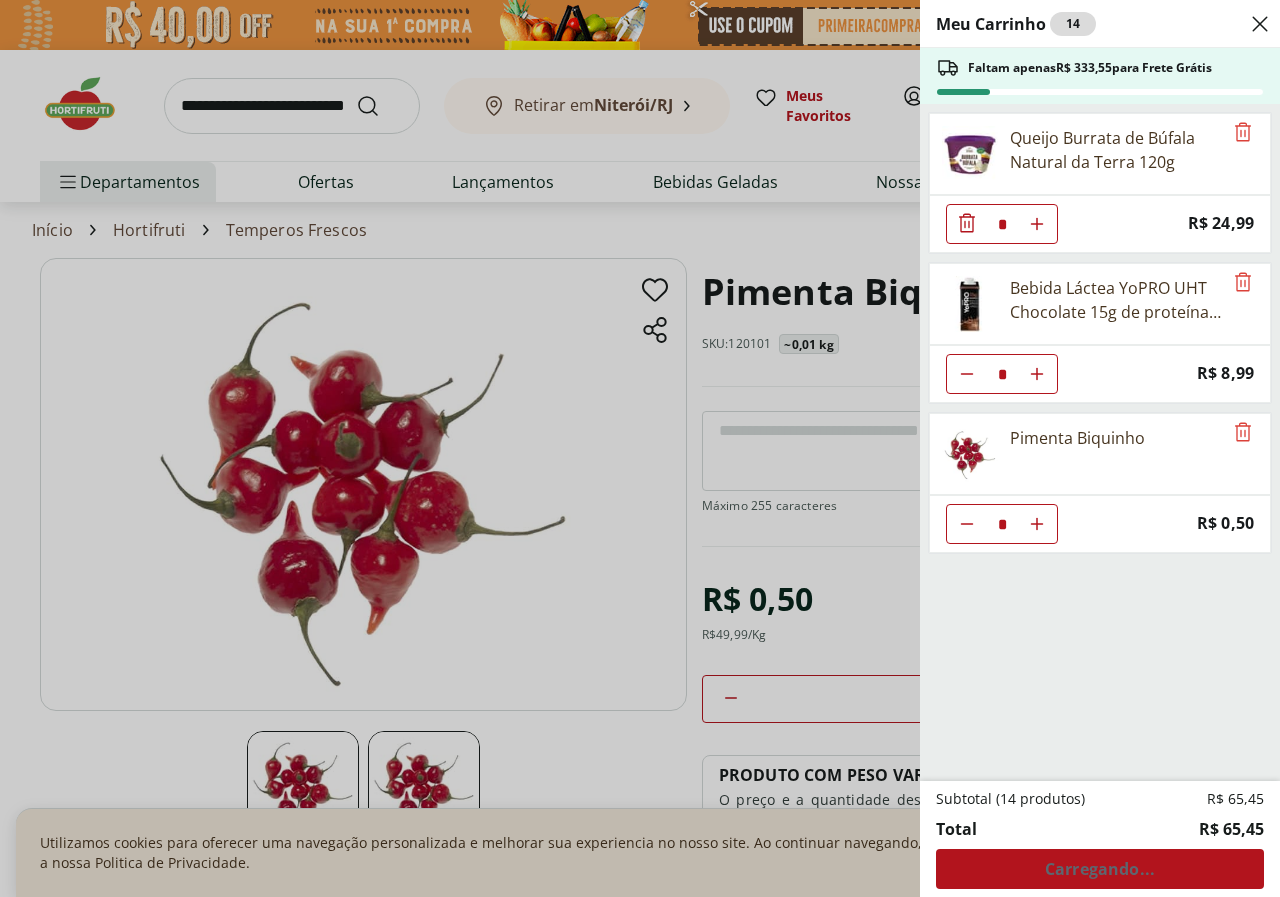 click 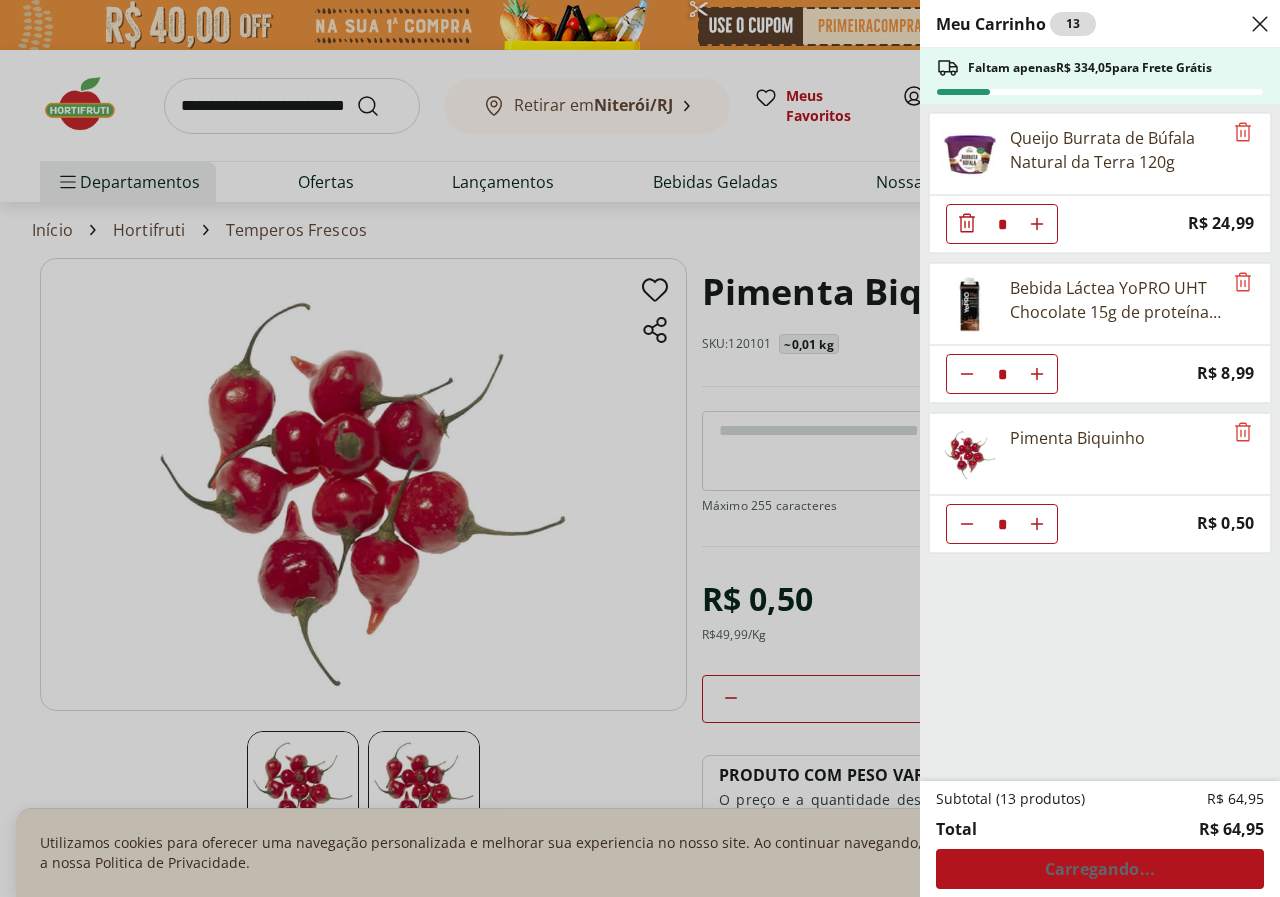 click 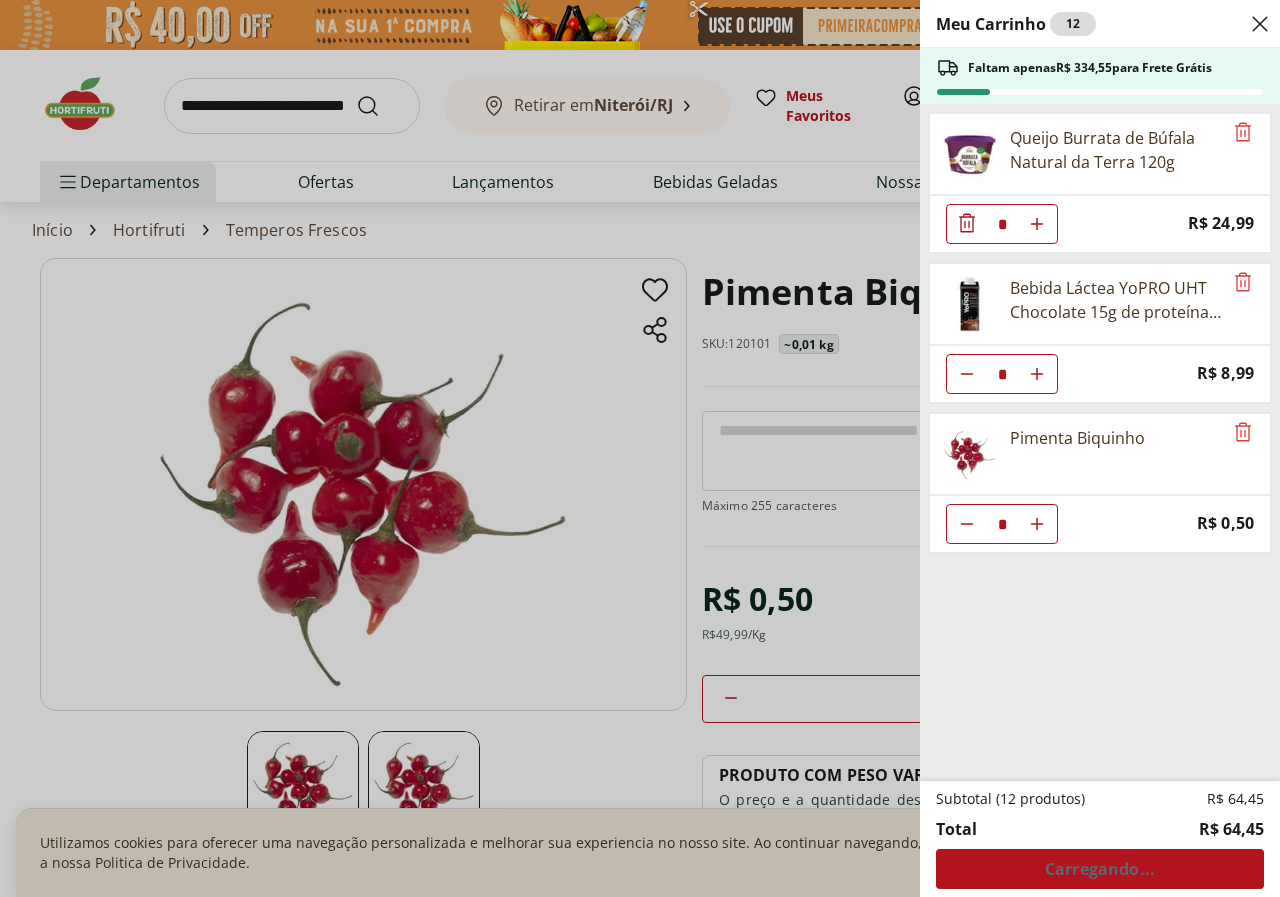click 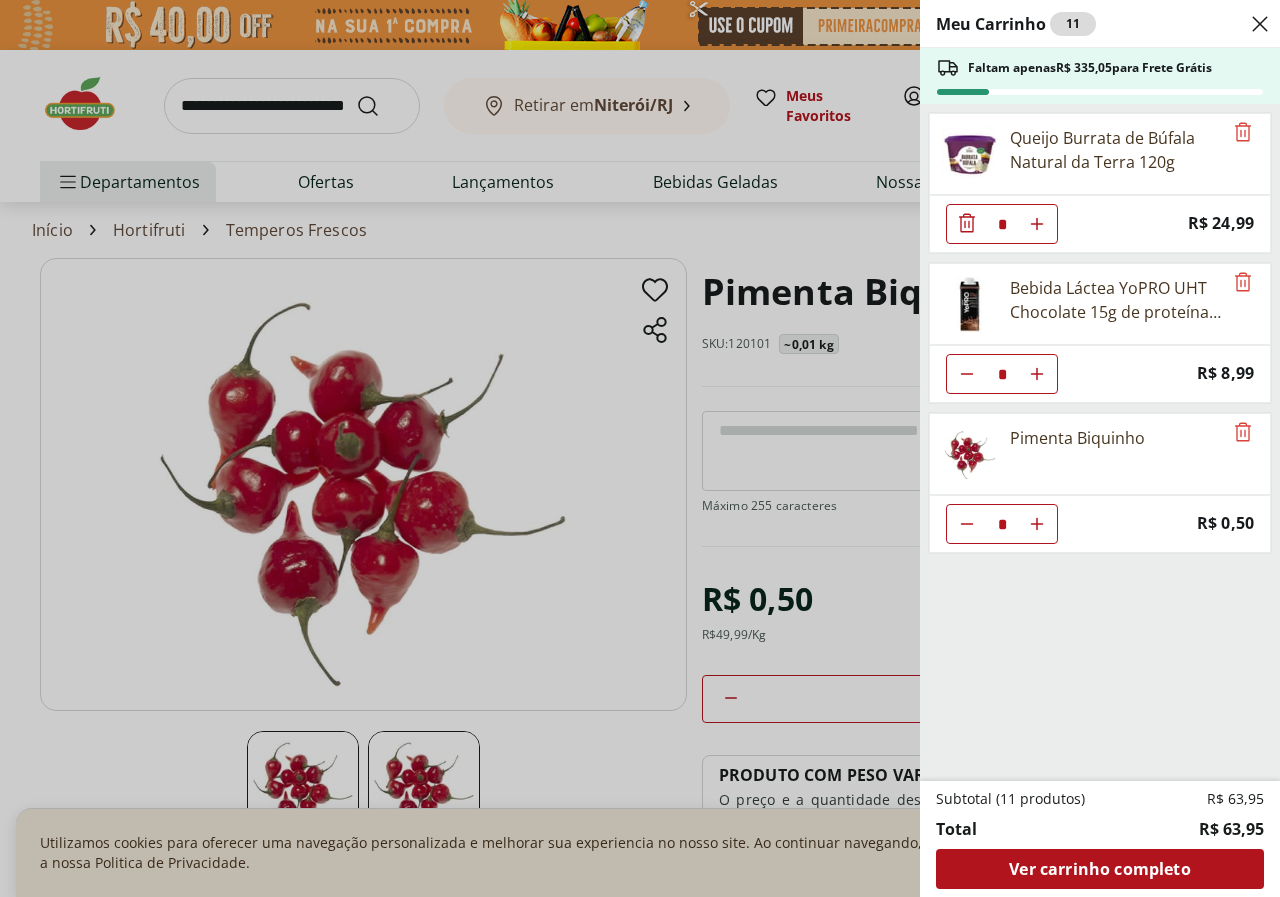 click on "Meu Carrinho 11 Faltam apenas  R$ 335,05  para Frete Grátis Queijo Burrata de Búfala Natural da Terra 120g * Price: R$ 24,99 Bebida Láctea YoPRO UHT Chocolate 15g de proteínas 250ml * Price: R$ 8,99 Pimenta Biquinho * Price: R$ 0,50 Subtotal (11 produtos) R$ 63,95 Total R$ 63,95 Ver carrinho completo" at bounding box center (640, 448) 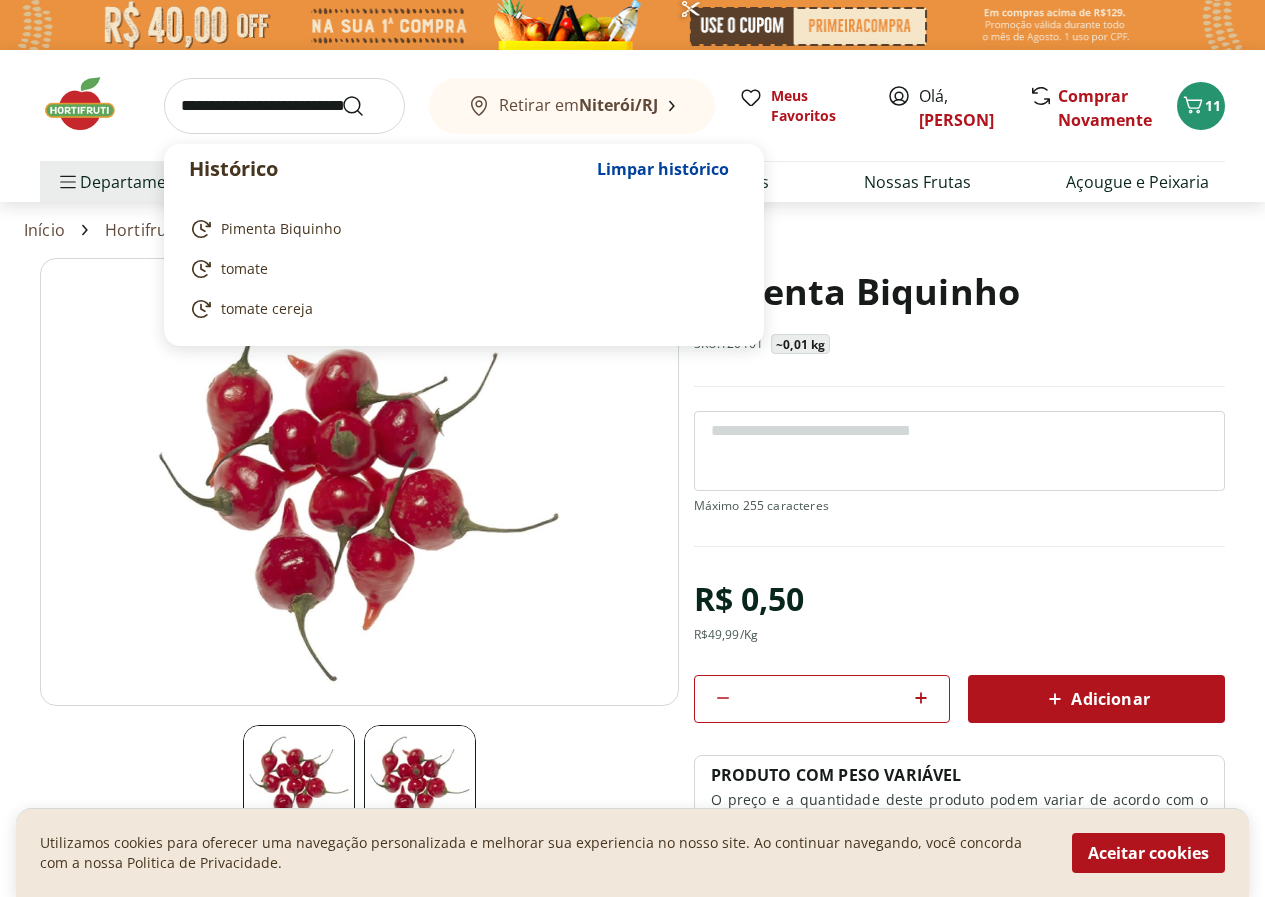 click at bounding box center [284, 106] 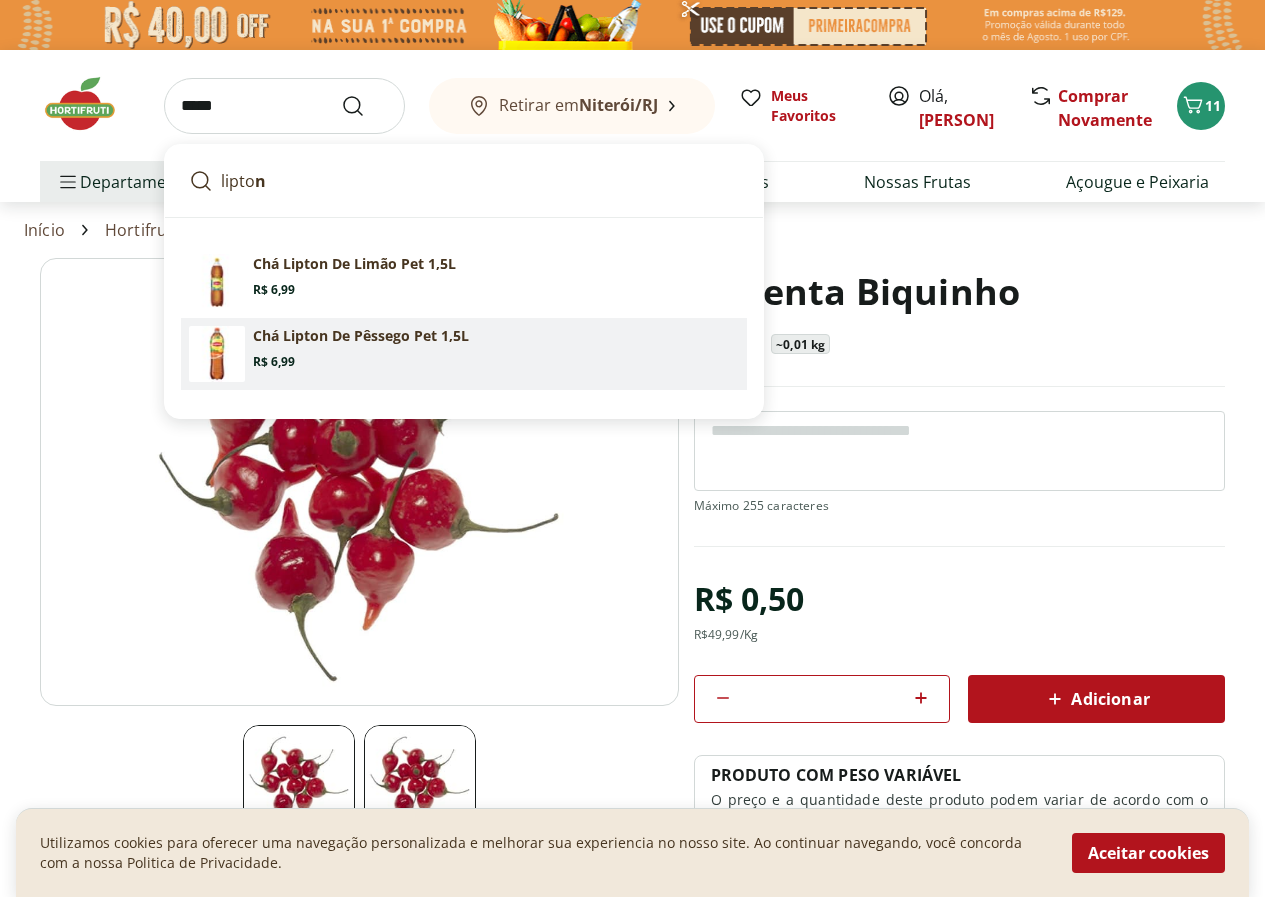 click on "Chá Lipton De Pêssego Pet 1,5L Price: R$ 6,99" at bounding box center (496, 348) 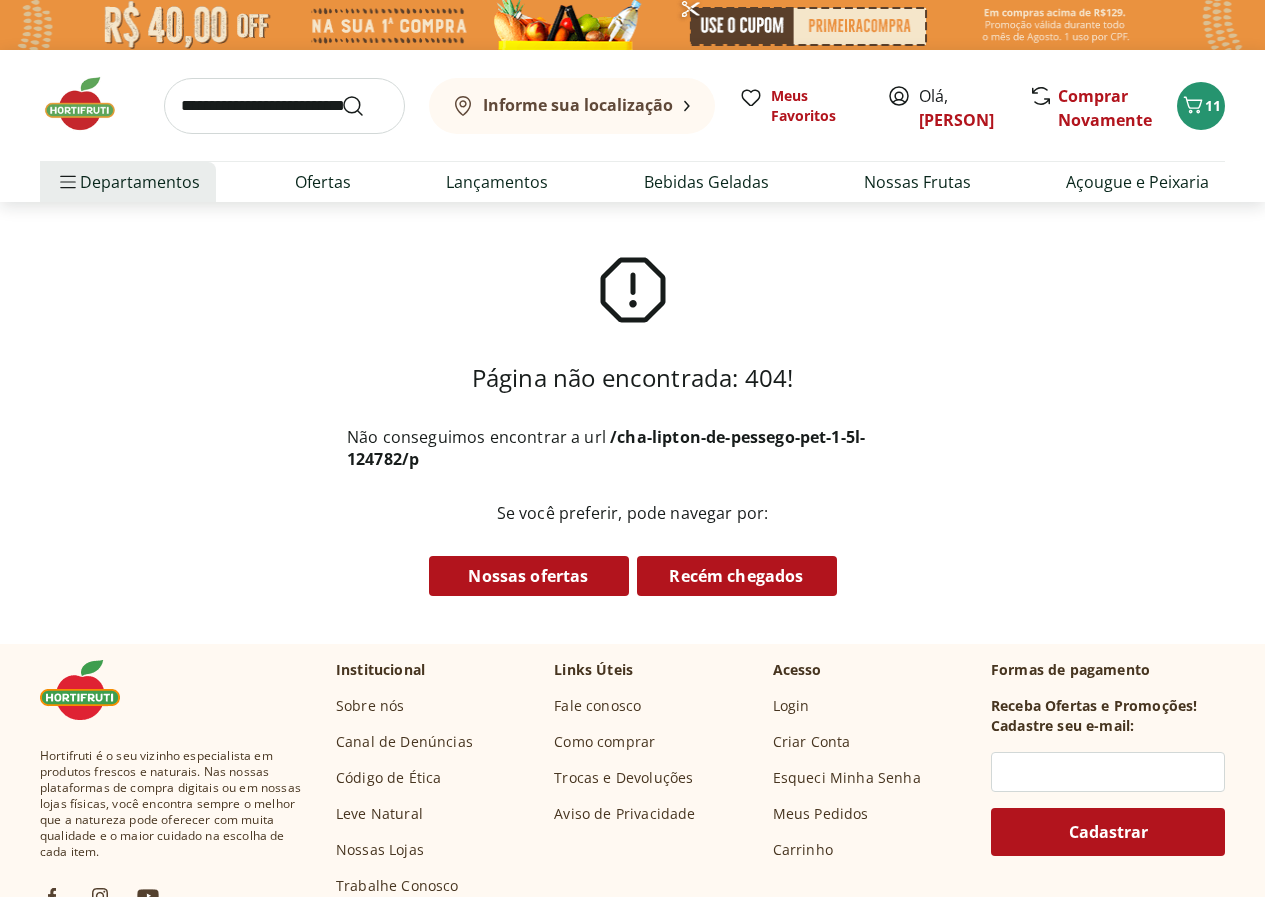 scroll, scrollTop: 0, scrollLeft: 0, axis: both 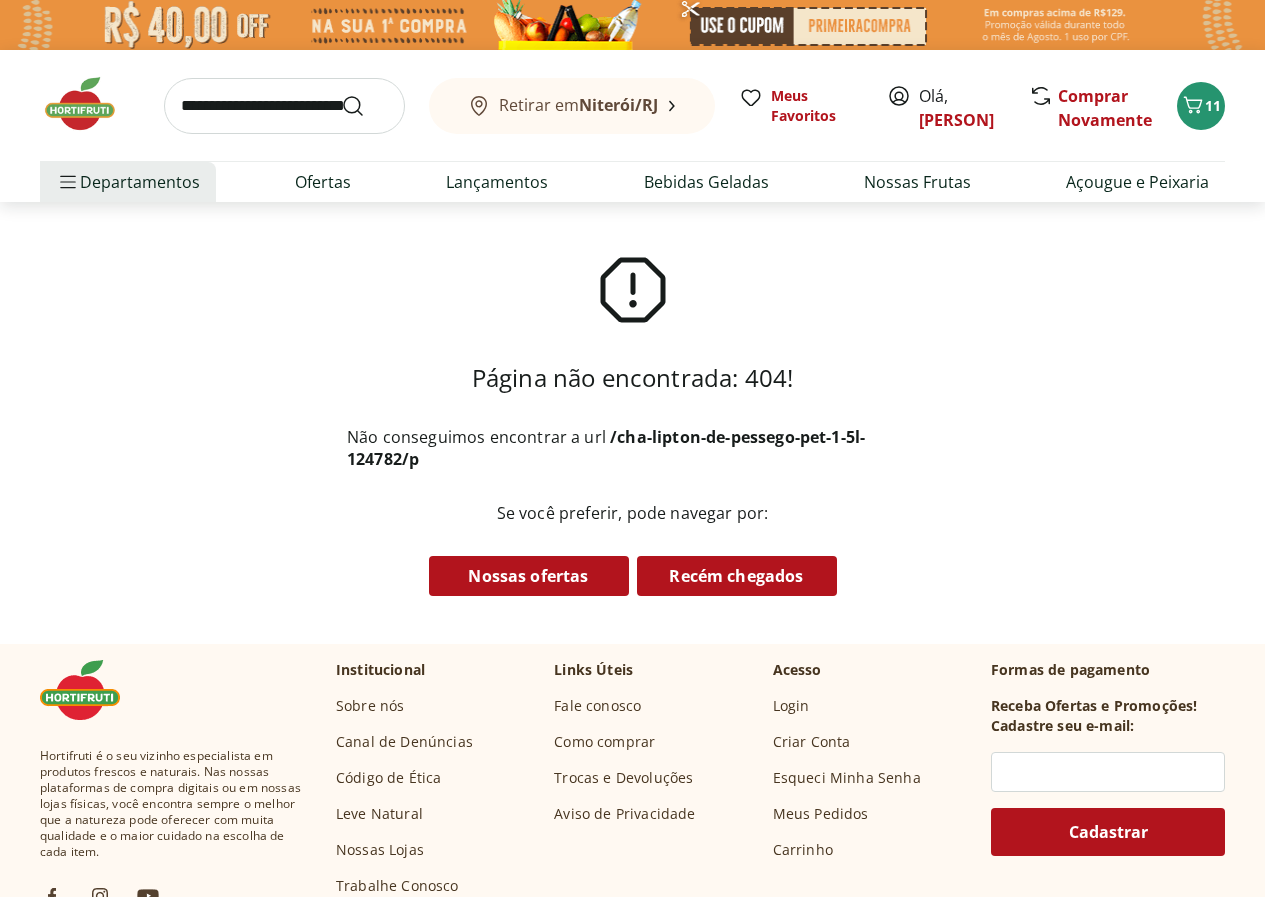 click at bounding box center (284, 106) 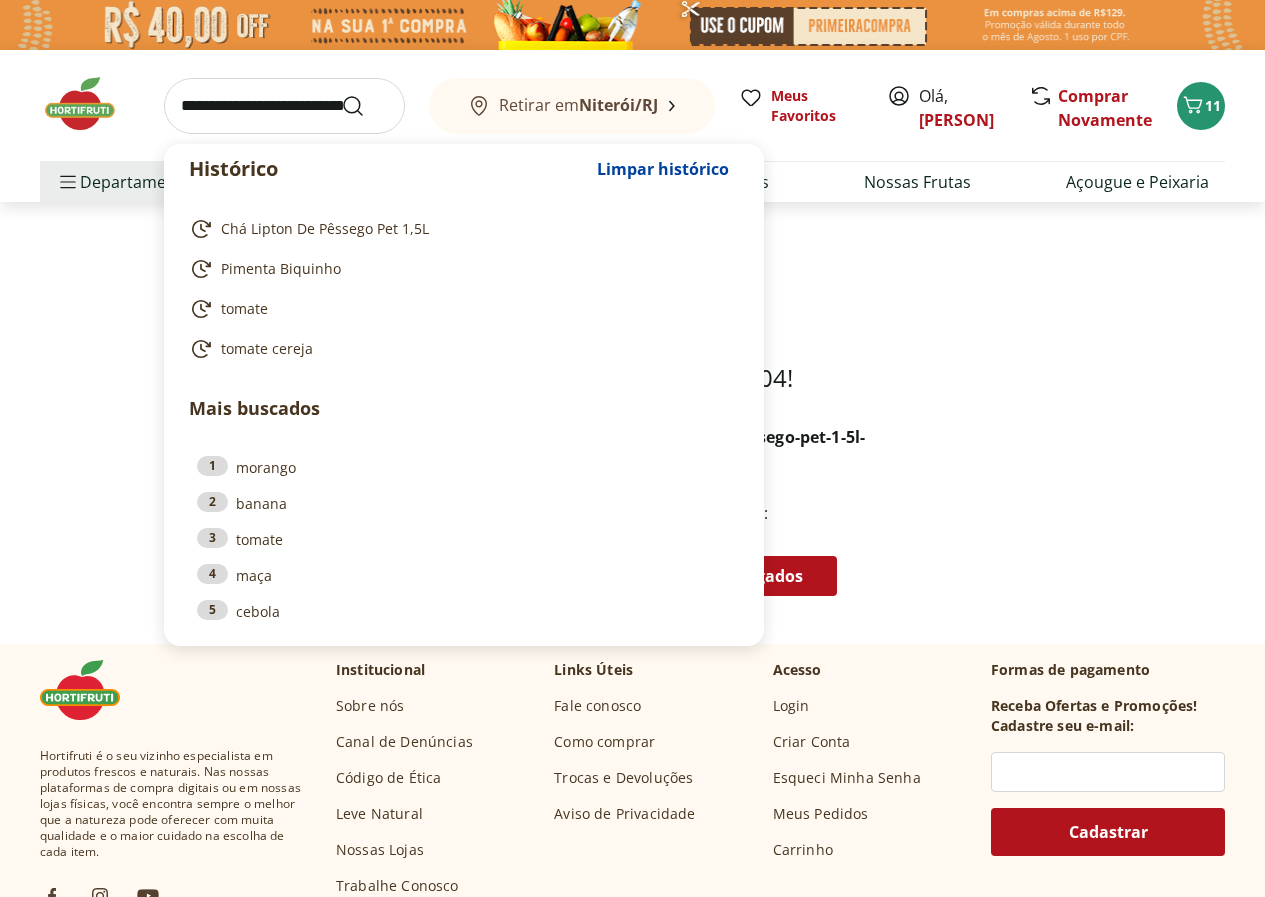 click at bounding box center (284, 106) 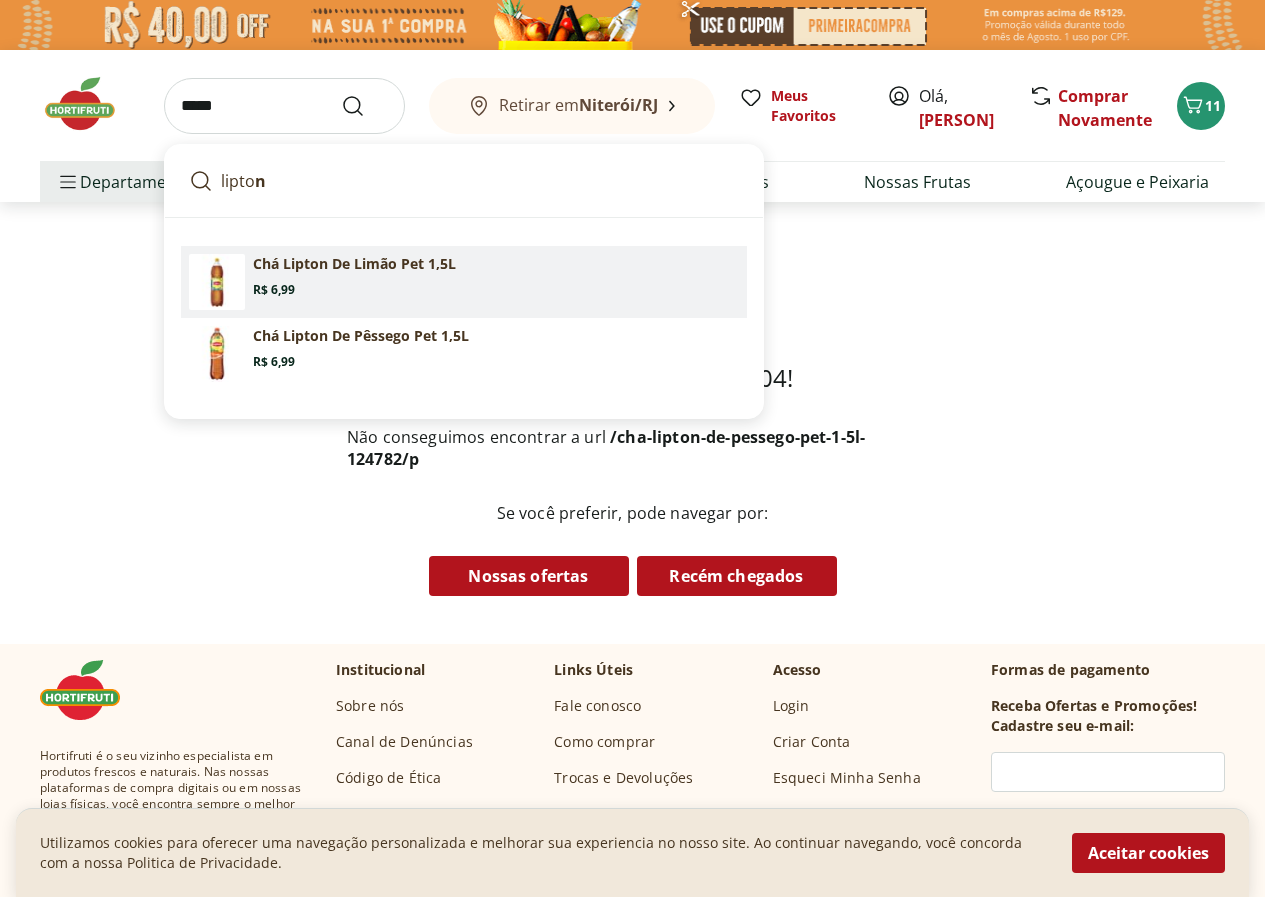 click on "Chá Lipton De Limão Pet 1,5L" at bounding box center (354, 264) 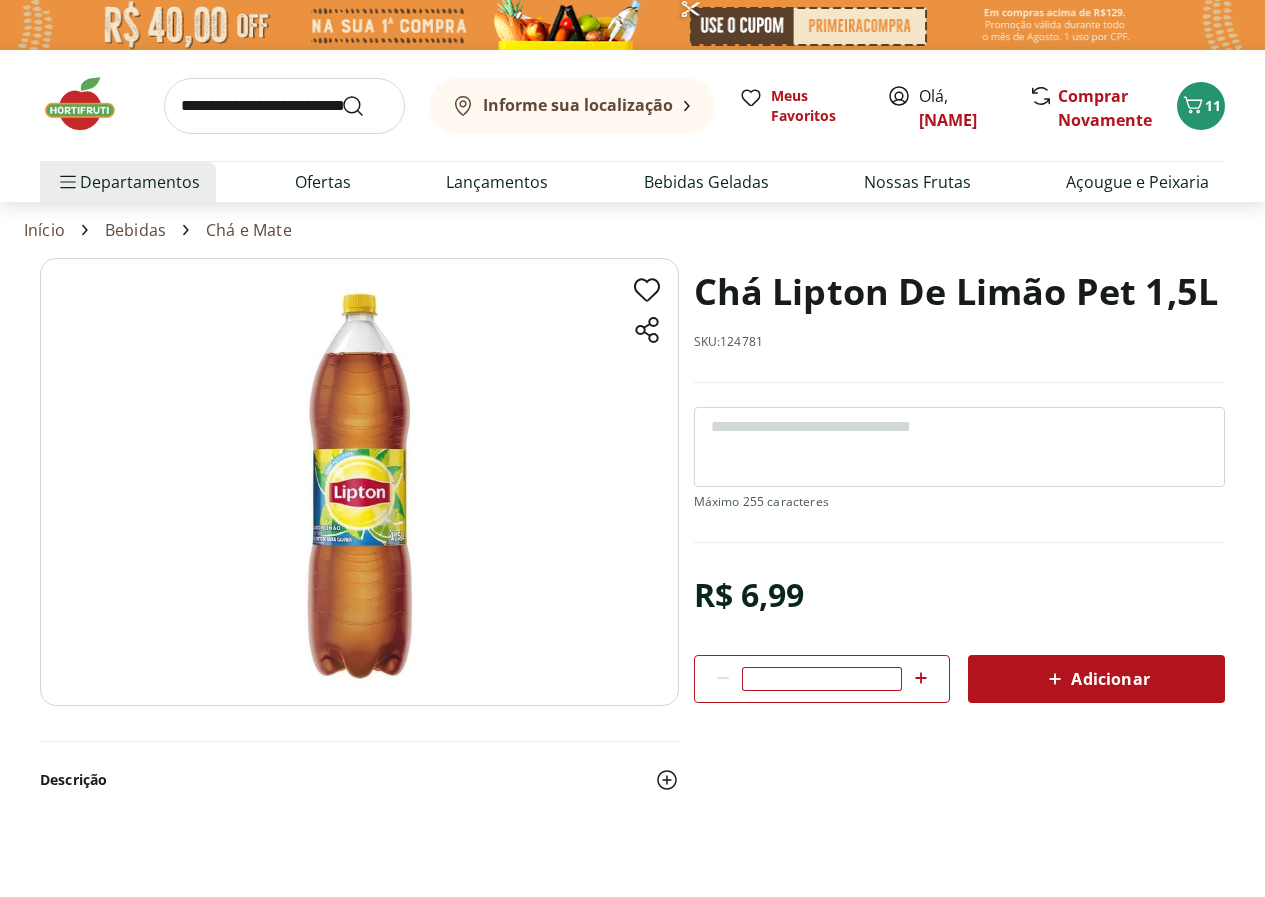 scroll, scrollTop: 0, scrollLeft: 0, axis: both 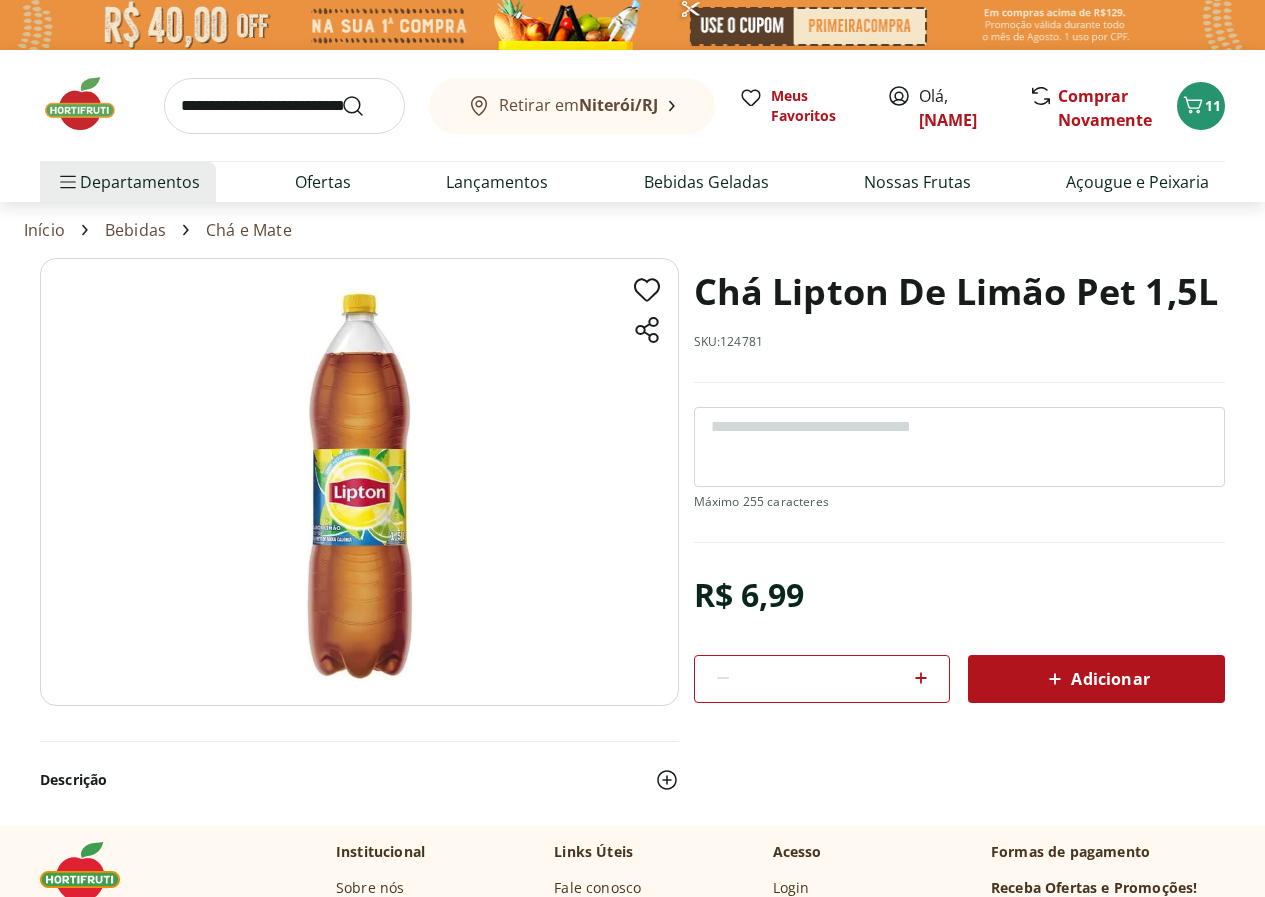 click 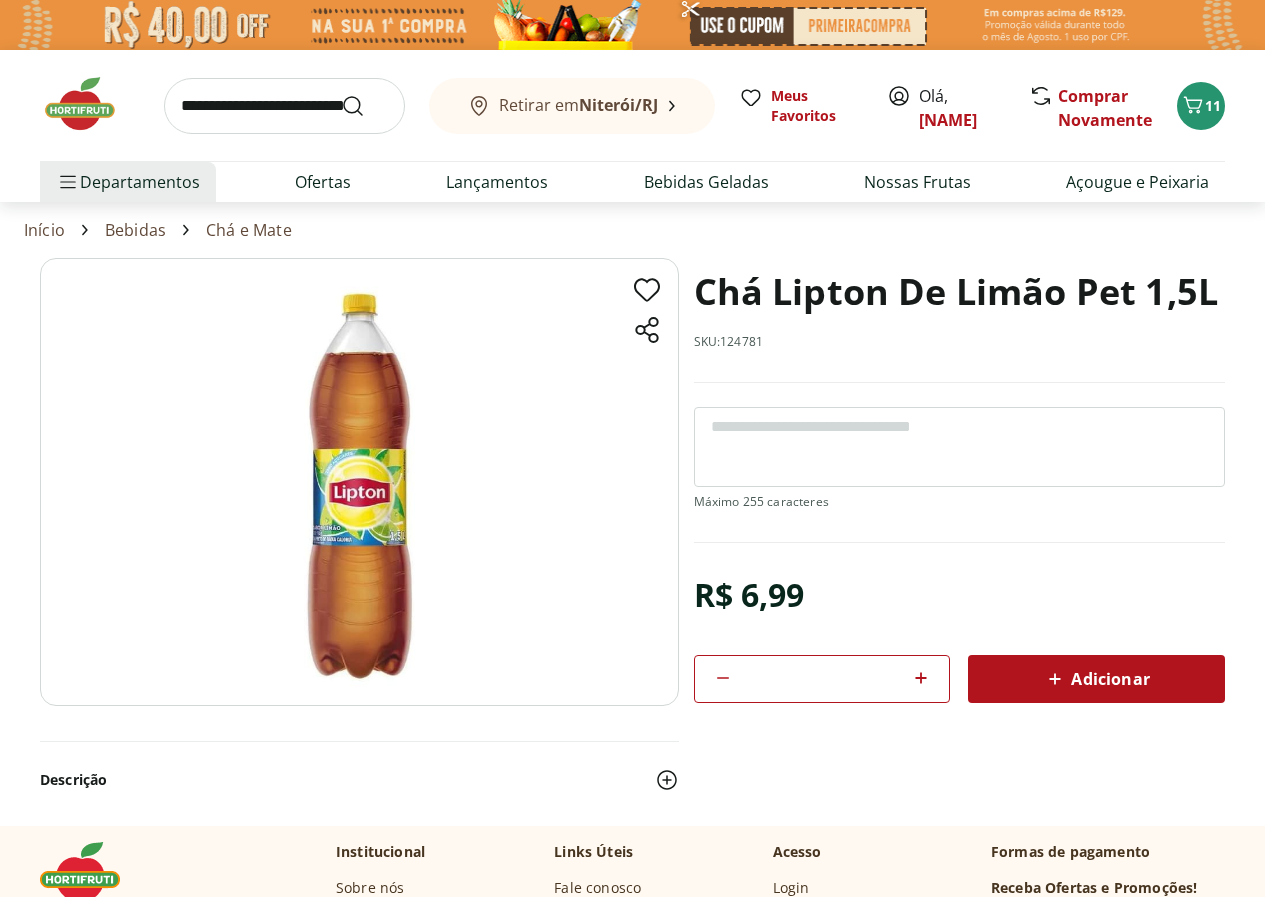 click 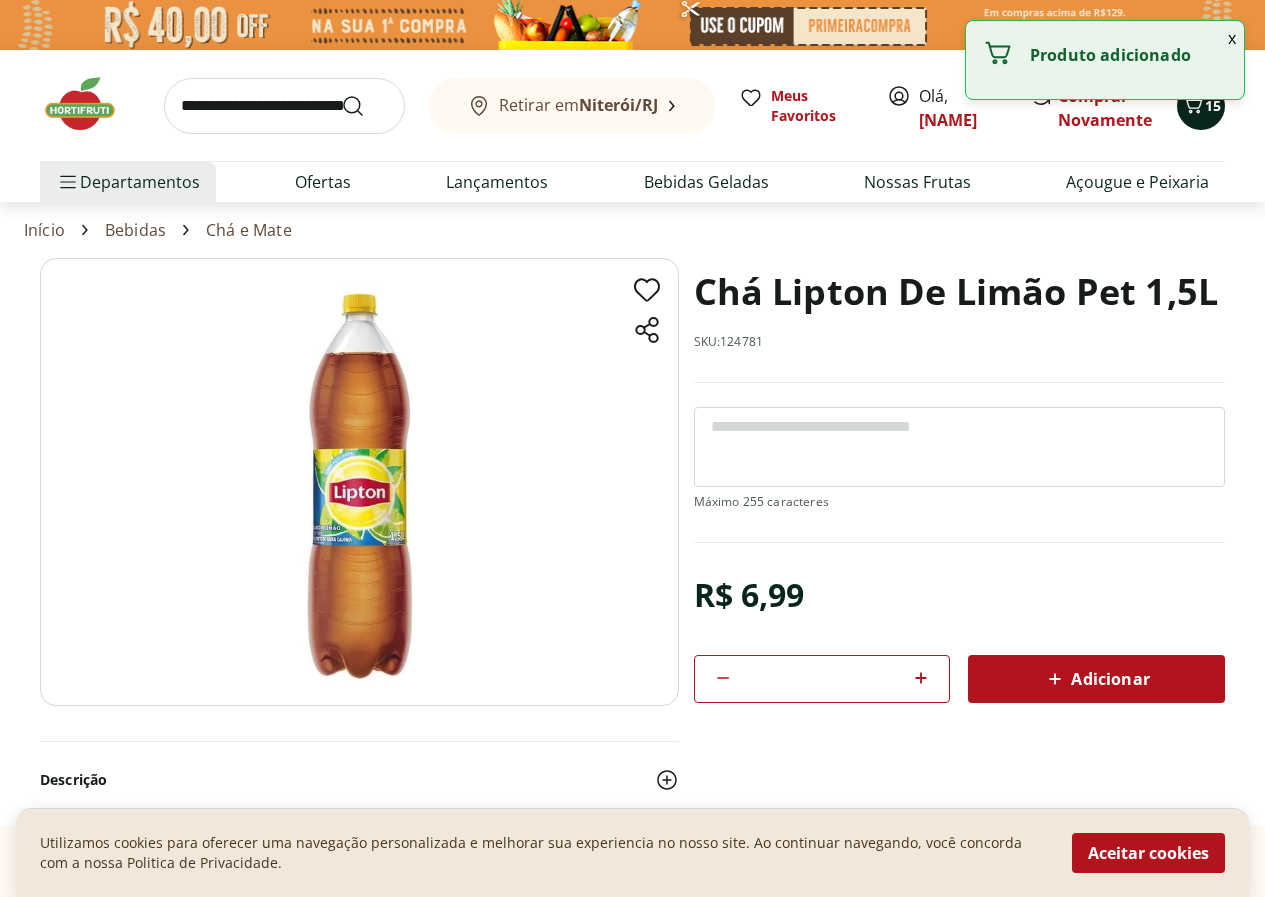 click on "15" at bounding box center [1201, 106] 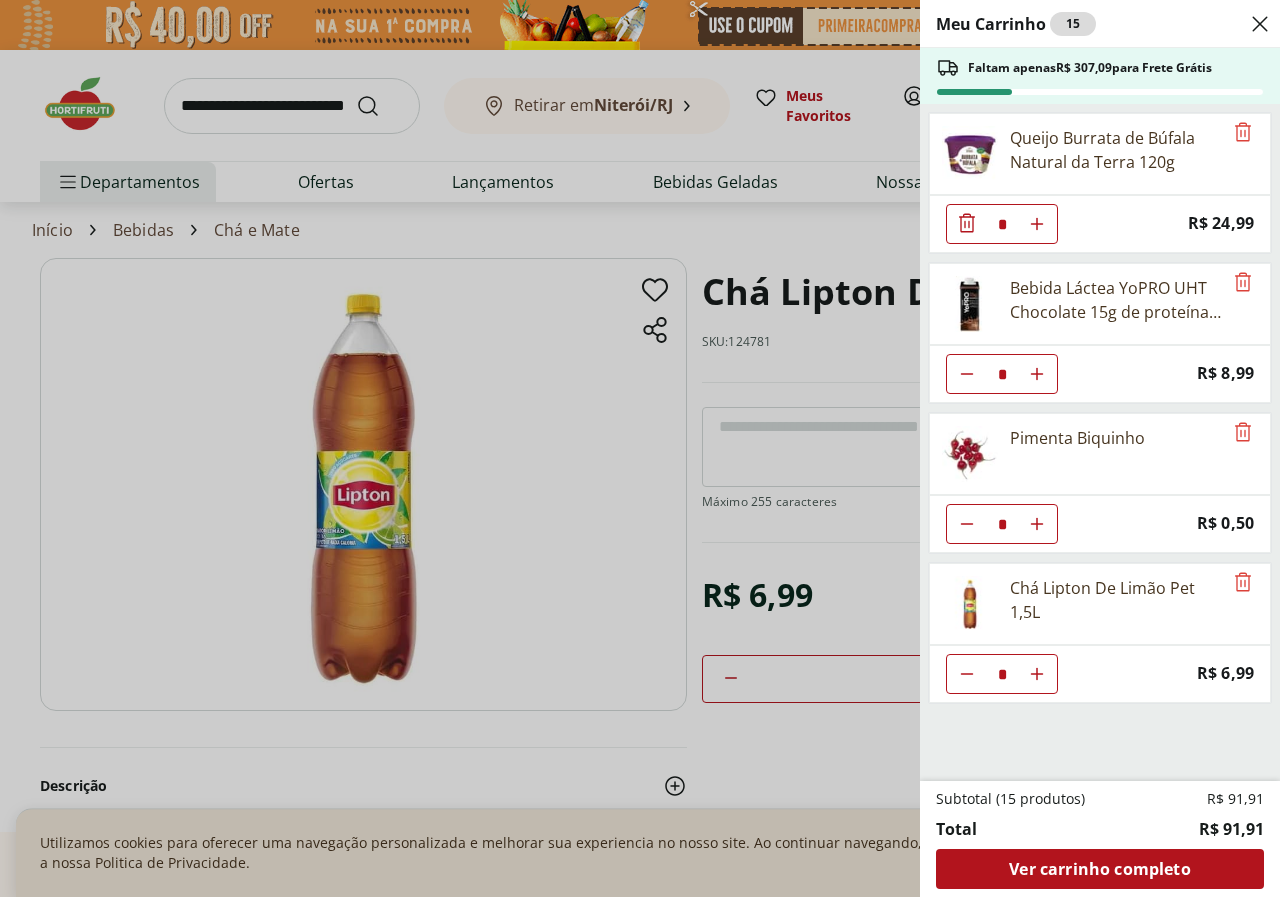 click on "Meu Carrinho 15 Faltam apenas  R$ 307,09  para Frete Grátis Queijo Burrata de Búfala Natural da Terra 120g * Price: R$ 24,99 Bebida Láctea YoPRO UHT Chocolate 15g de proteínas 250ml * Price: R$ 8,99 Pimenta Biquinho * Price: R$ 0,50 Chá Lipton De Limão Pet 1,5L * Price: R$ 6,99 Subtotal (15 produtos) R$ 91,91 Total R$ 91,91 Ver carrinho completo" at bounding box center [640, 448] 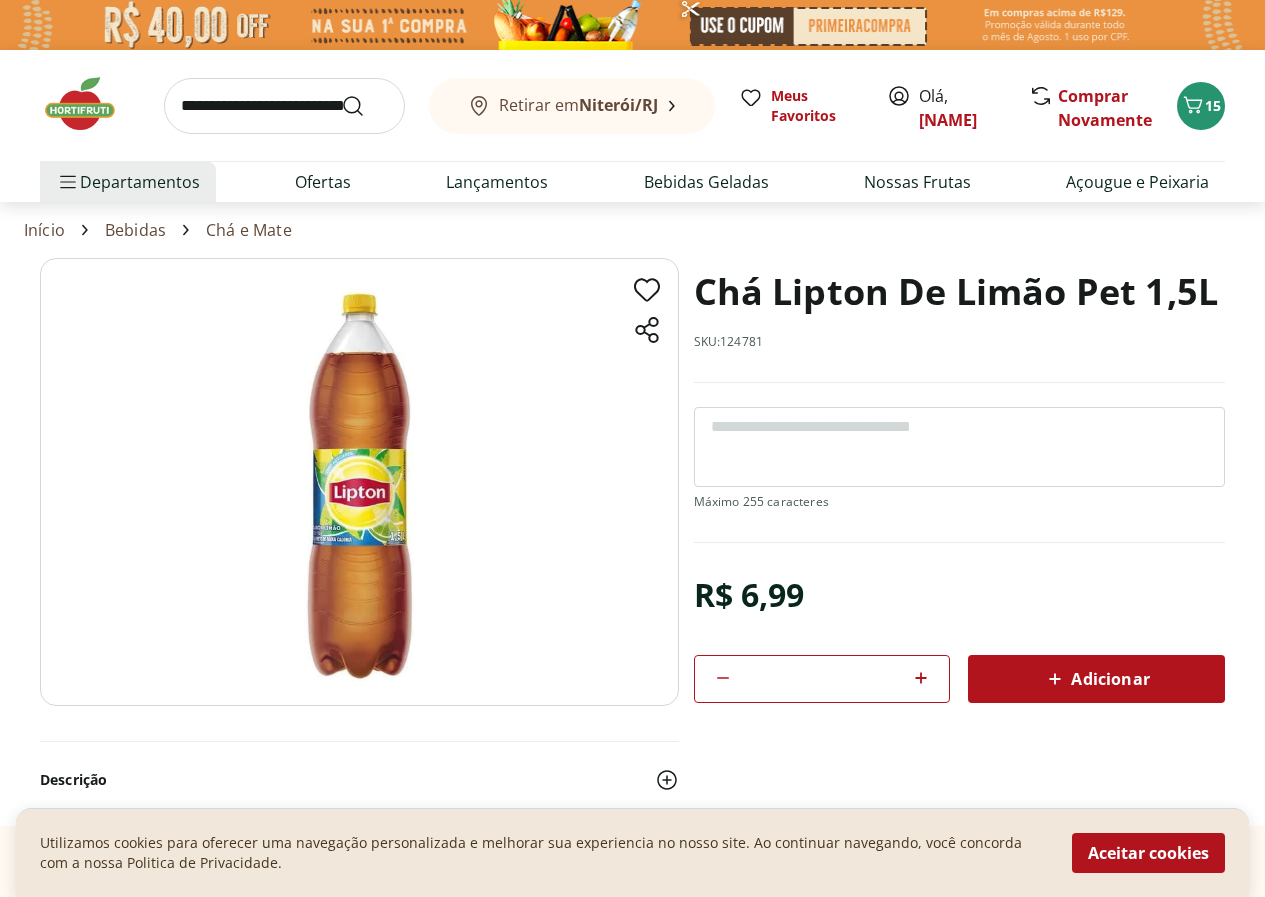 click at bounding box center (284, 106) 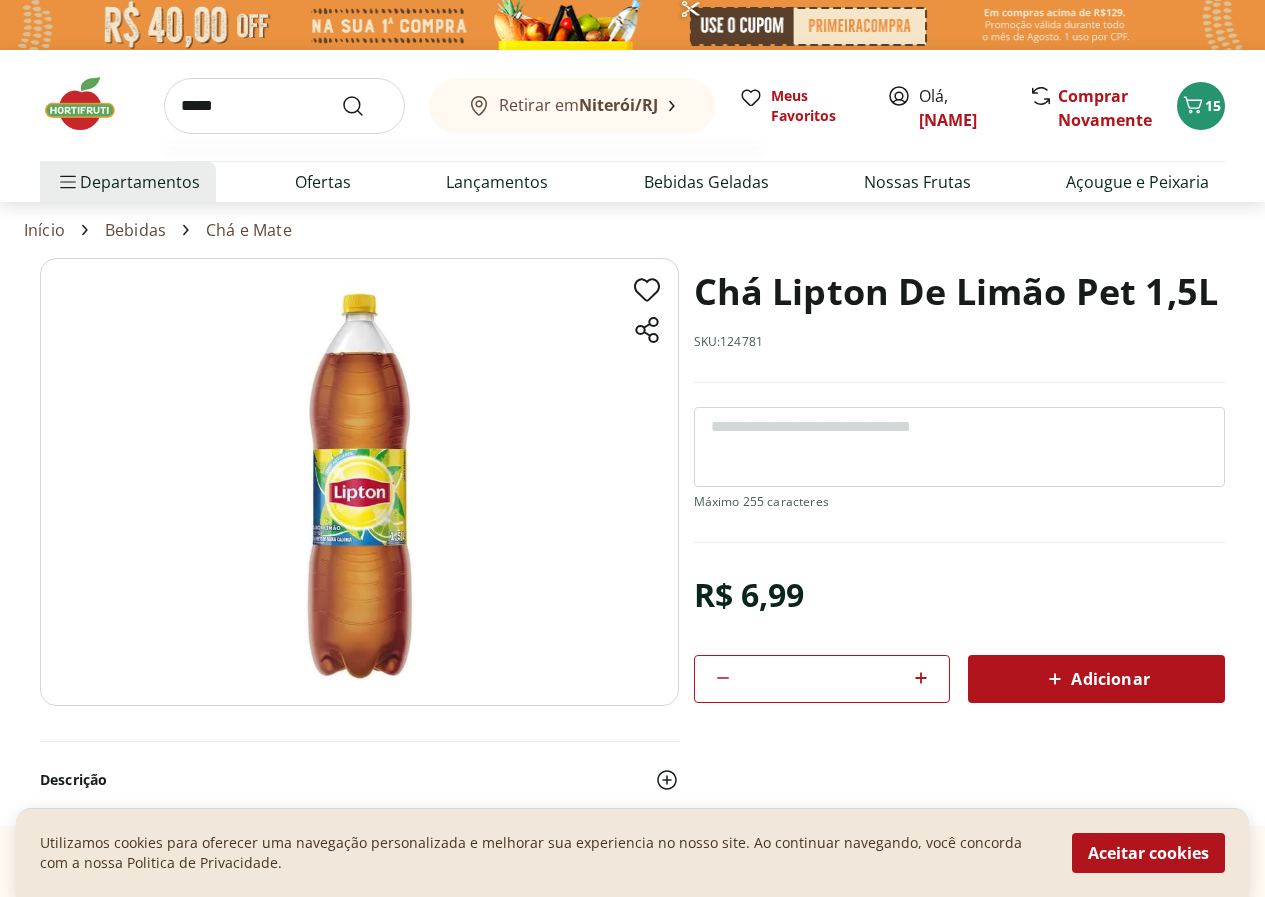 type on "*****" 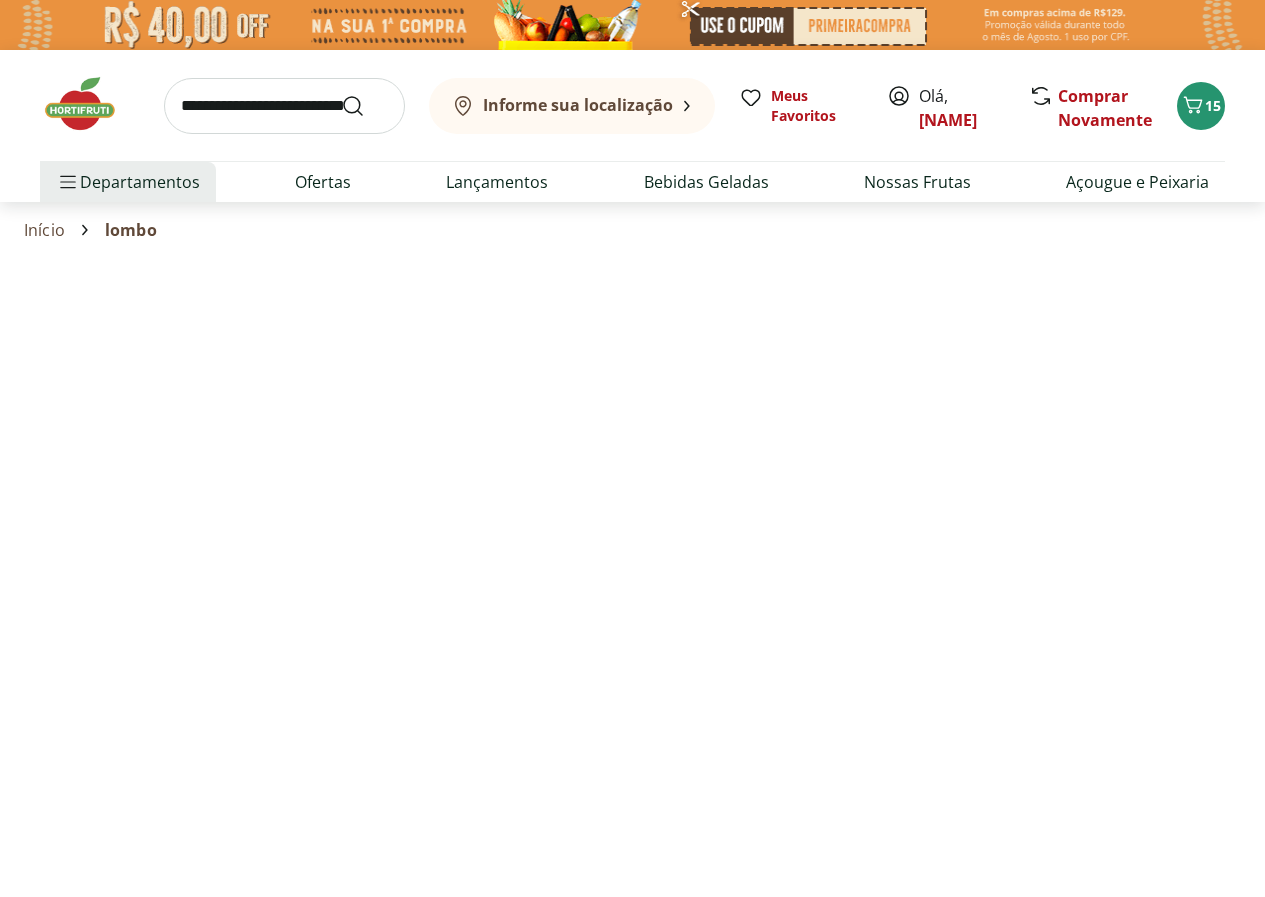 select on "**********" 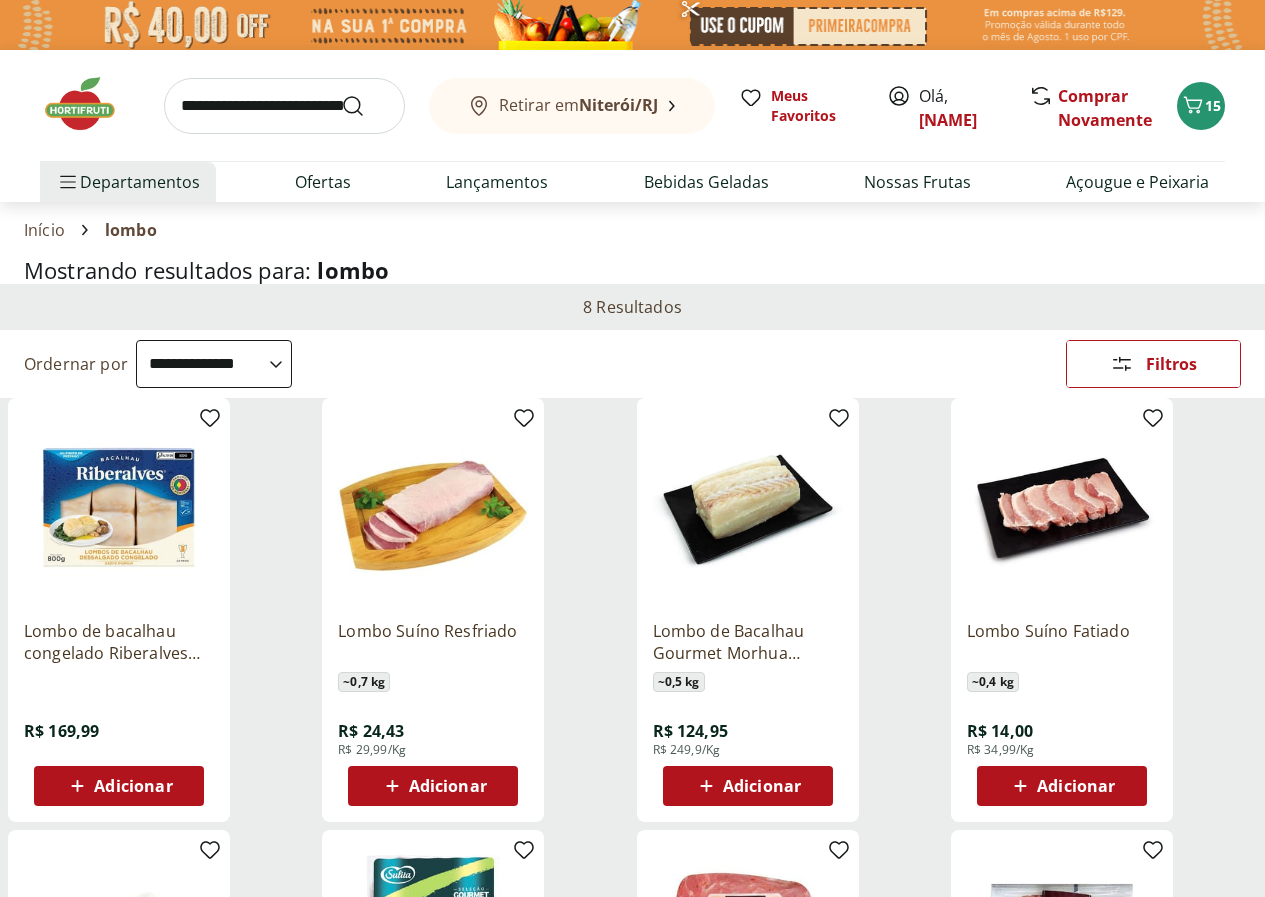 scroll, scrollTop: 200, scrollLeft: 0, axis: vertical 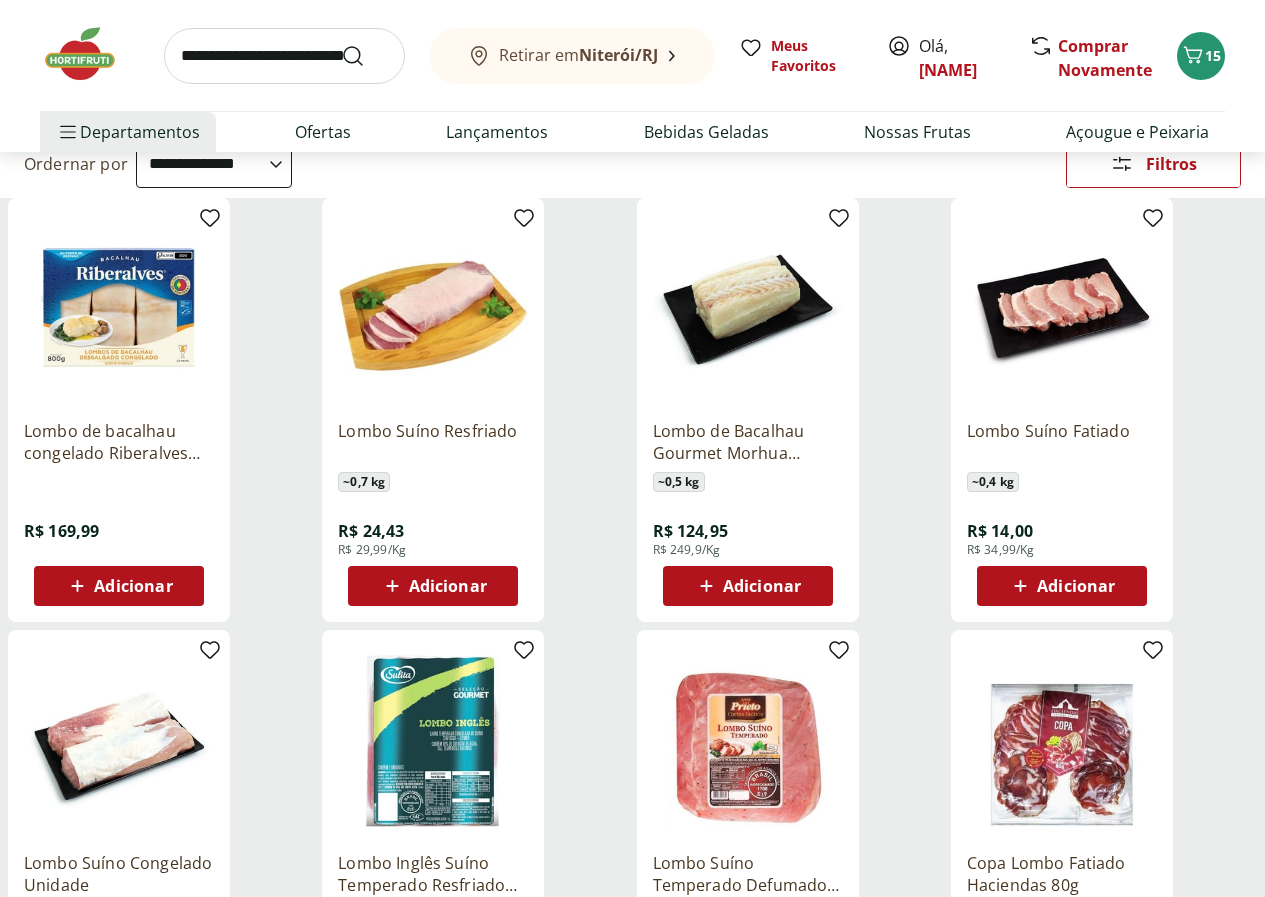 click on "Adicionar" at bounding box center [448, 586] 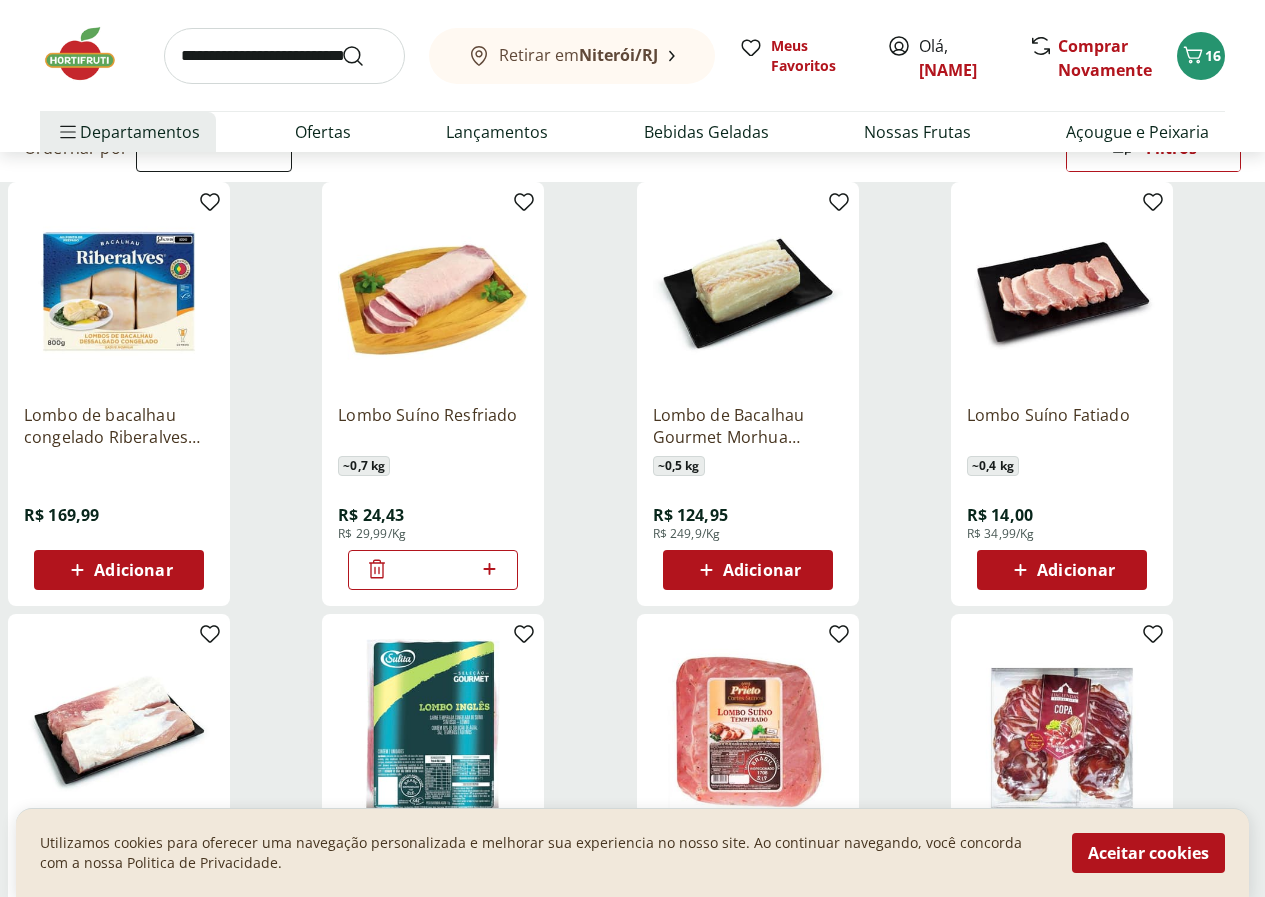 scroll, scrollTop: 100, scrollLeft: 0, axis: vertical 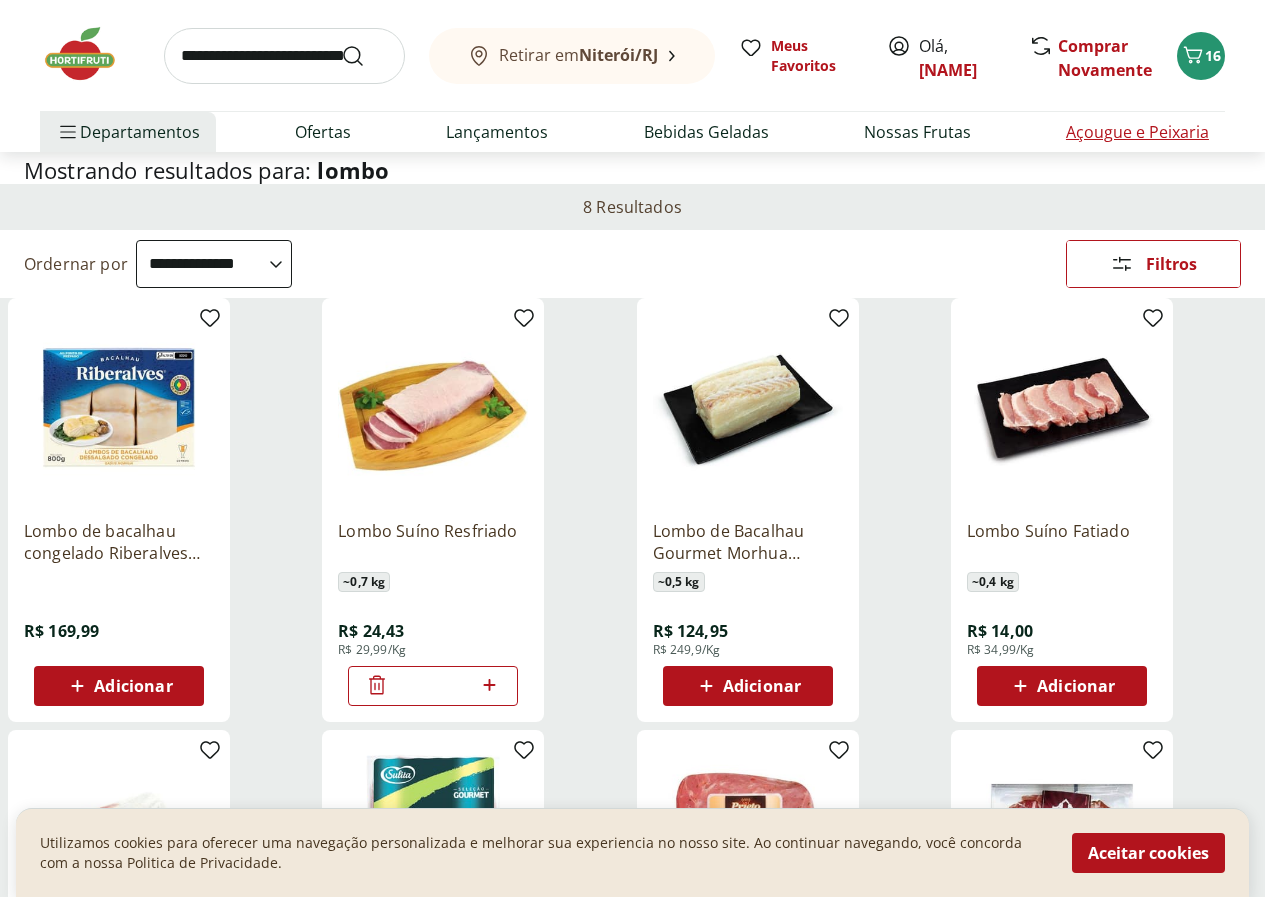 click on "Açougue e Peixaria" at bounding box center [1137, 132] 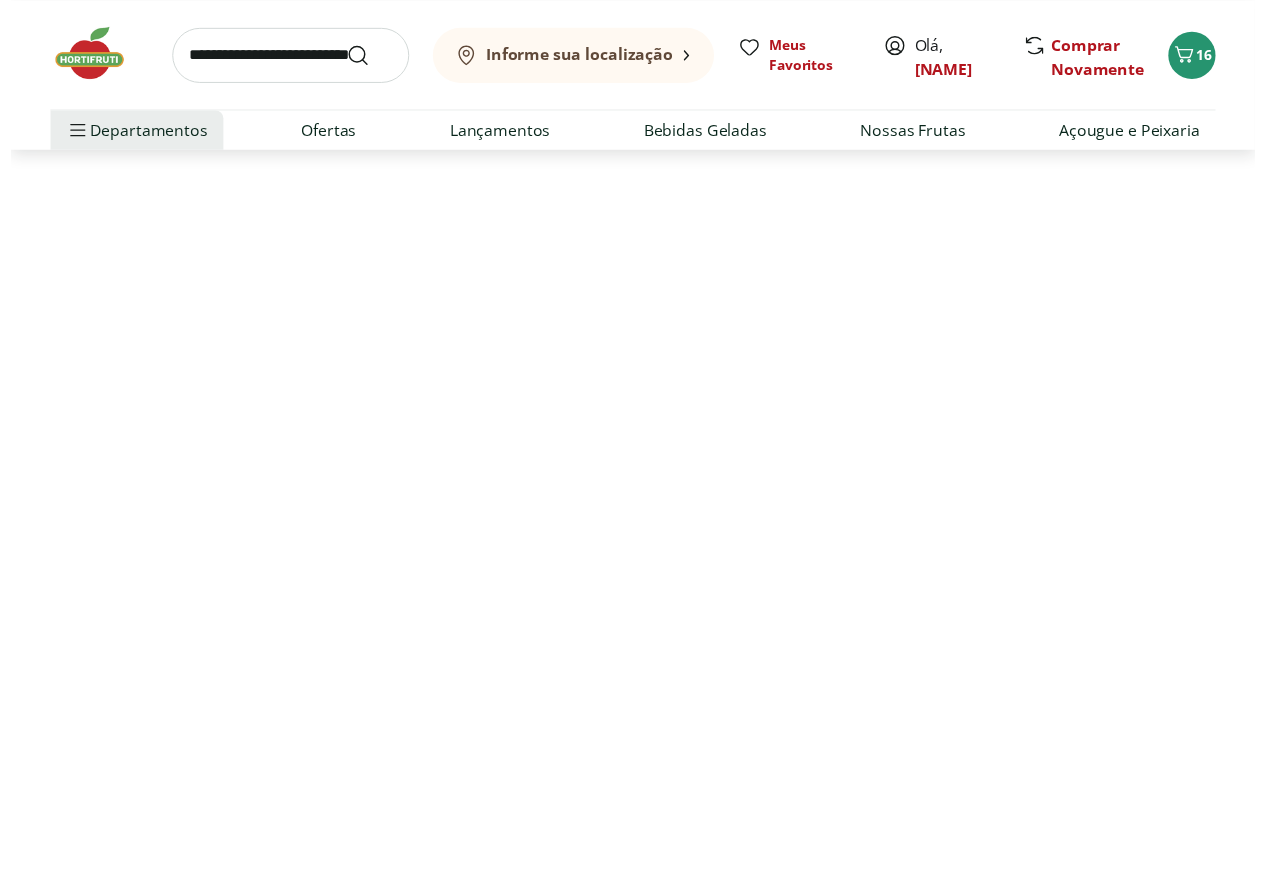 scroll, scrollTop: 0, scrollLeft: 0, axis: both 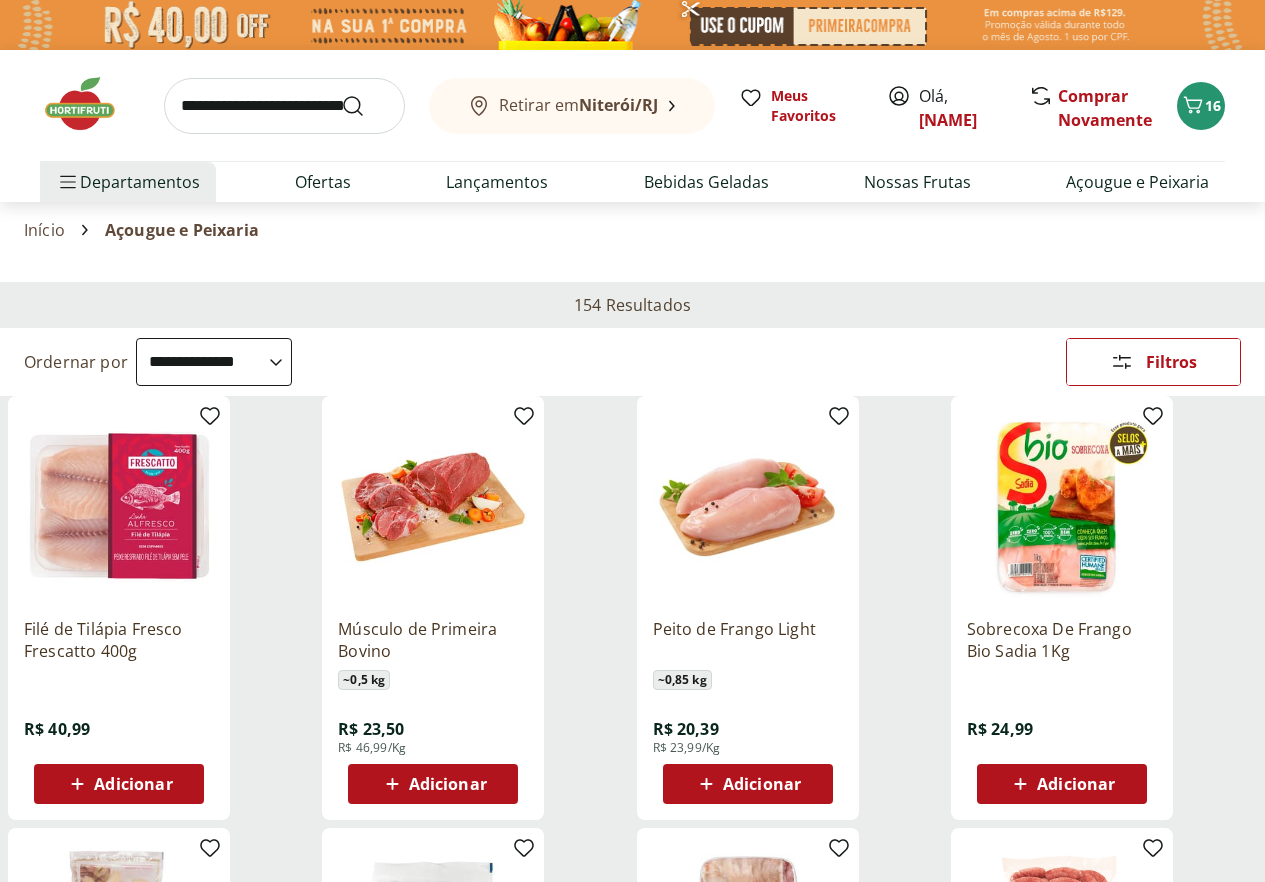 click on "Departamento" at bounding box center [0, 0] 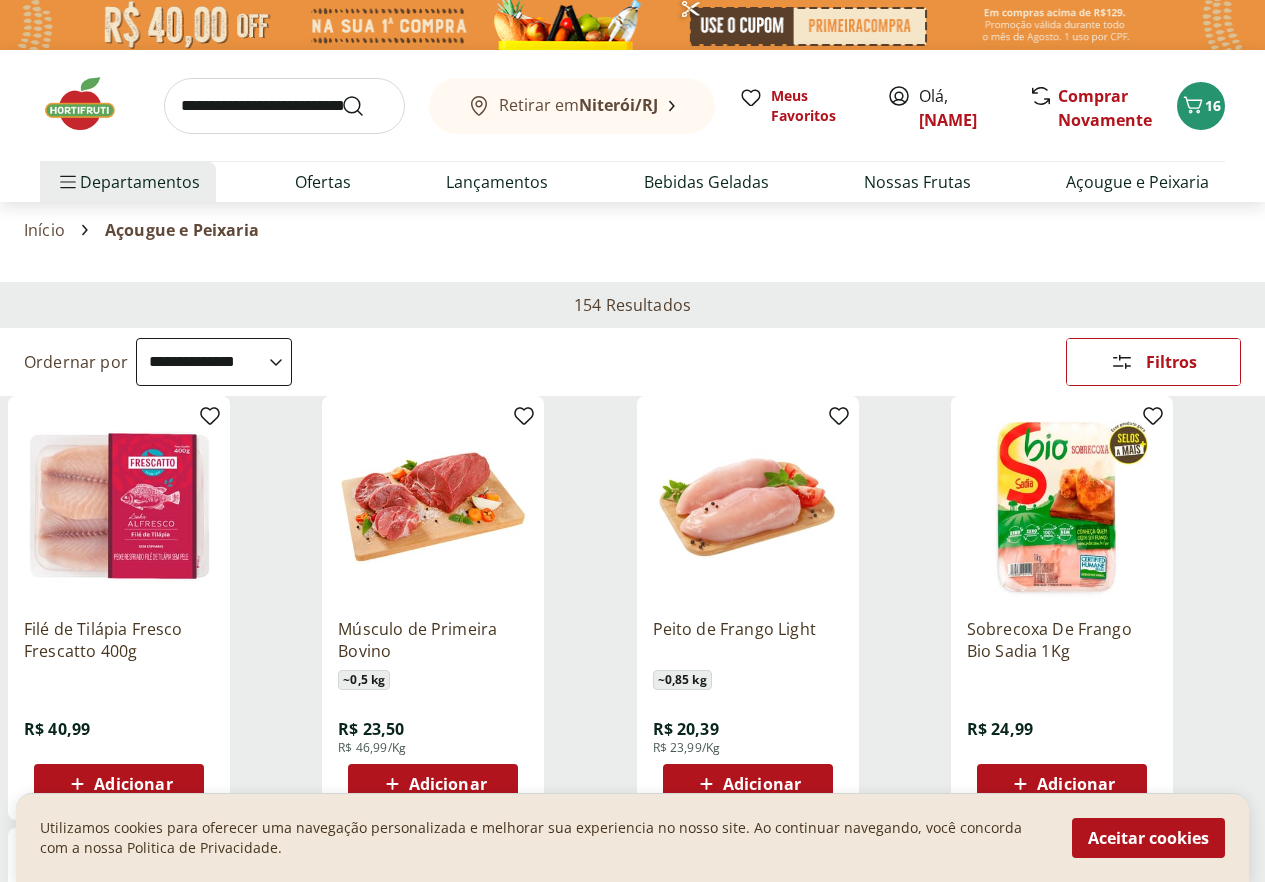 click on "Categoria" at bounding box center [0, 0] 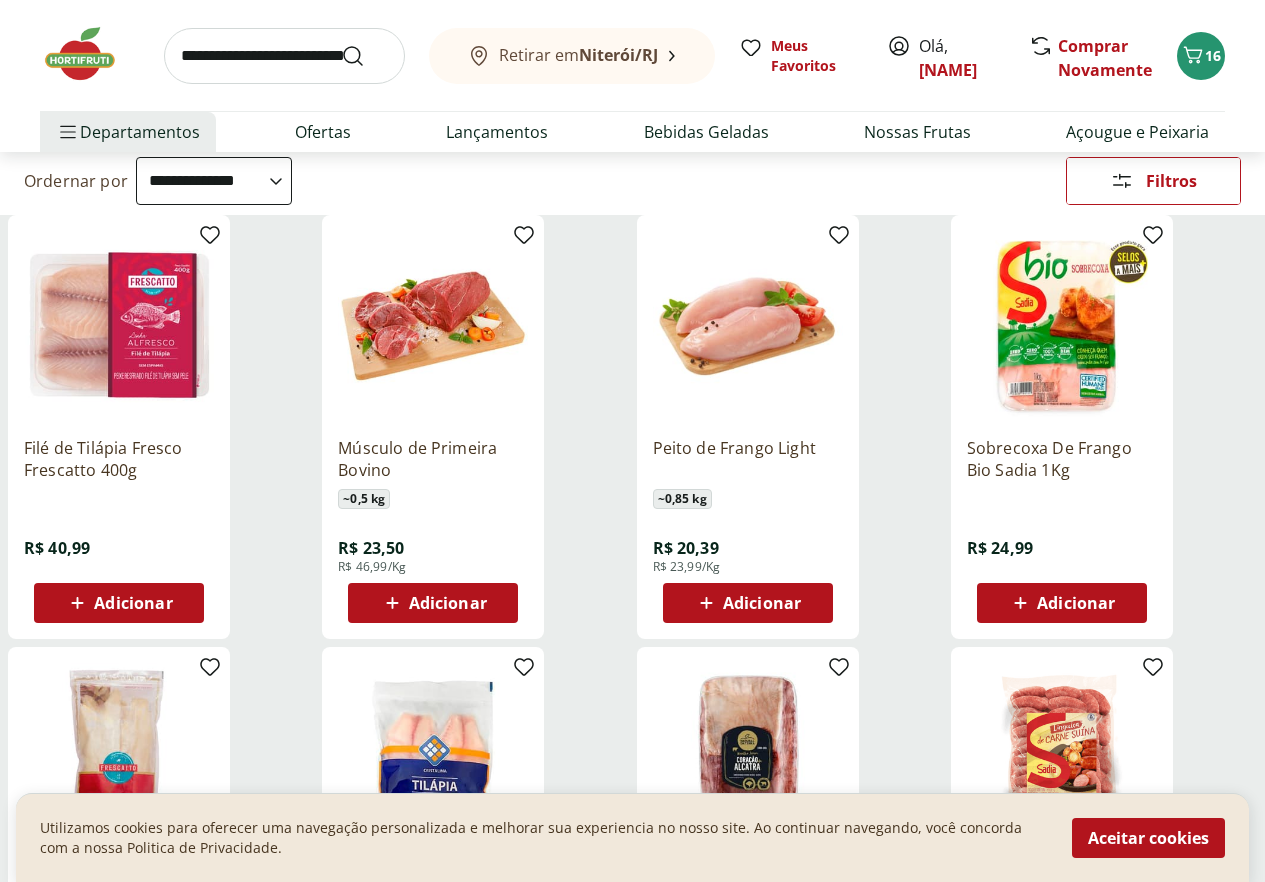 scroll, scrollTop: 200, scrollLeft: 0, axis: vertical 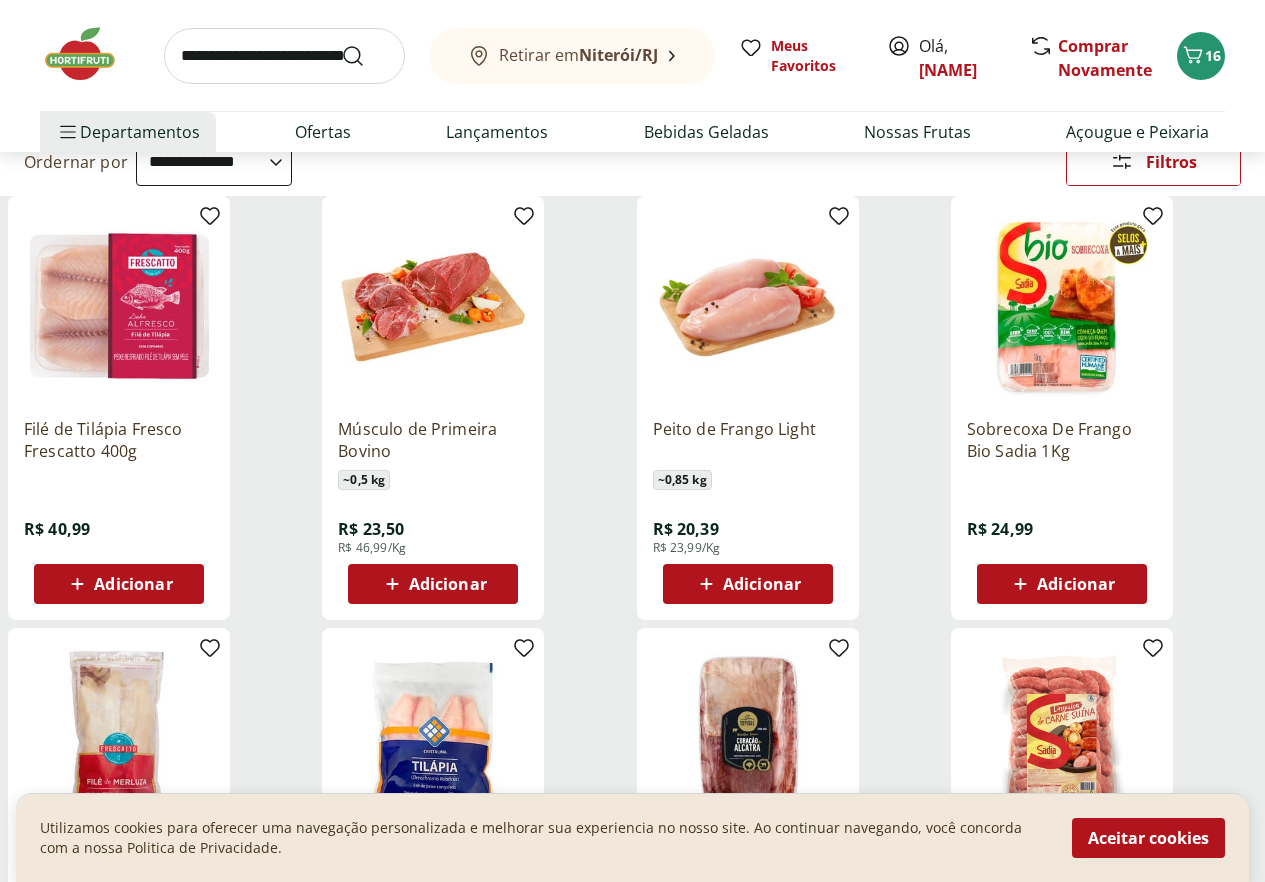 click on "Peixes   24" at bounding box center (0, 0) 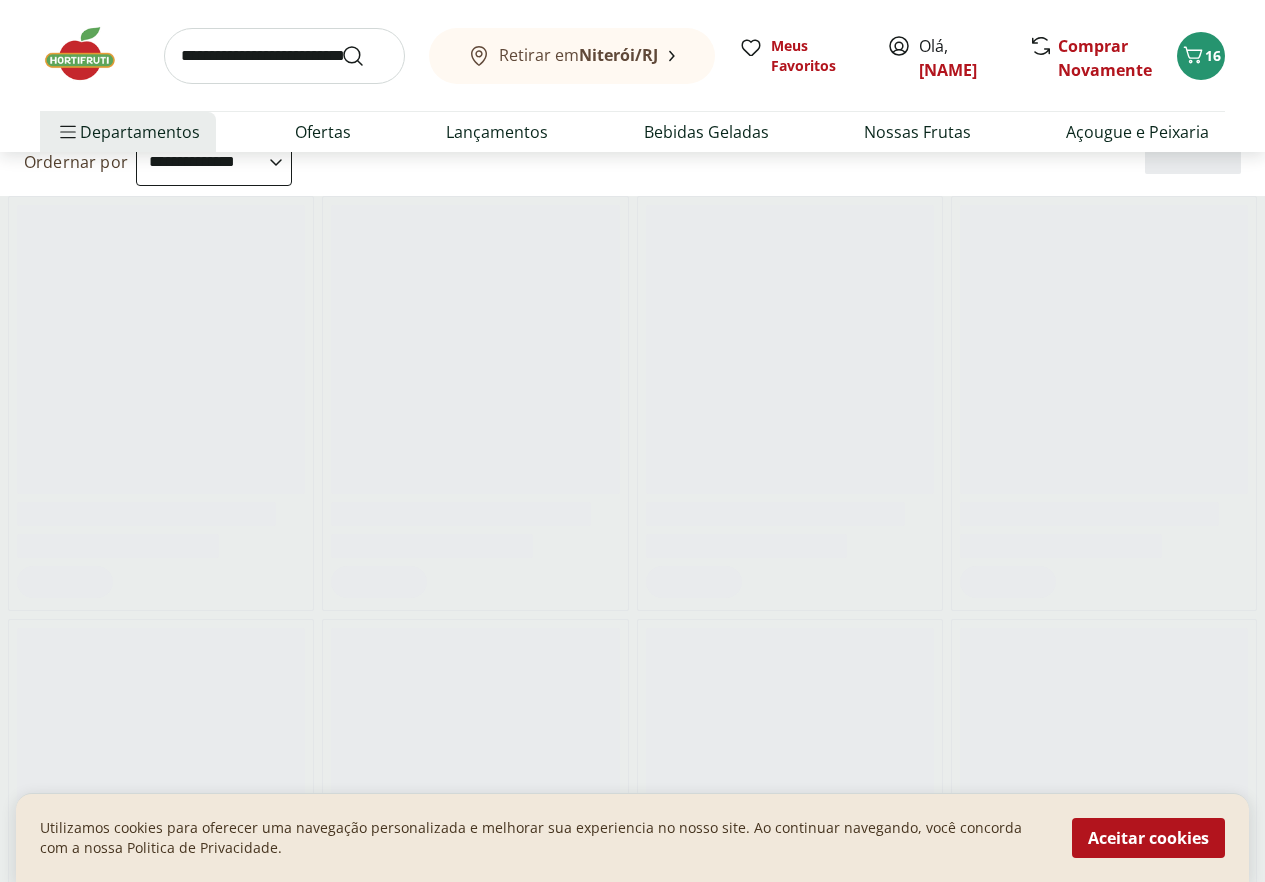 scroll, scrollTop: 0, scrollLeft: 0, axis: both 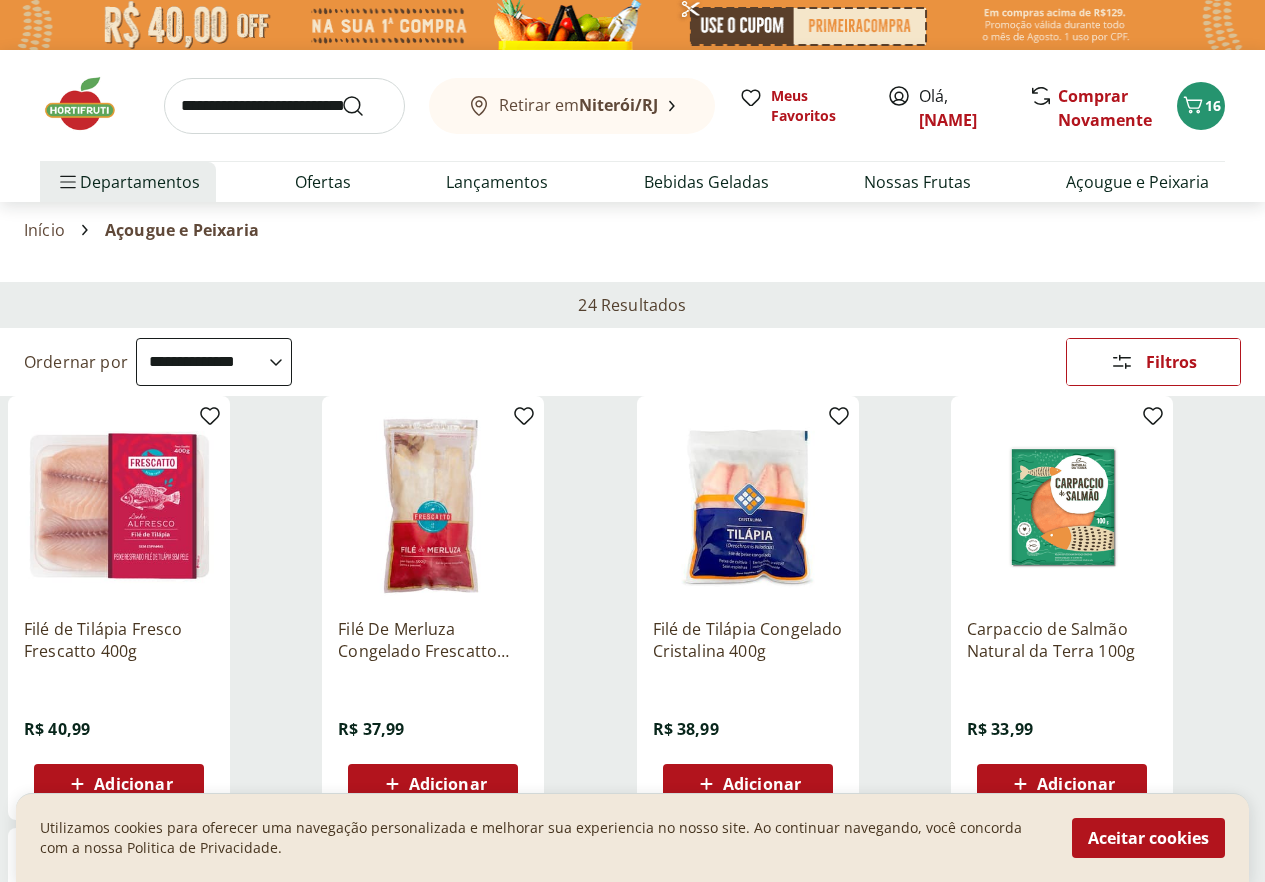 click on "**********" at bounding box center (214, 362) 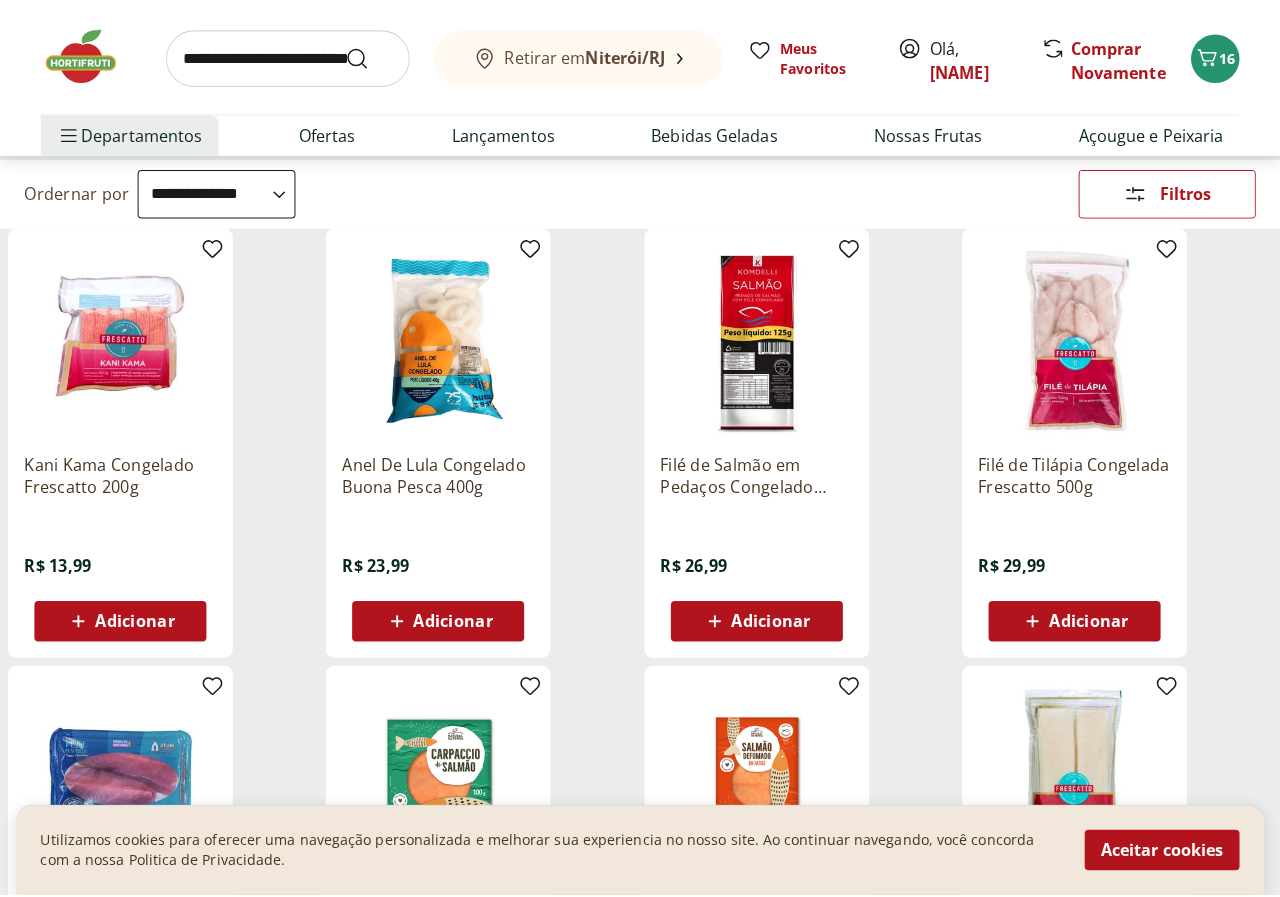 scroll, scrollTop: 200, scrollLeft: 0, axis: vertical 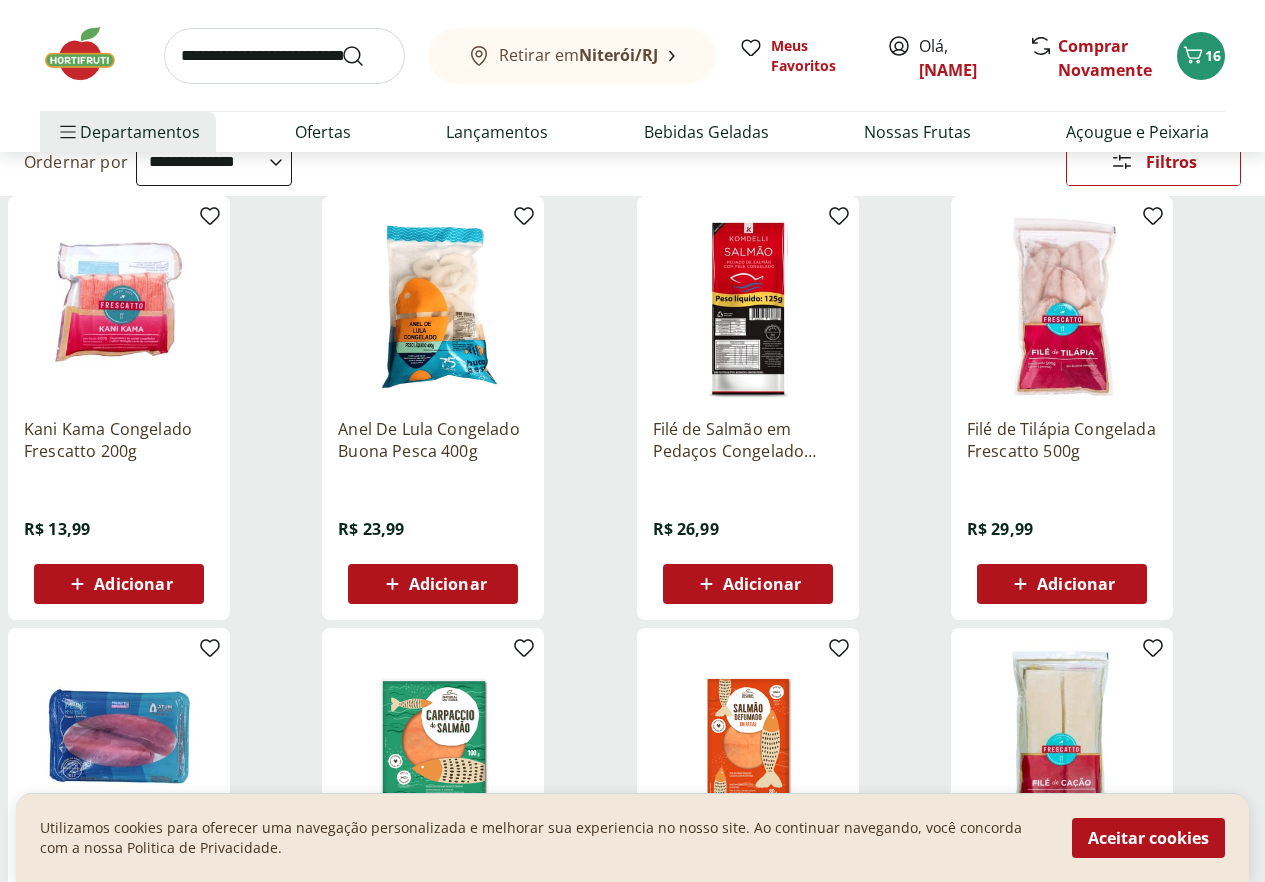 click on "Adicionar" at bounding box center [1076, 584] 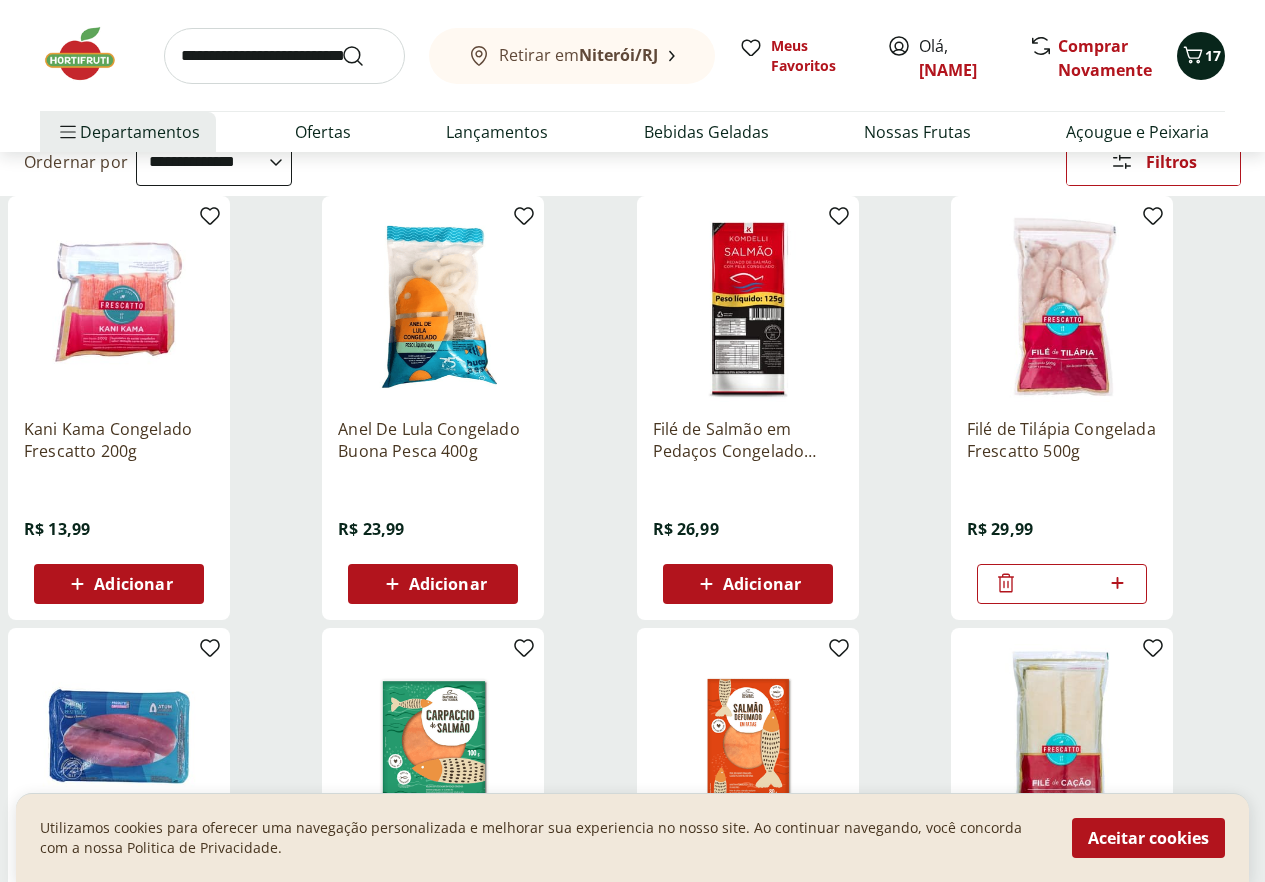click on "17" at bounding box center (1213, 55) 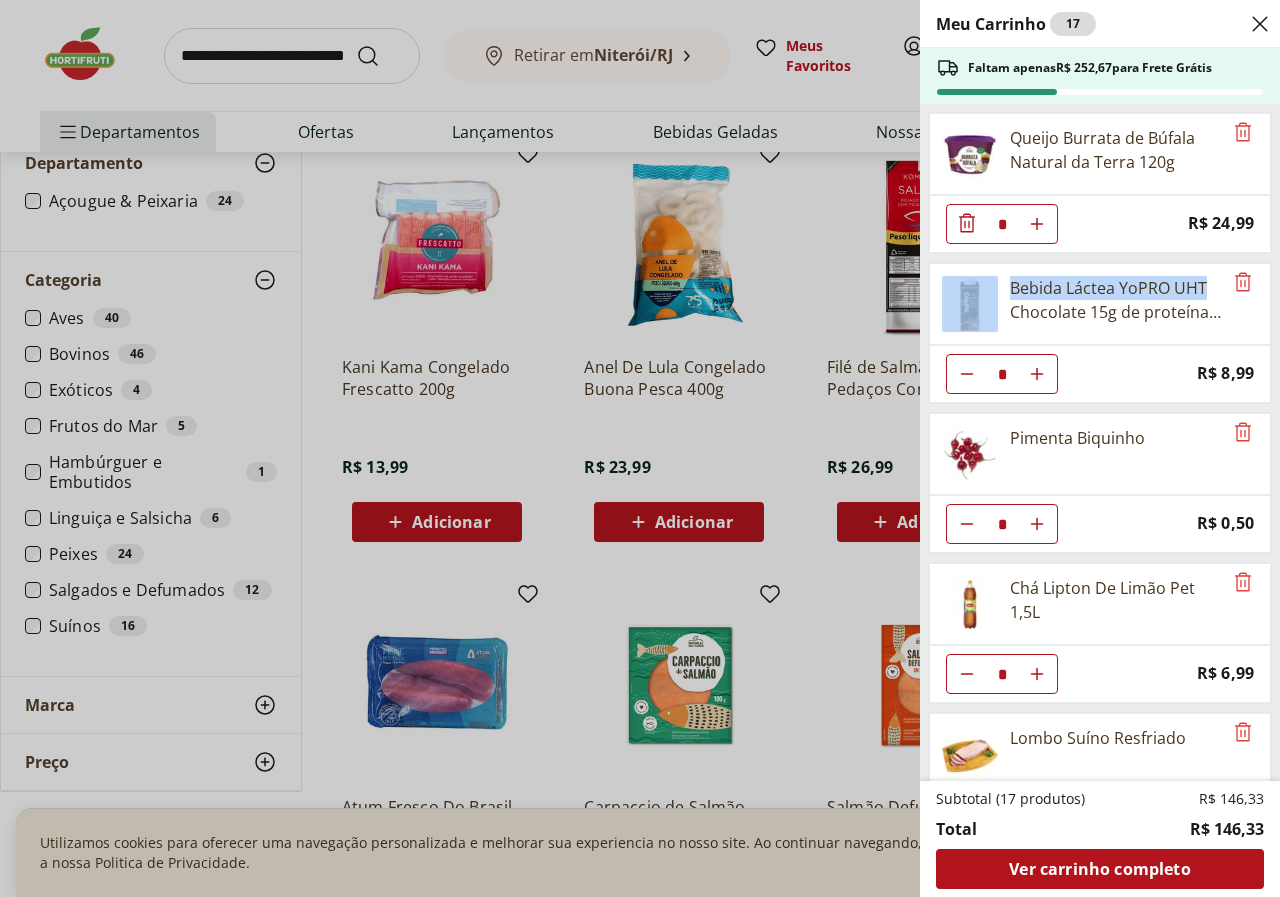 drag, startPoint x: 1276, startPoint y: 249, endPoint x: 1276, endPoint y: 281, distance: 32 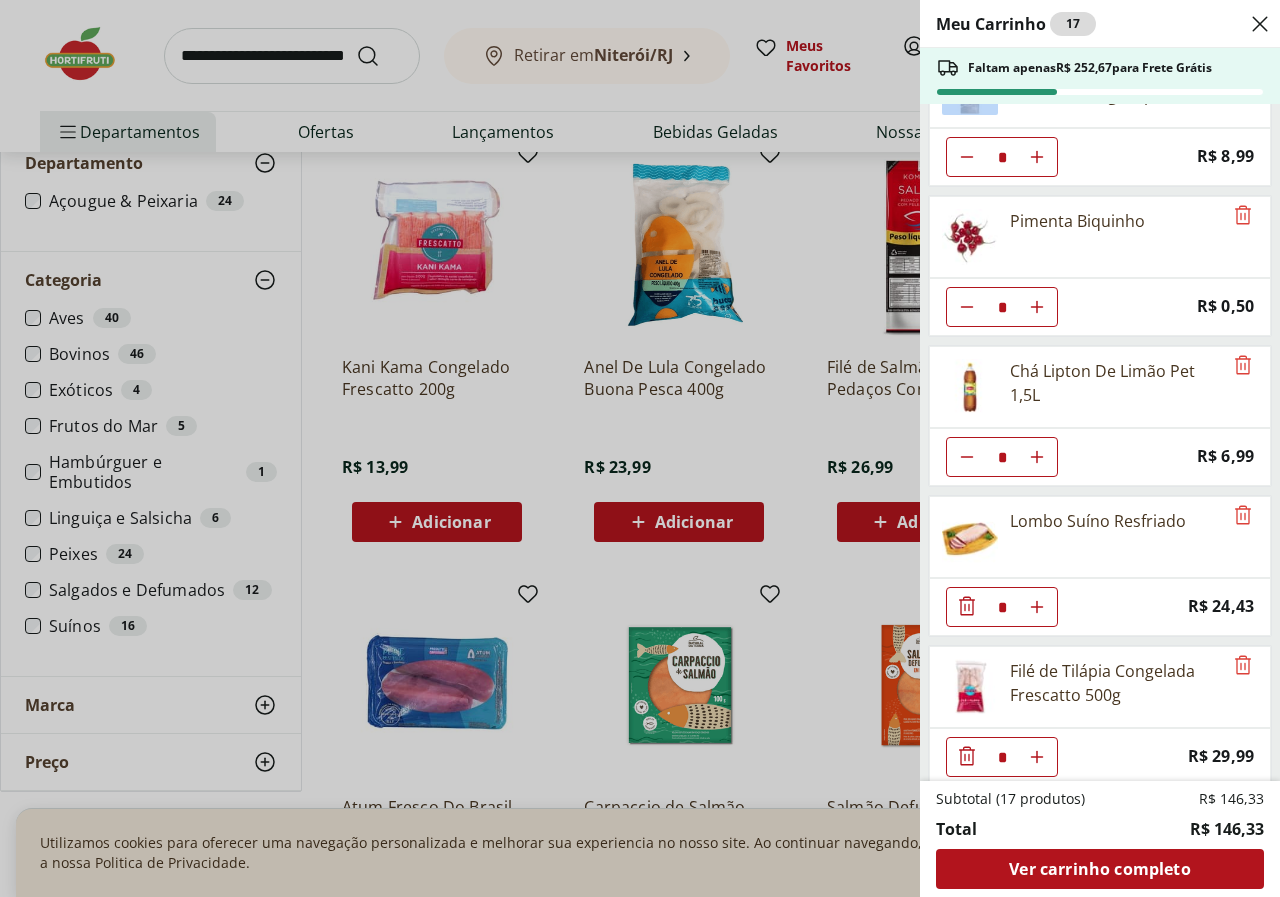 scroll, scrollTop: 231, scrollLeft: 0, axis: vertical 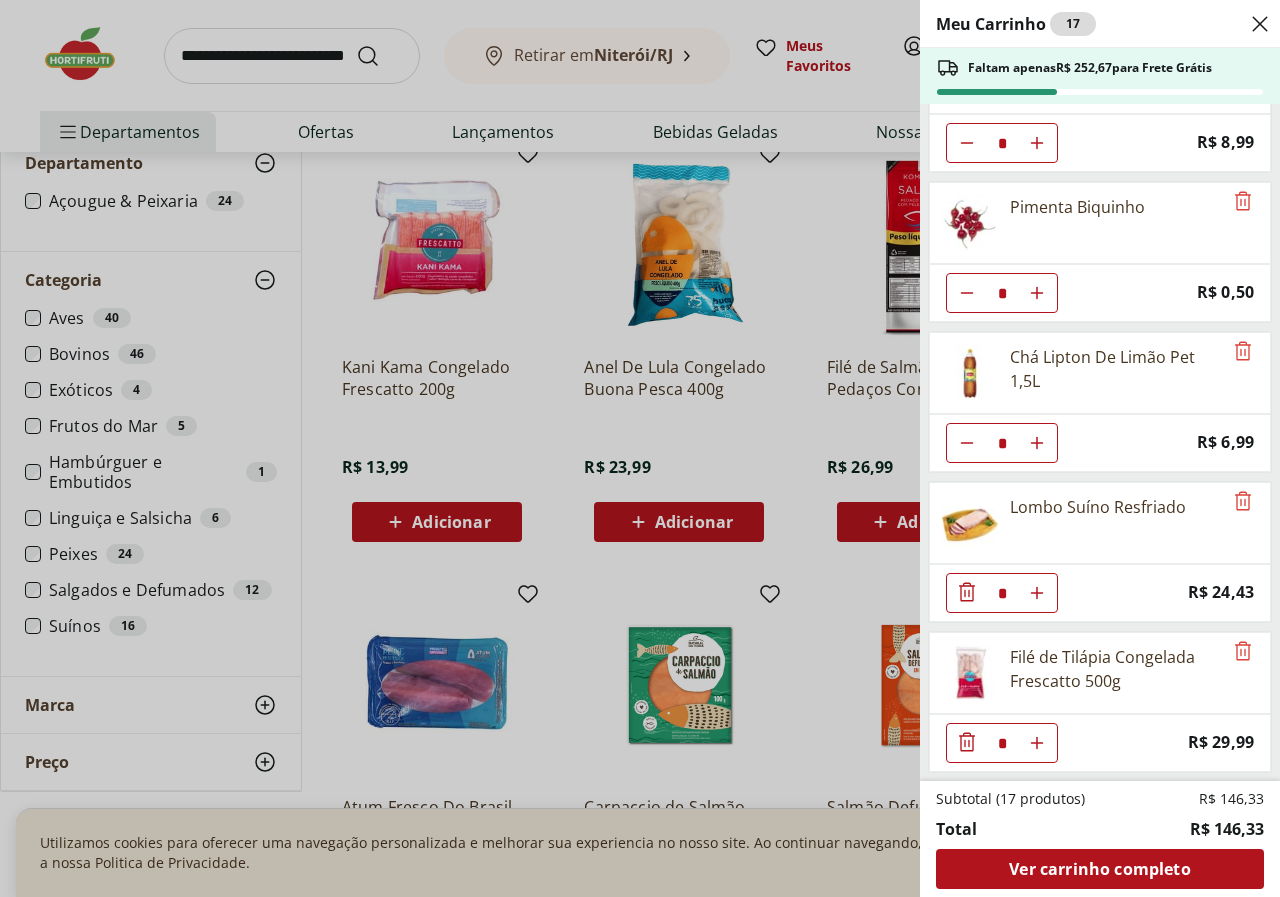 click at bounding box center (967, -7) 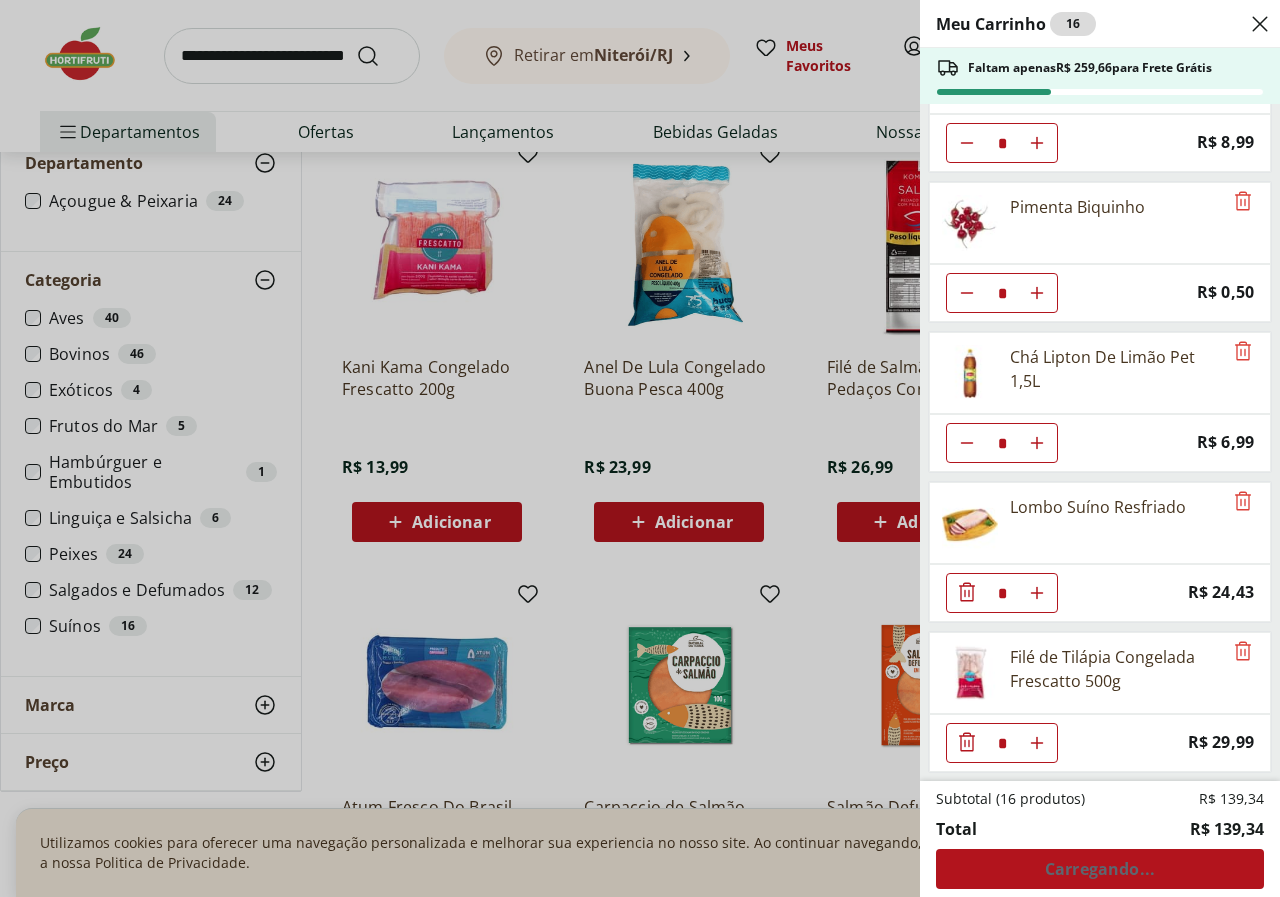 click at bounding box center [967, -7] 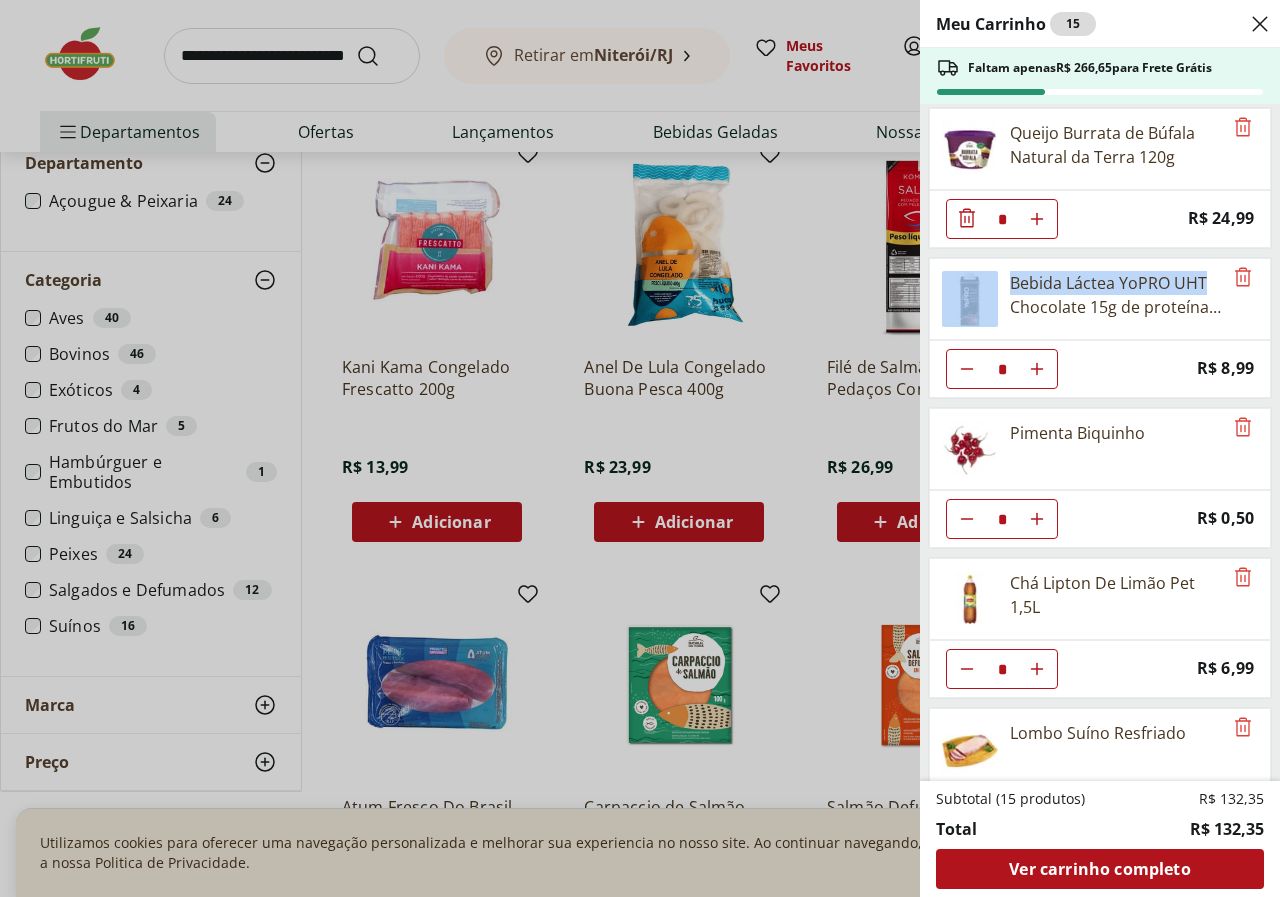 scroll, scrollTop: 0, scrollLeft: 0, axis: both 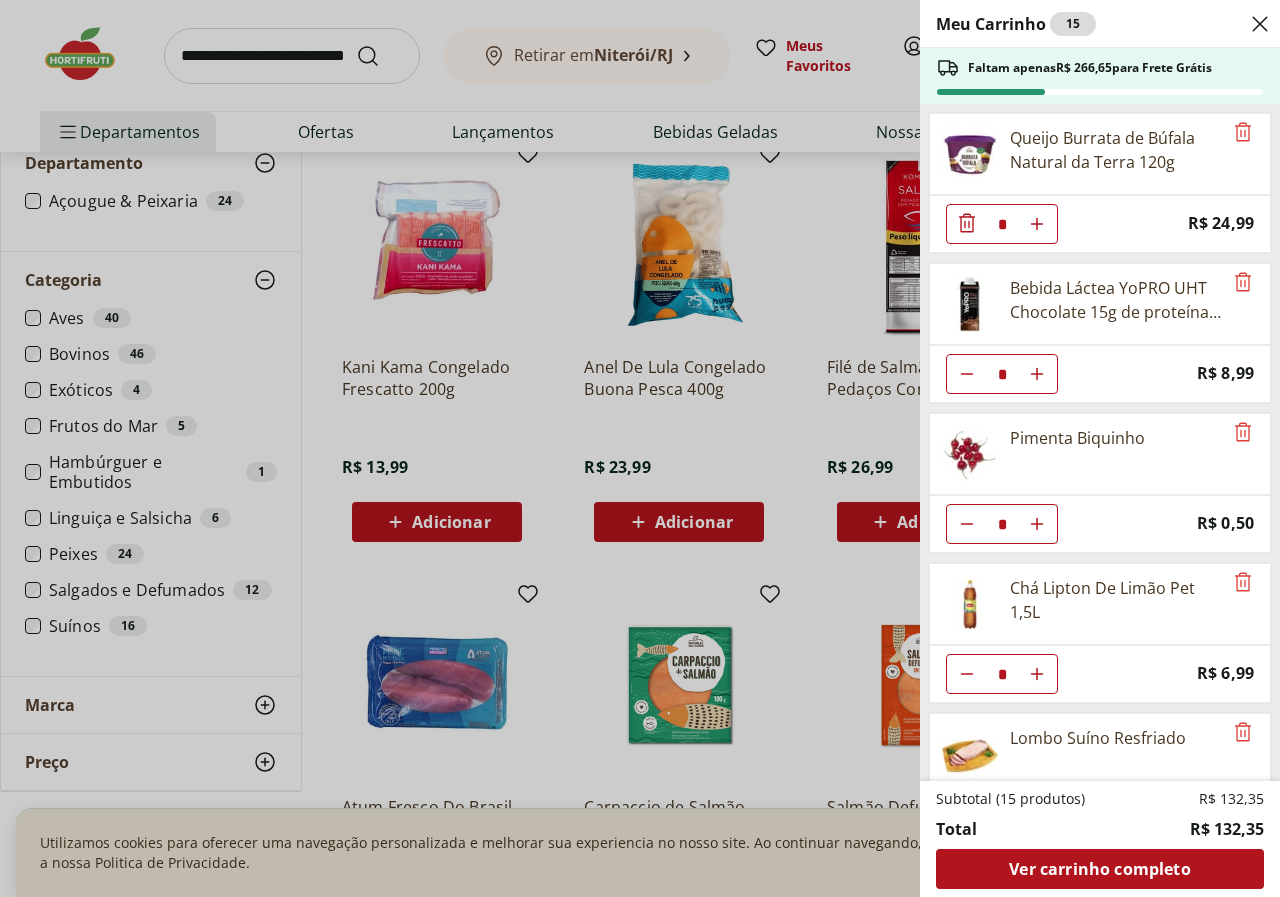 click on "* Price: R$ 8,99" at bounding box center (1100, 374) 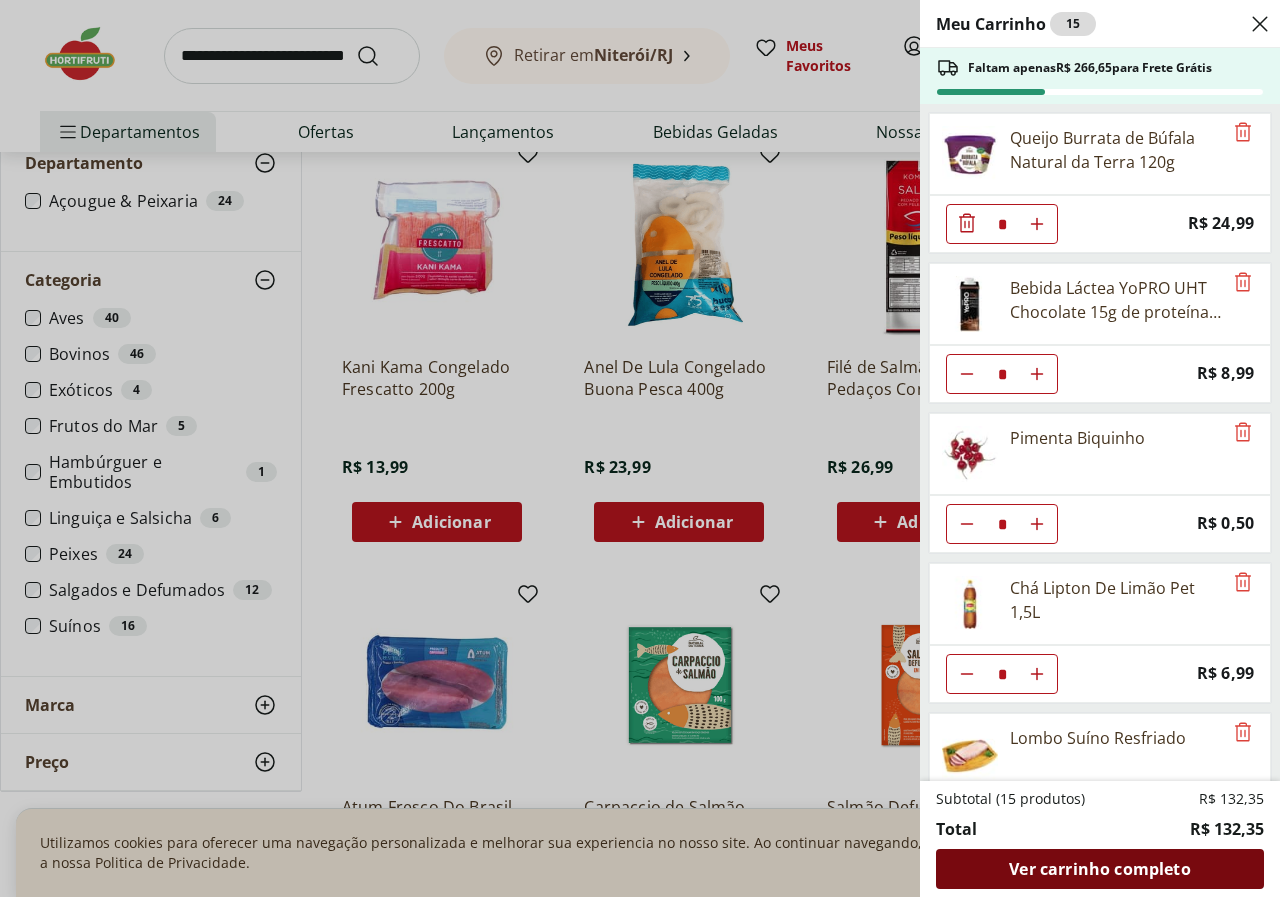 click on "Ver carrinho completo" at bounding box center [1099, 869] 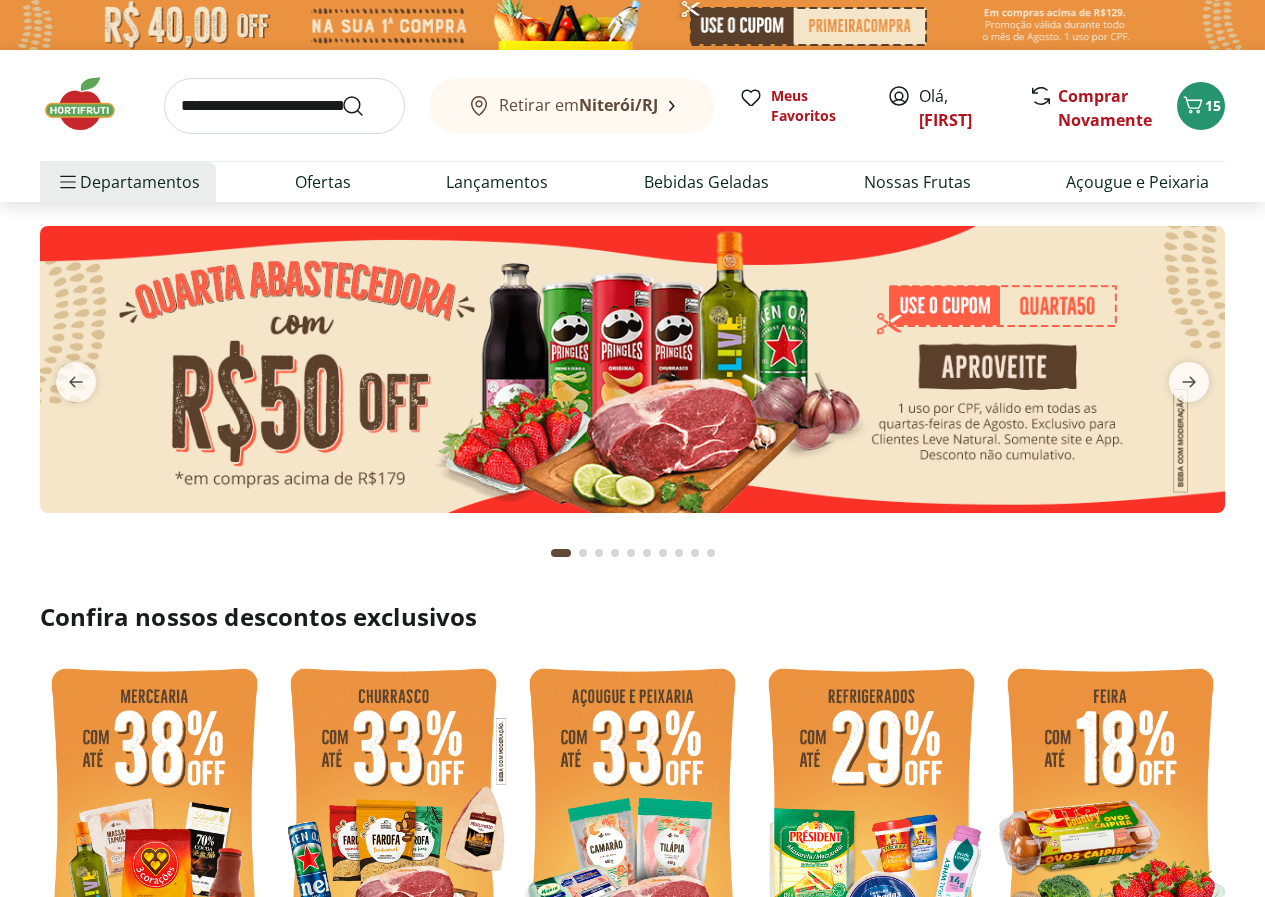 scroll, scrollTop: 0, scrollLeft: 0, axis: both 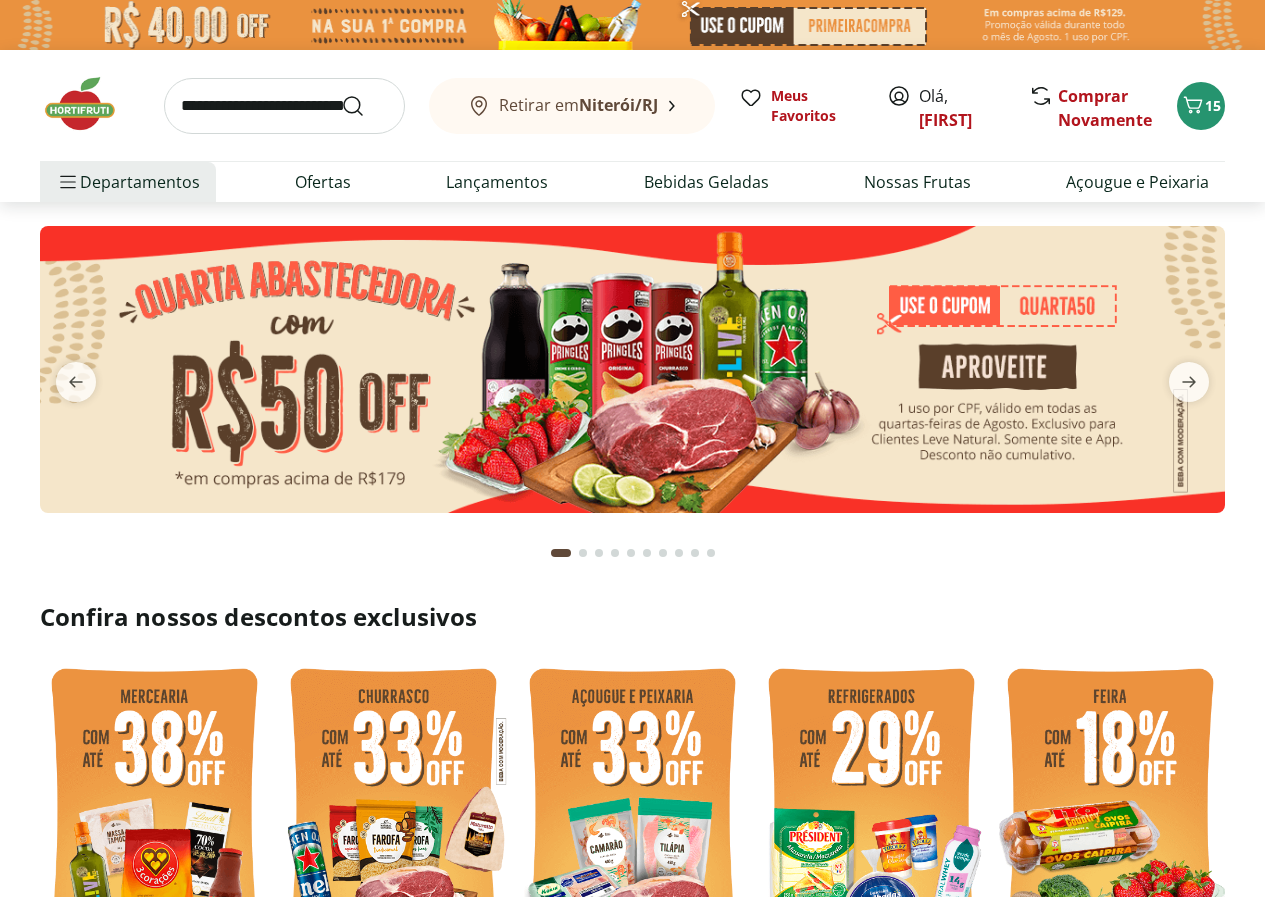 click at bounding box center (632, 25) 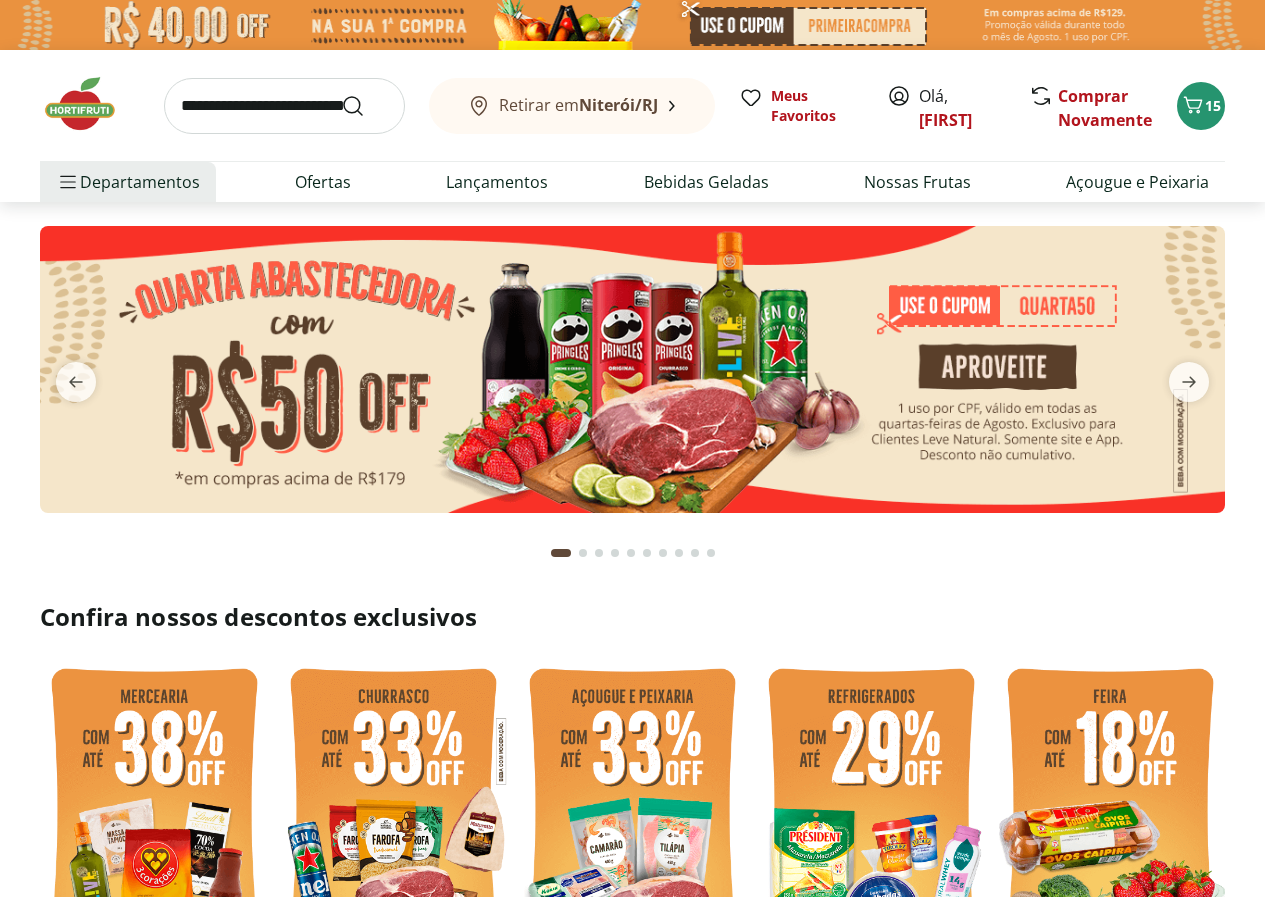 click at bounding box center (632, 25) 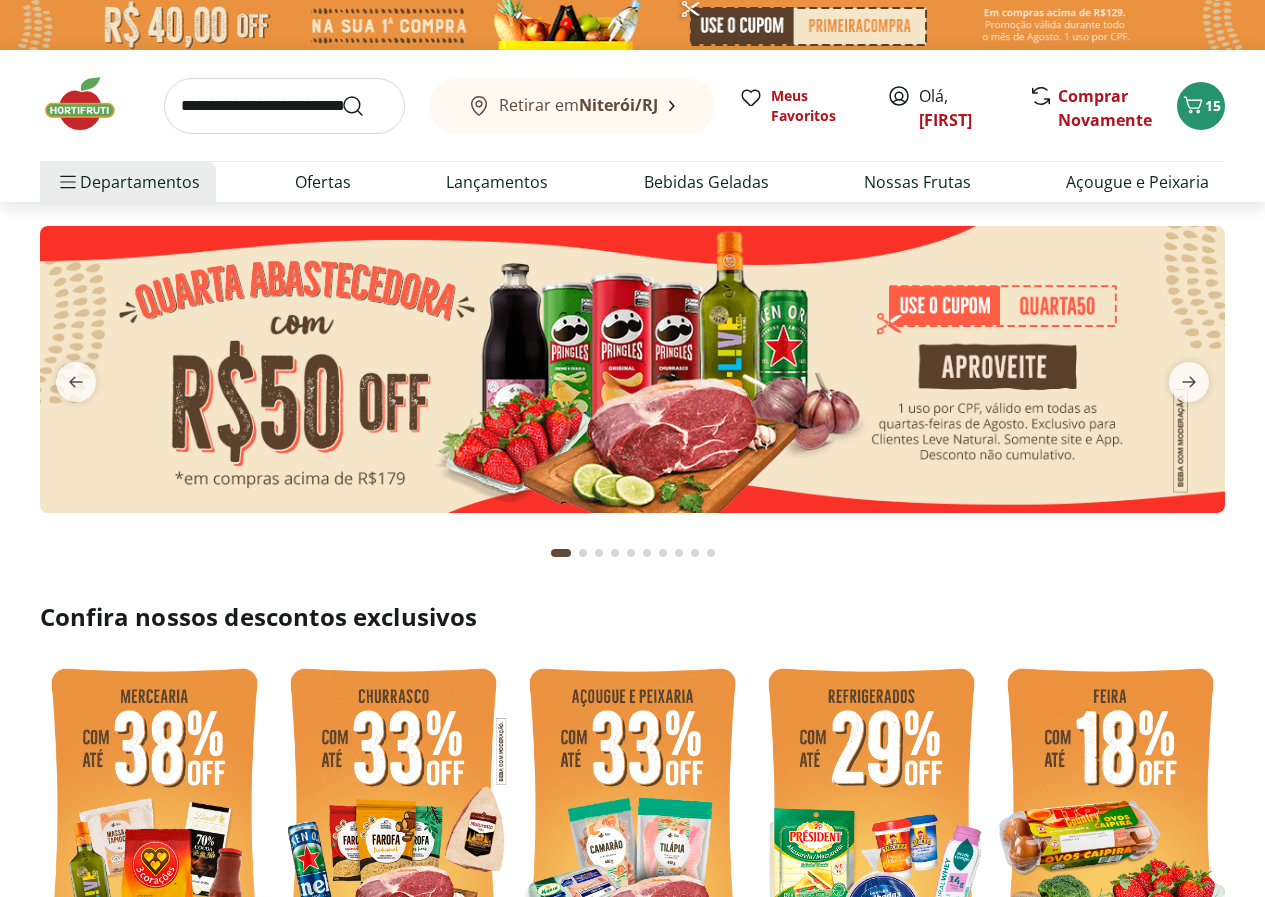 click at bounding box center (632, 25) 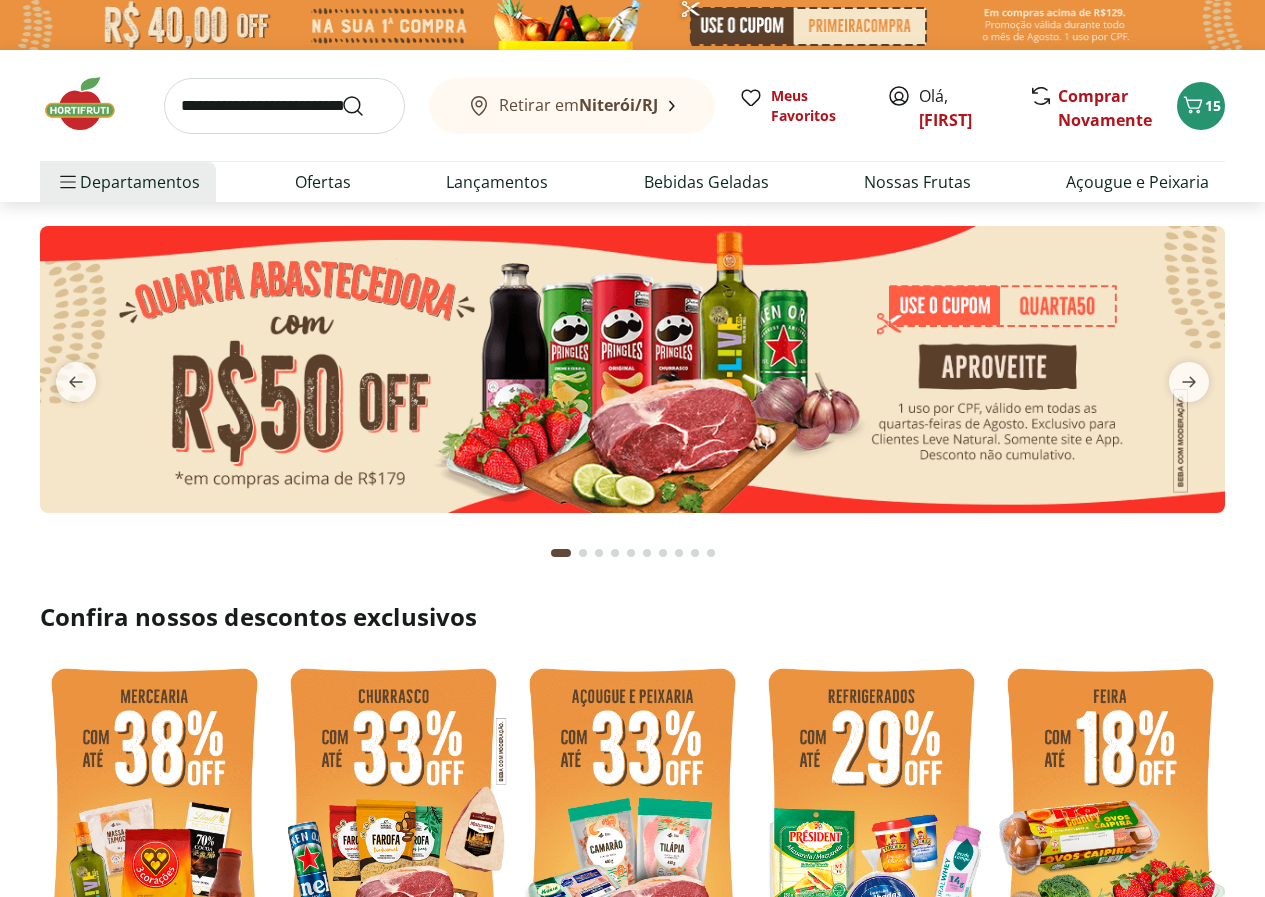 click at bounding box center (632, 25) 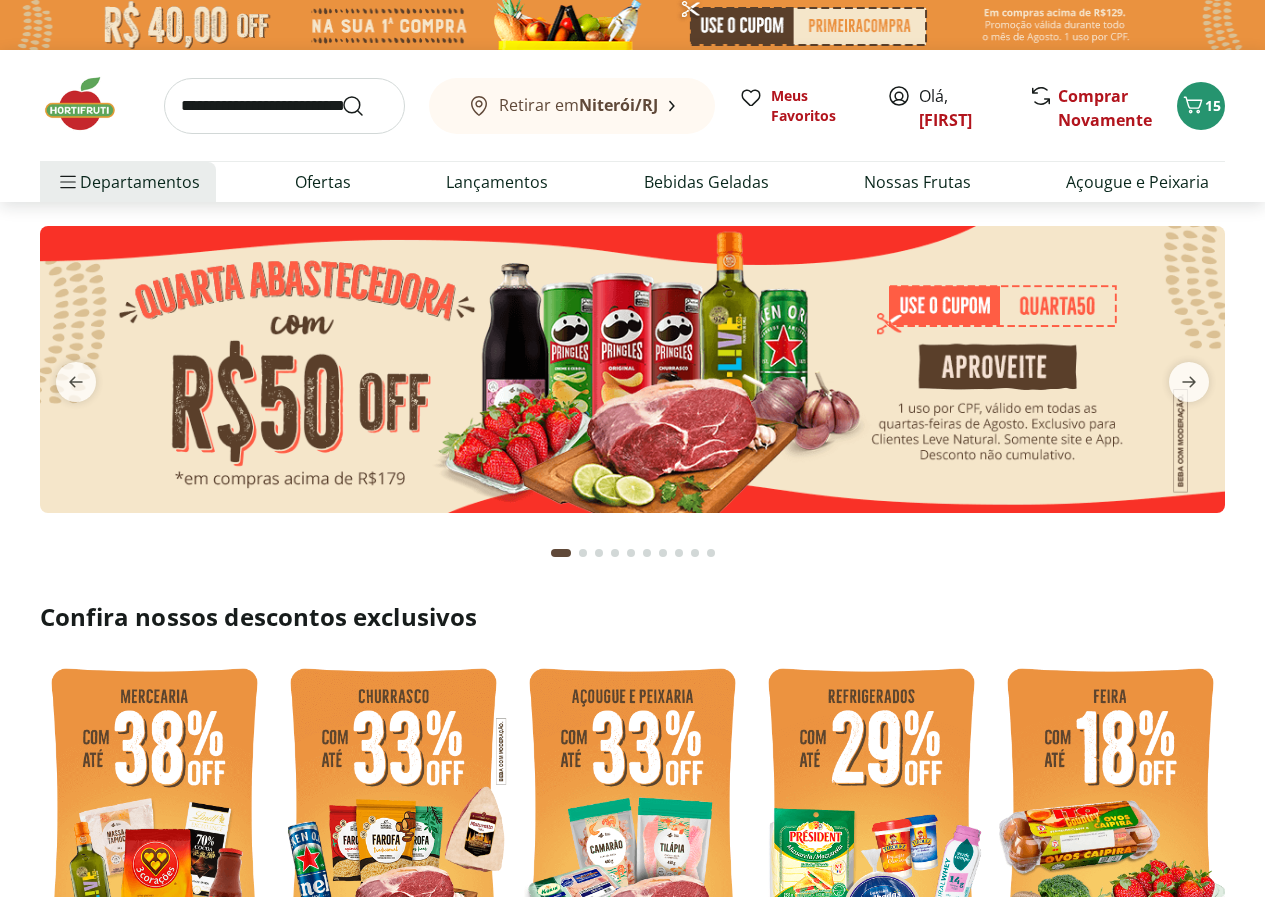 click at bounding box center [632, 25] 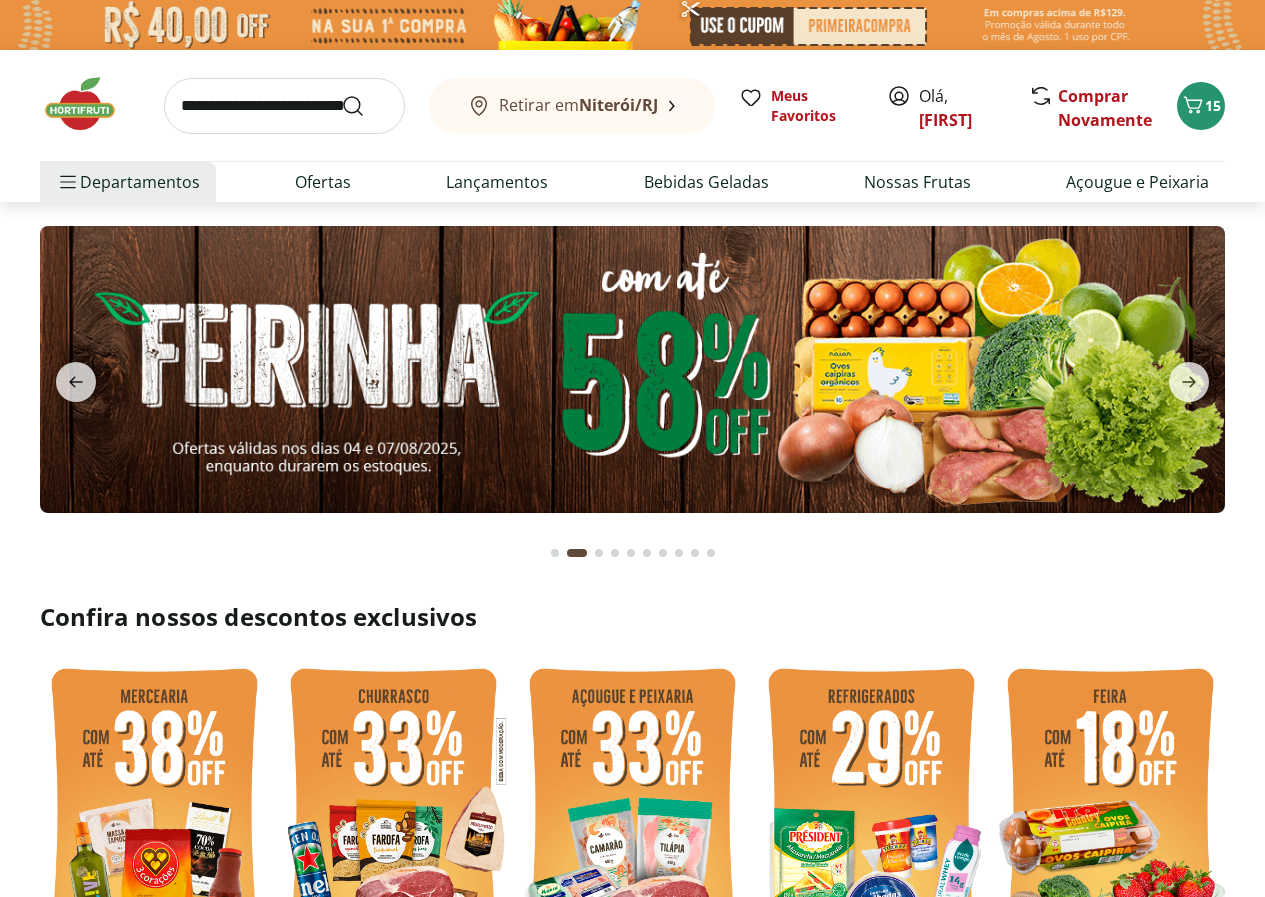 click at bounding box center (632, 25) 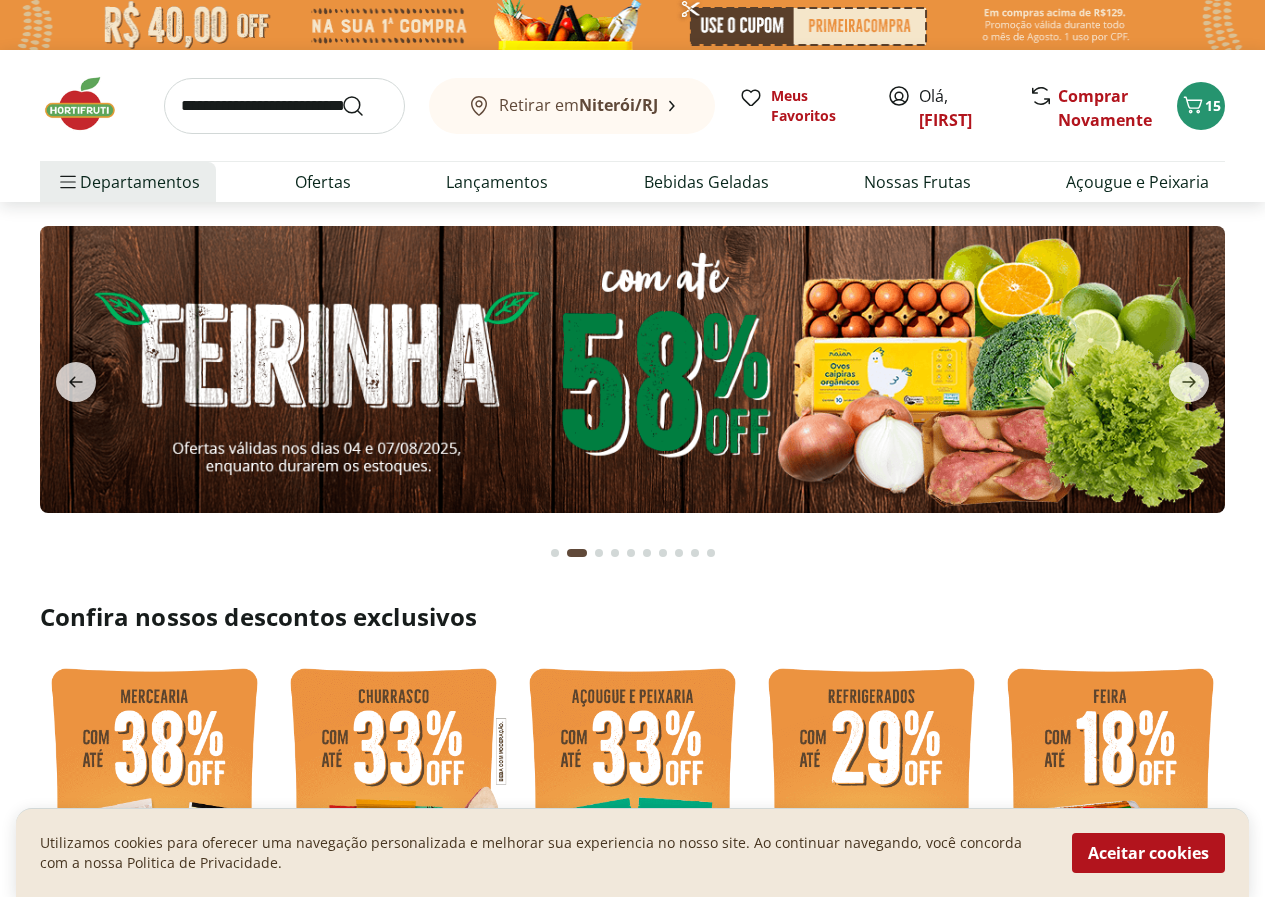 click at bounding box center [632, 25] 